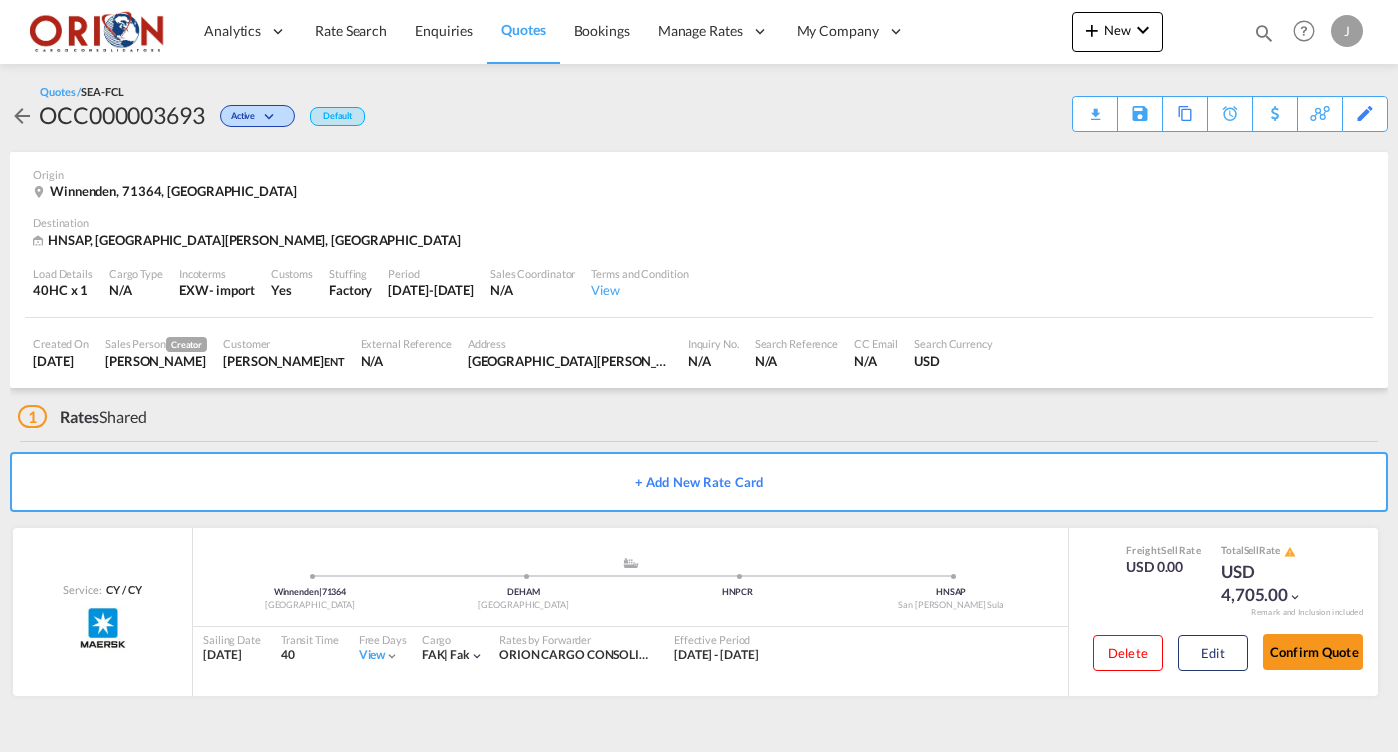 scroll, scrollTop: 0, scrollLeft: 0, axis: both 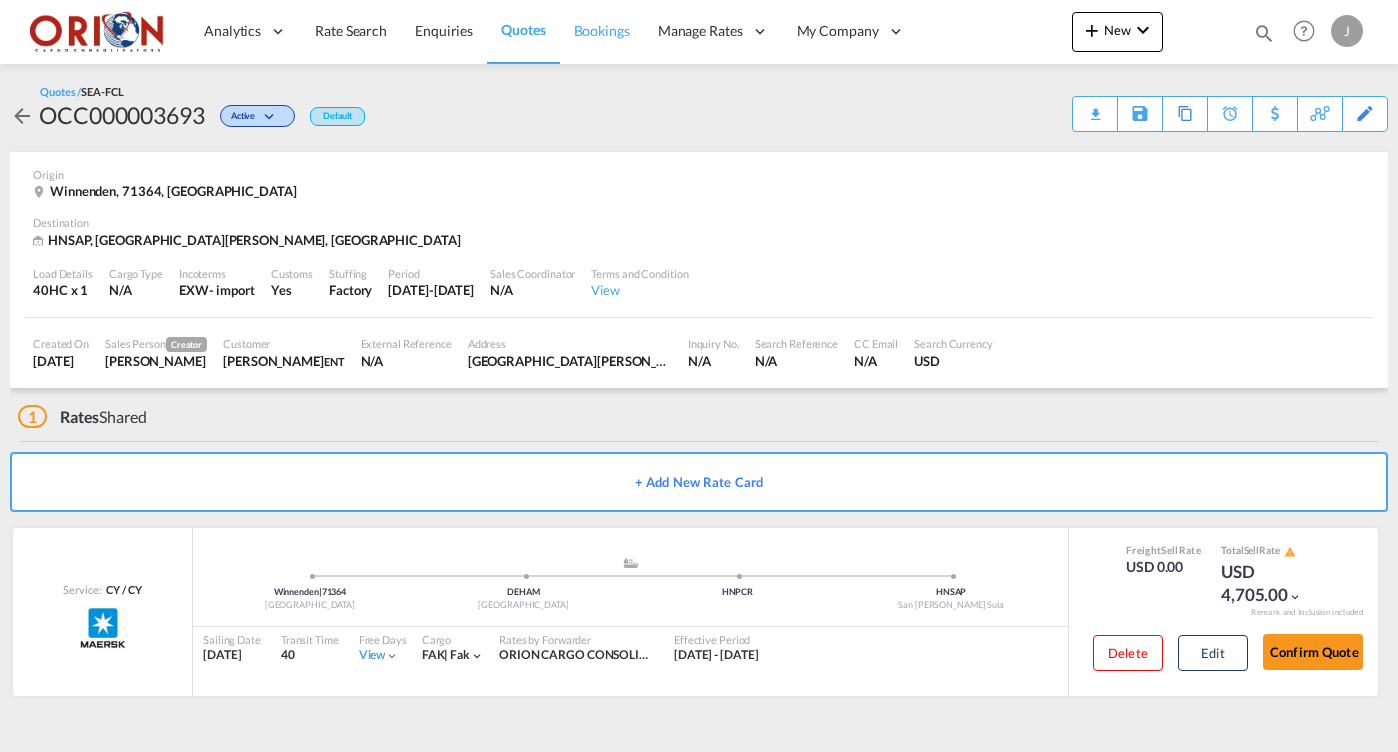click on "Bookings" at bounding box center [602, 31] 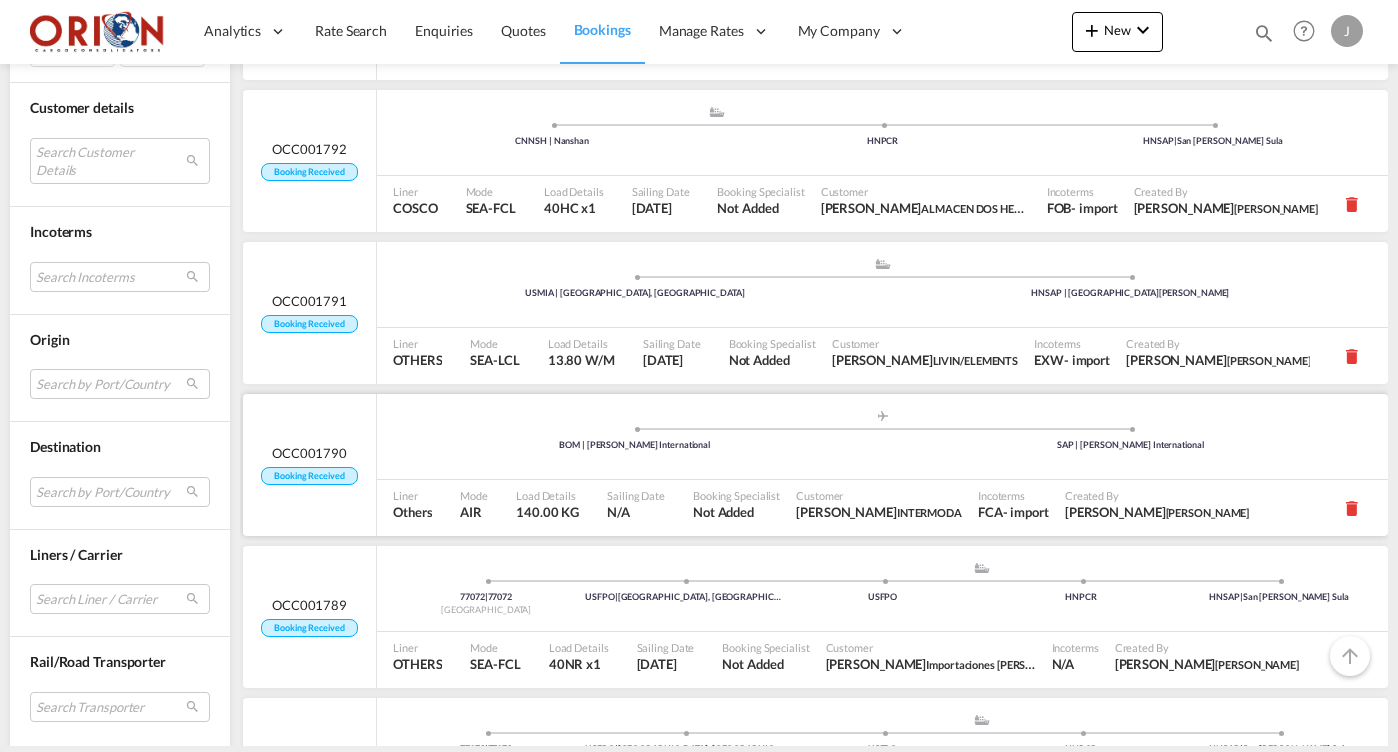 scroll, scrollTop: 3159, scrollLeft: 0, axis: vertical 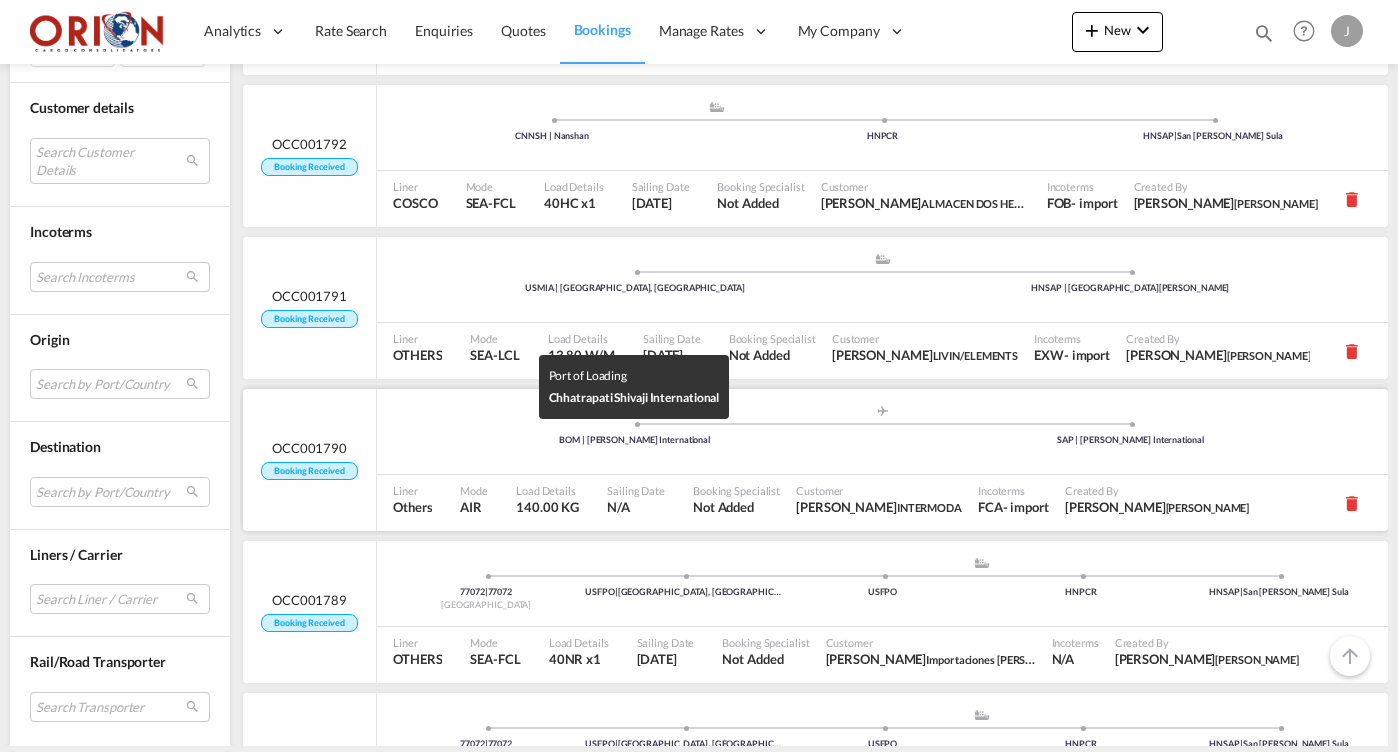 click on "Booking Specialist   Not Added" at bounding box center (736, 503) 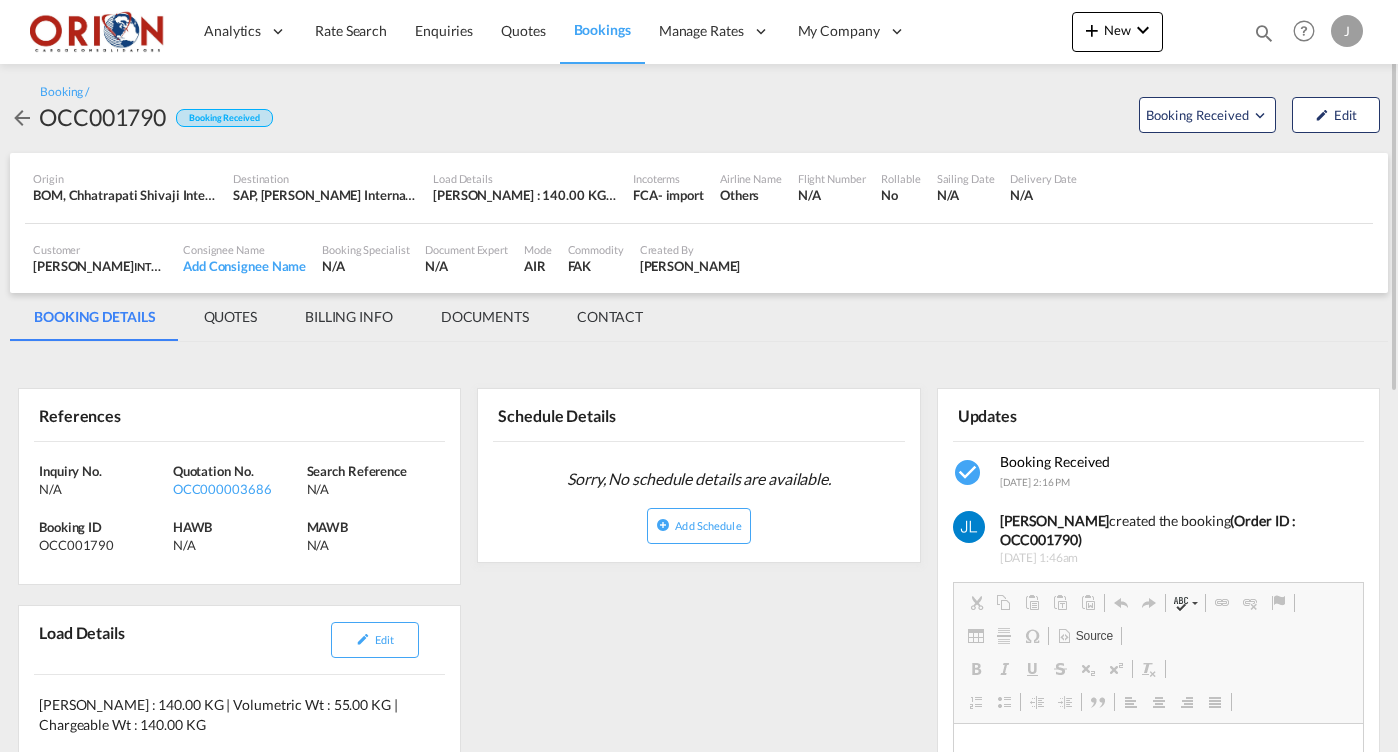 scroll, scrollTop: 0, scrollLeft: 0, axis: both 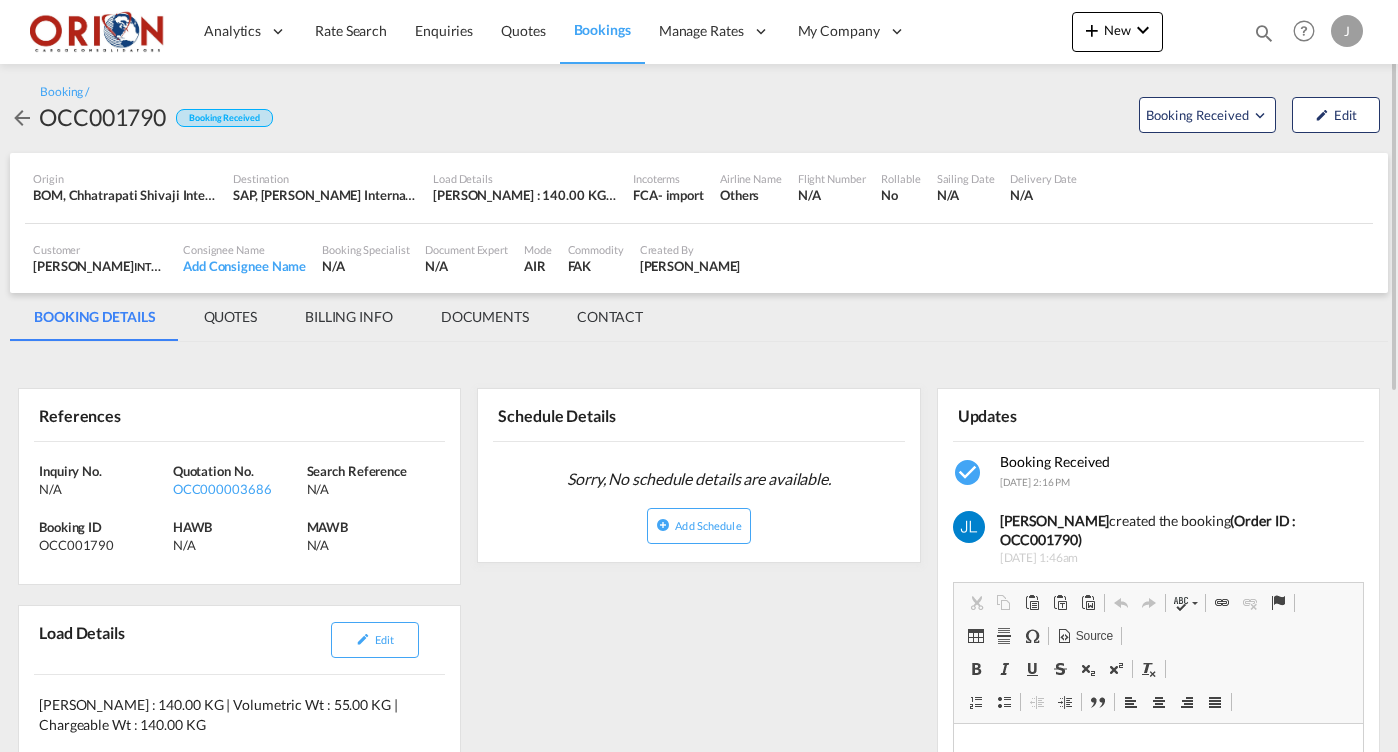 click on "BILLING INFO" at bounding box center [349, 317] 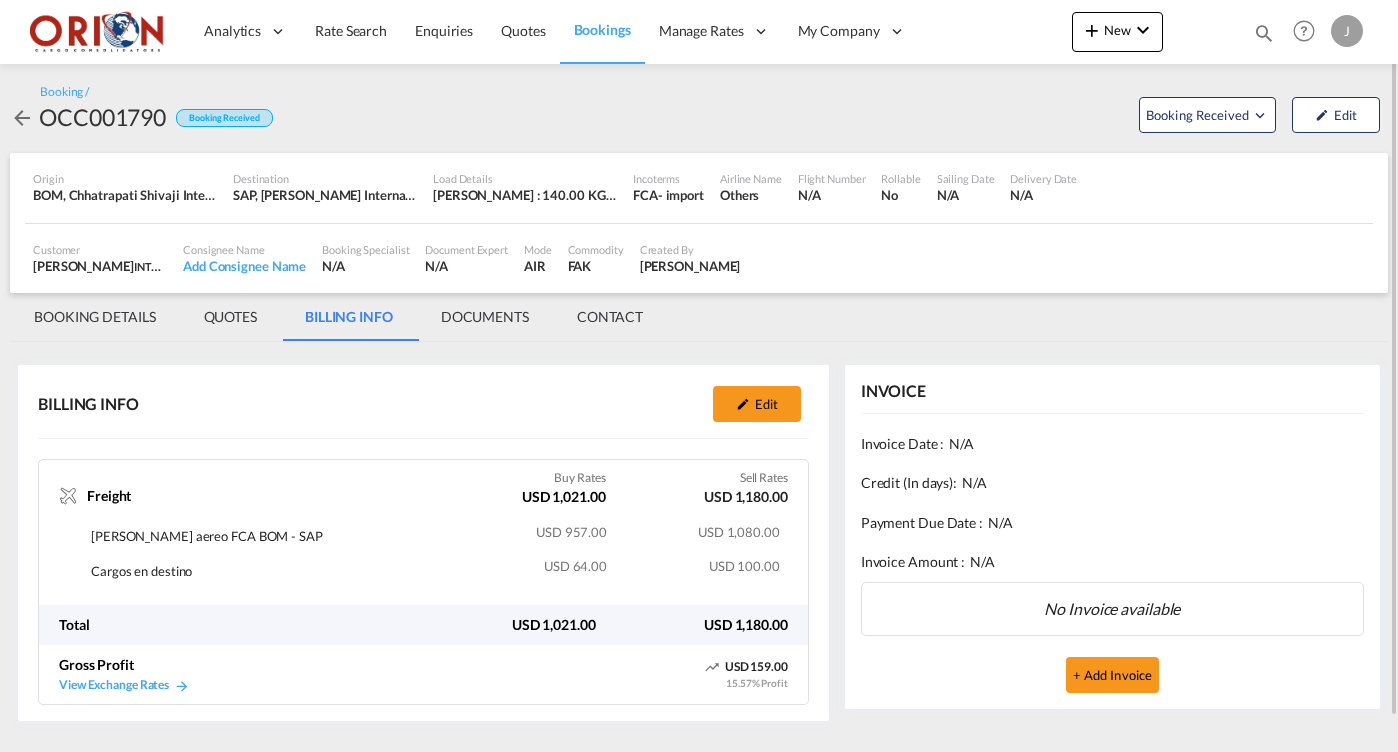 click on "QUOTES" at bounding box center [230, 317] 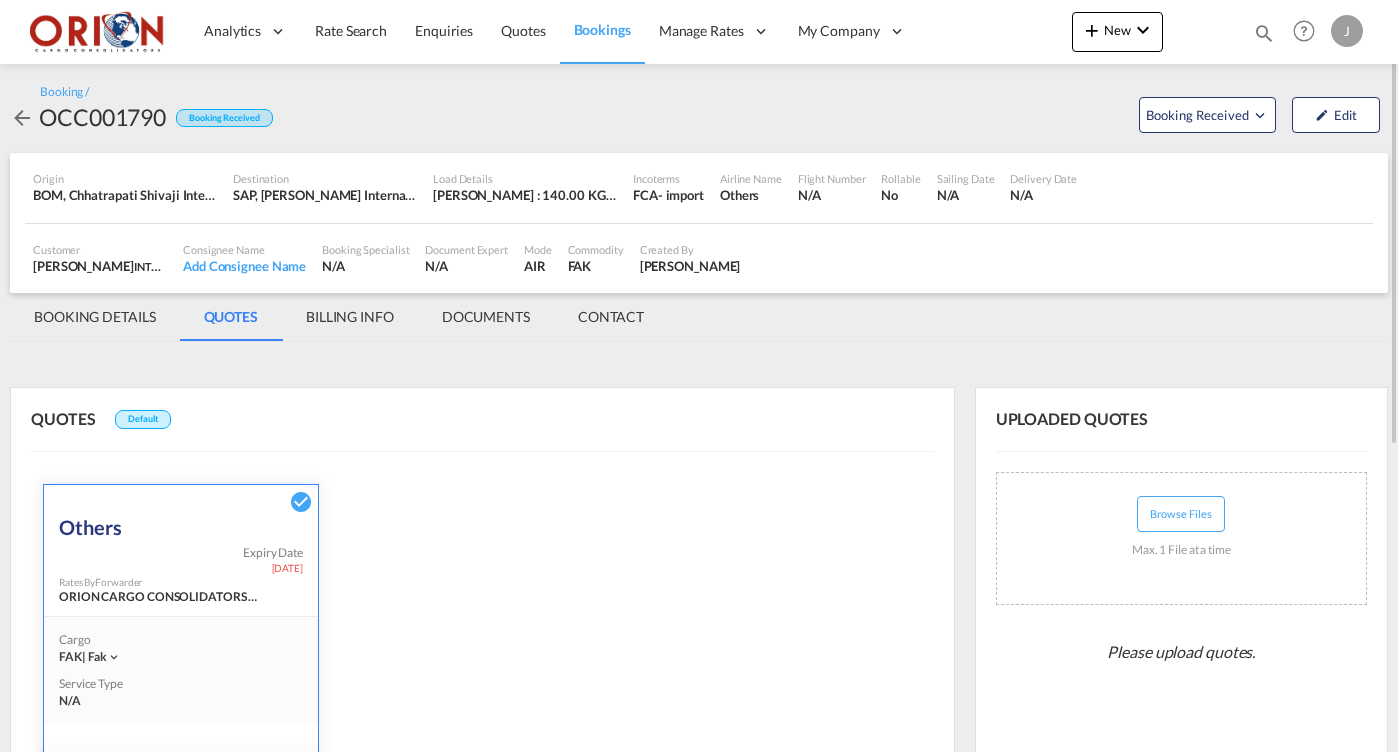 scroll, scrollTop: 271, scrollLeft: 0, axis: vertical 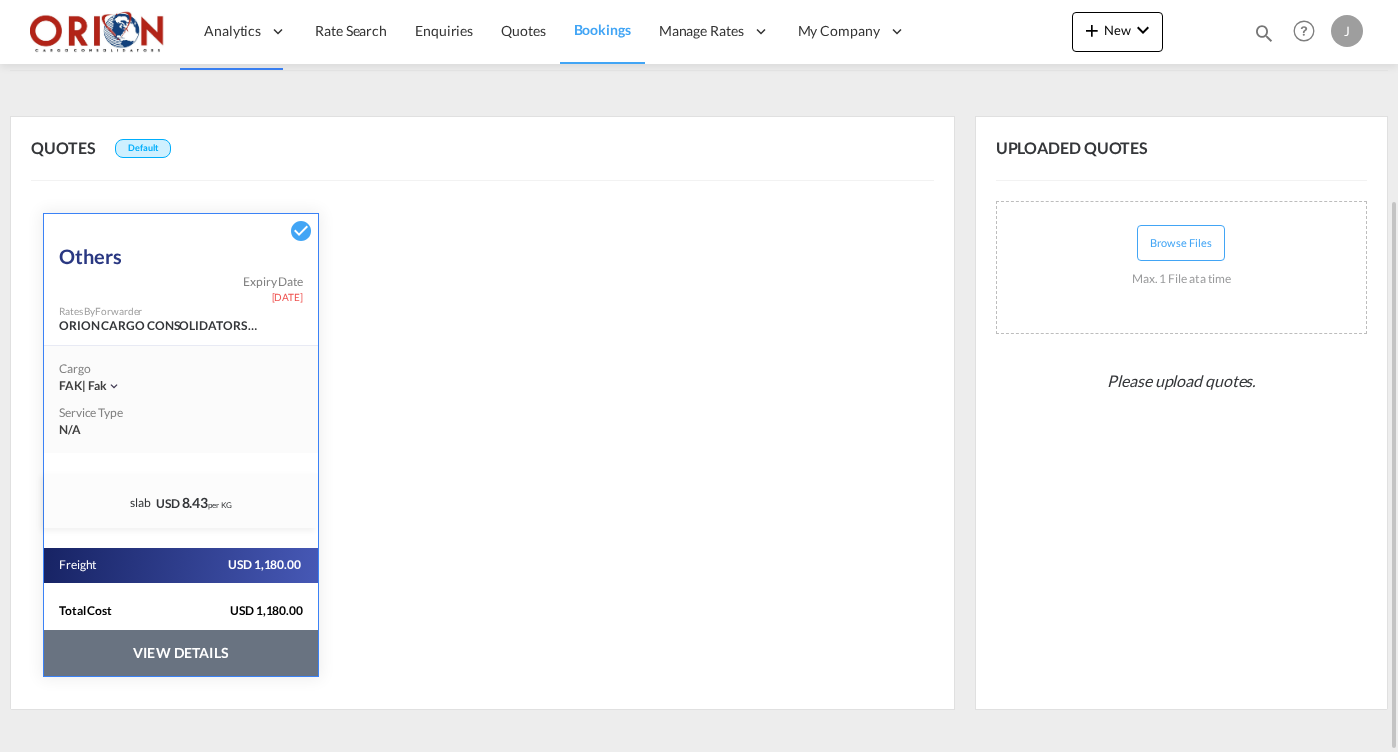 click on "VIEW DETAILS" at bounding box center [181, 653] 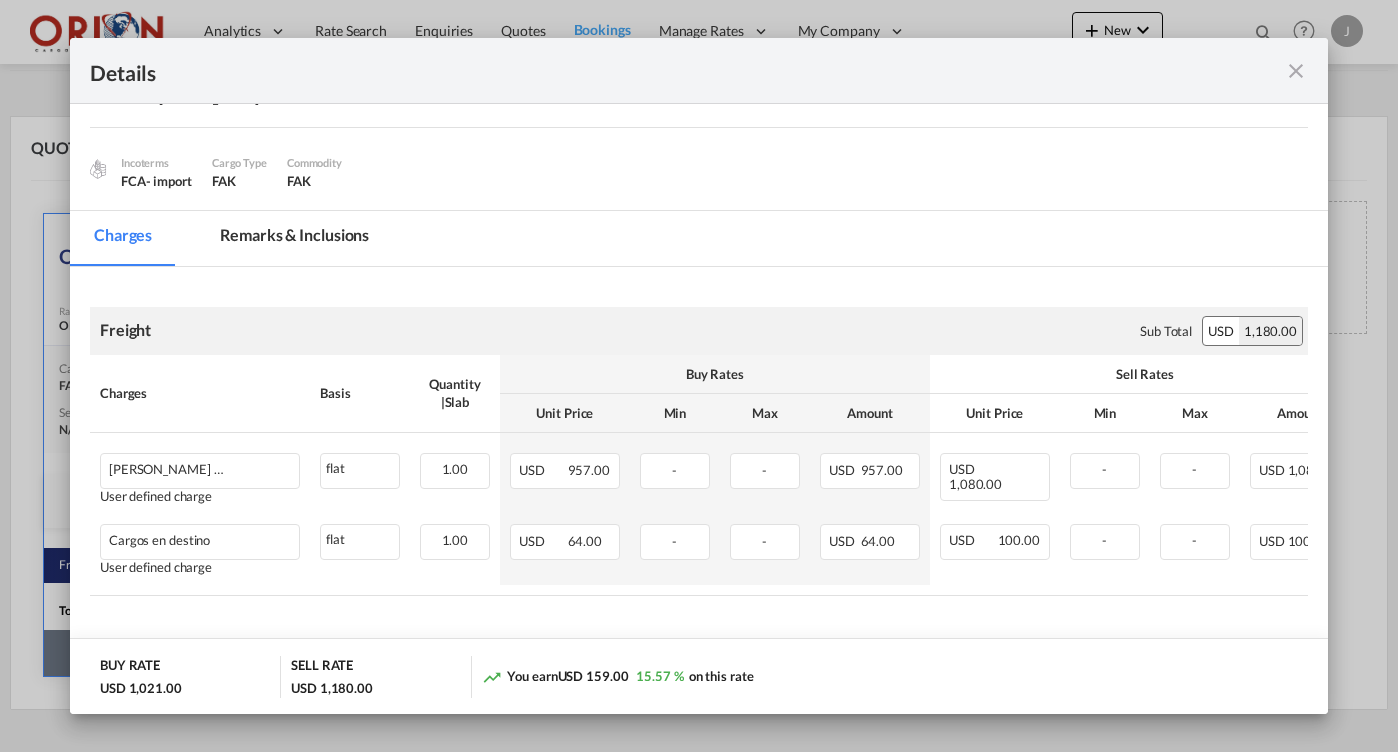 scroll, scrollTop: 164, scrollLeft: 0, axis: vertical 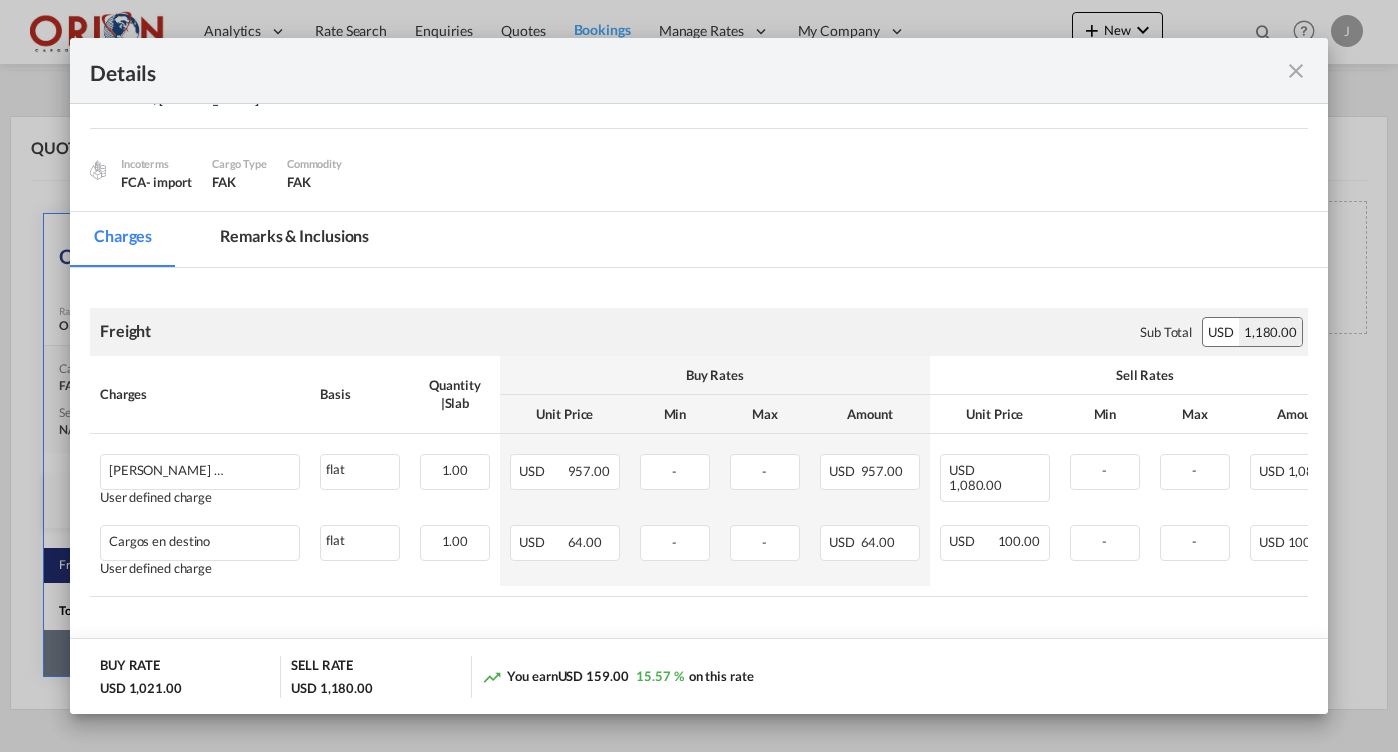 click at bounding box center [1296, 71] 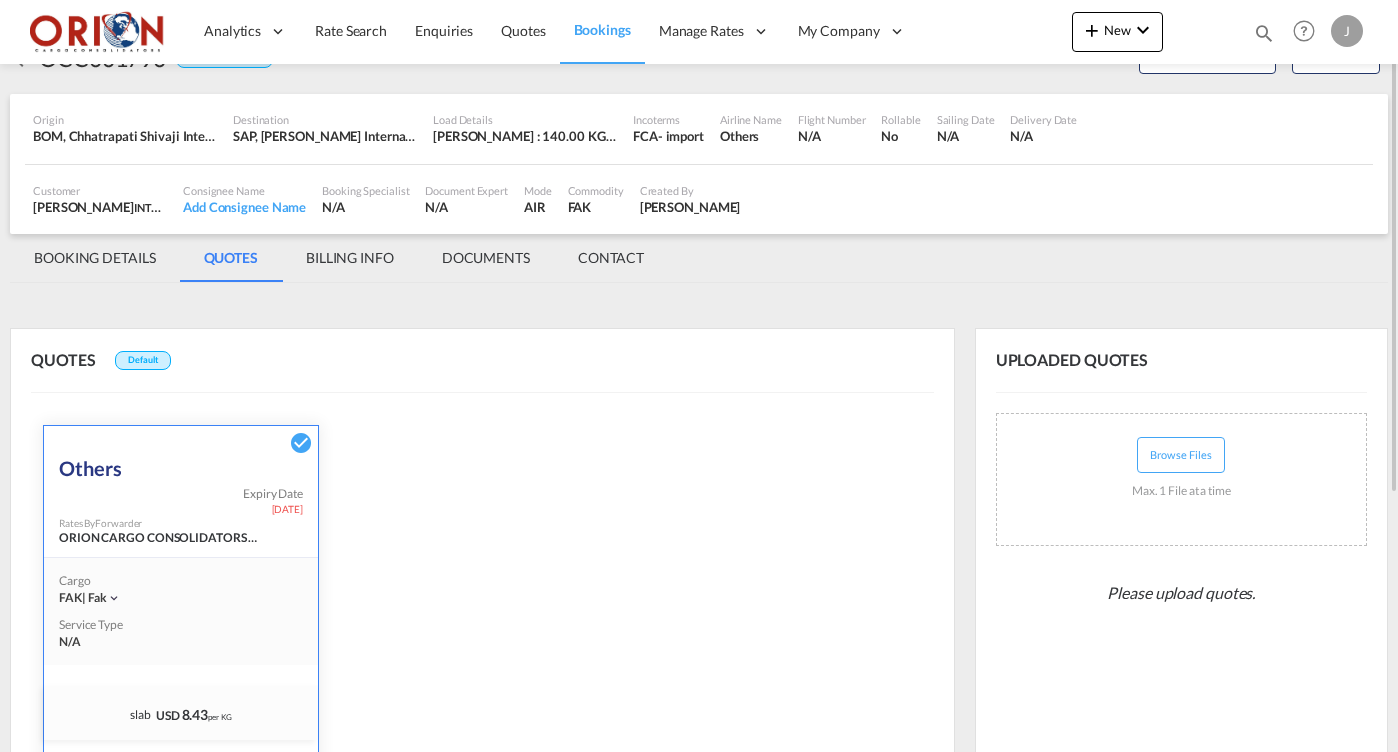 scroll, scrollTop: 0, scrollLeft: 0, axis: both 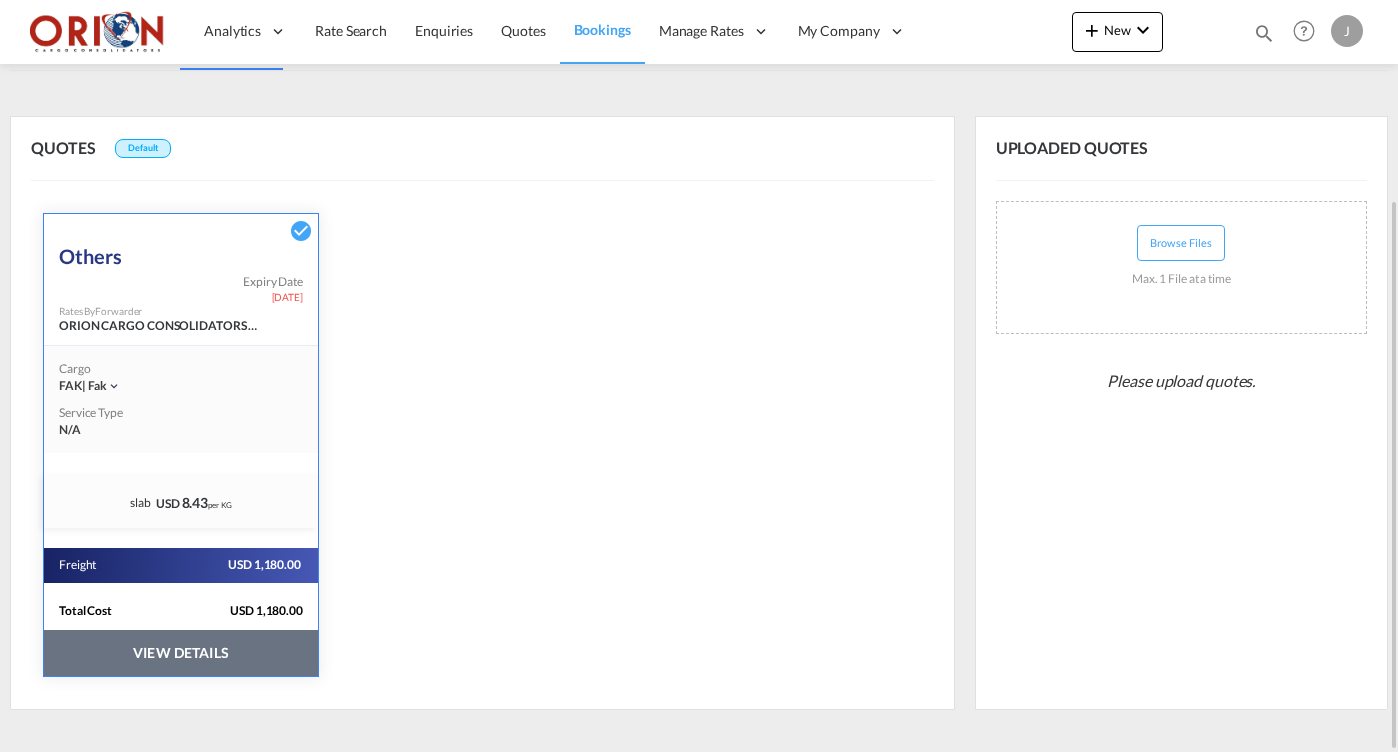 click on "VIEW DETAILS" at bounding box center (181, 653) 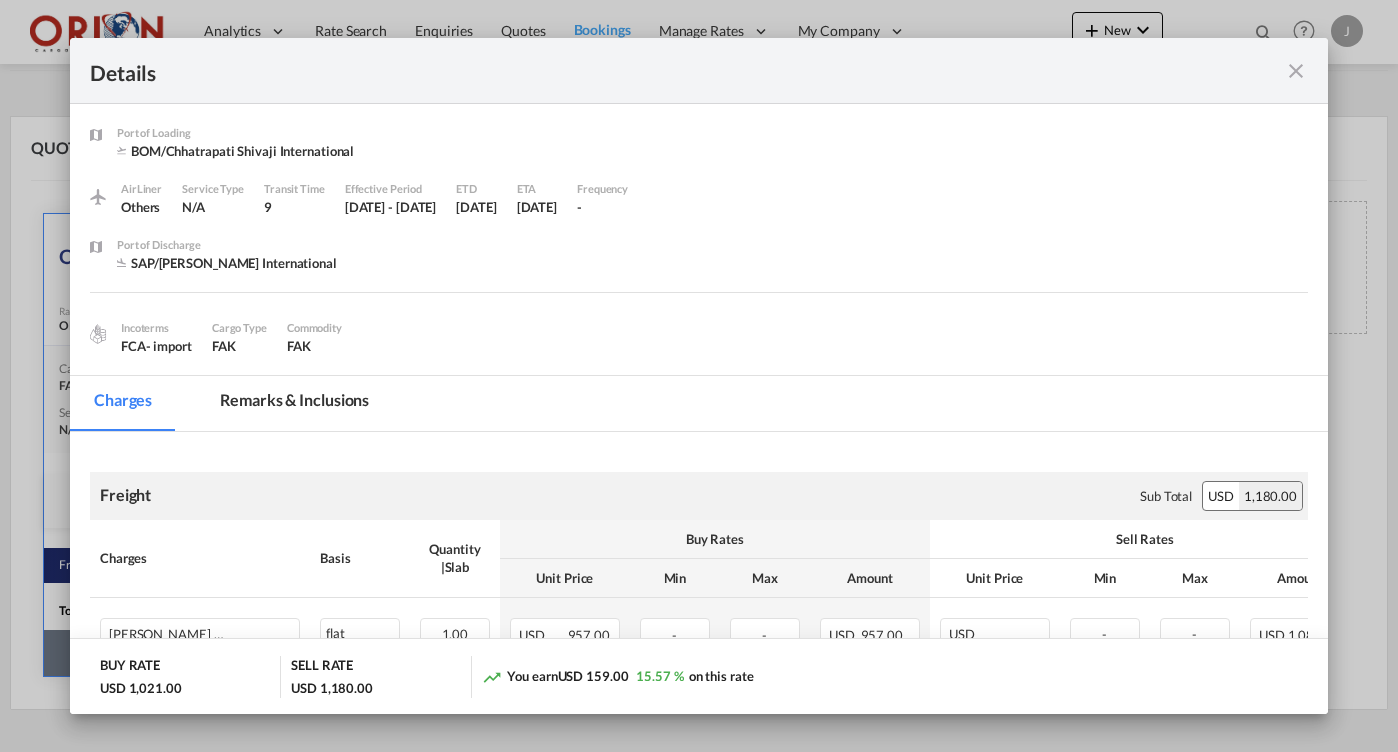click at bounding box center (1296, 71) 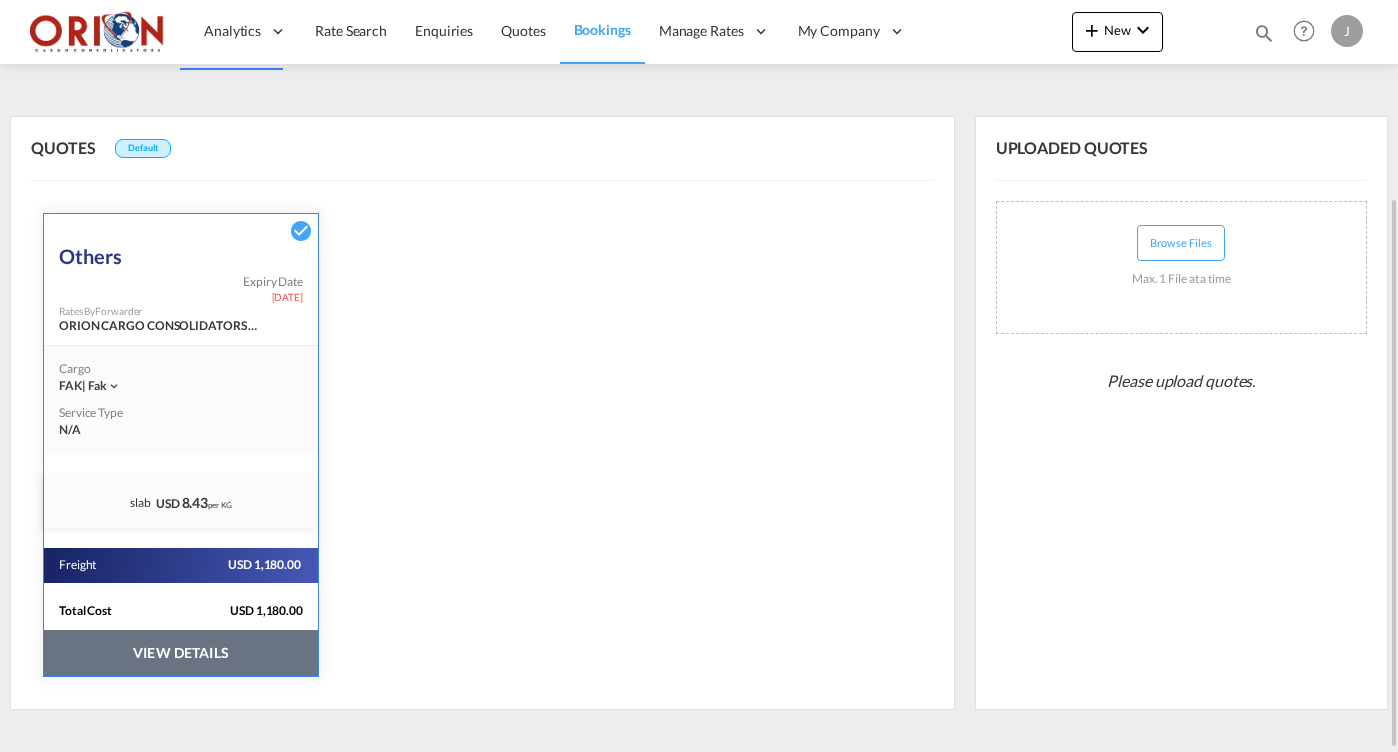 scroll, scrollTop: 84, scrollLeft: 0, axis: vertical 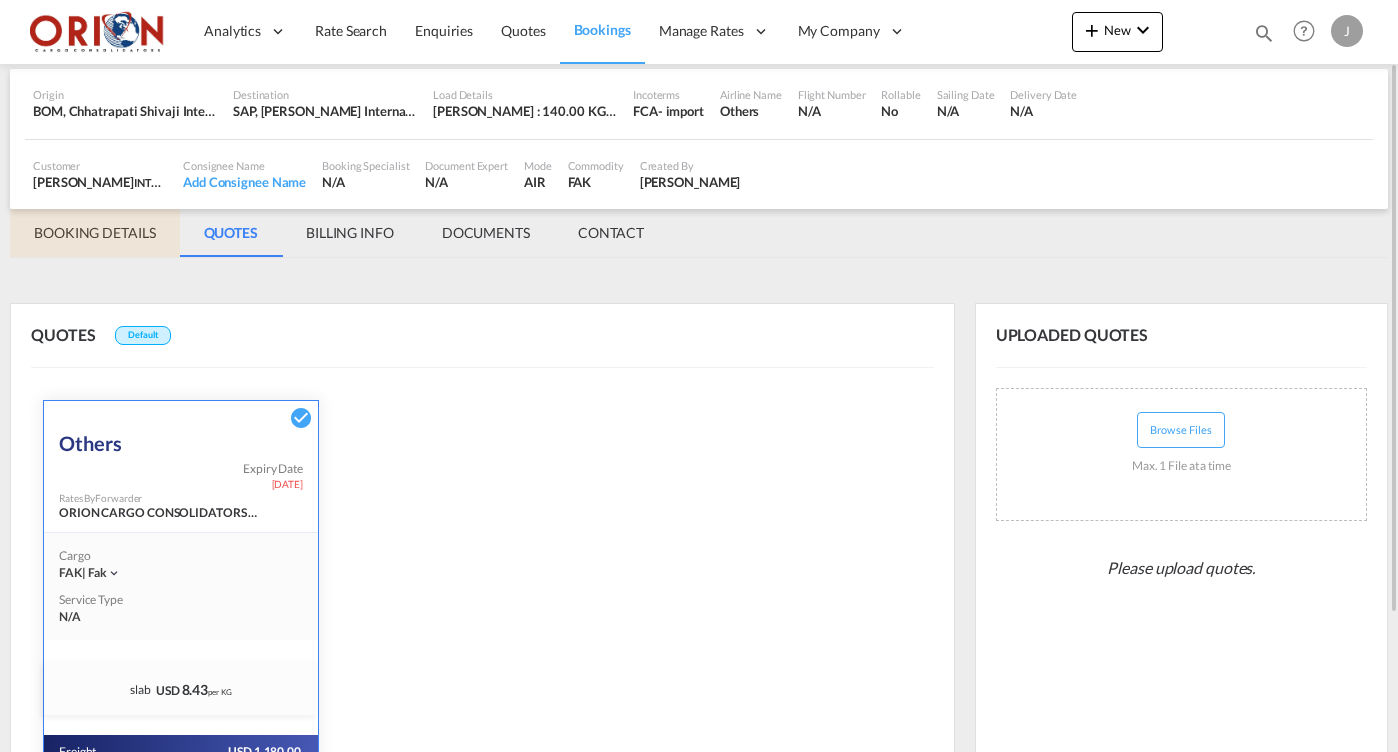 click on "BOOKING DETAILS" at bounding box center (95, 233) 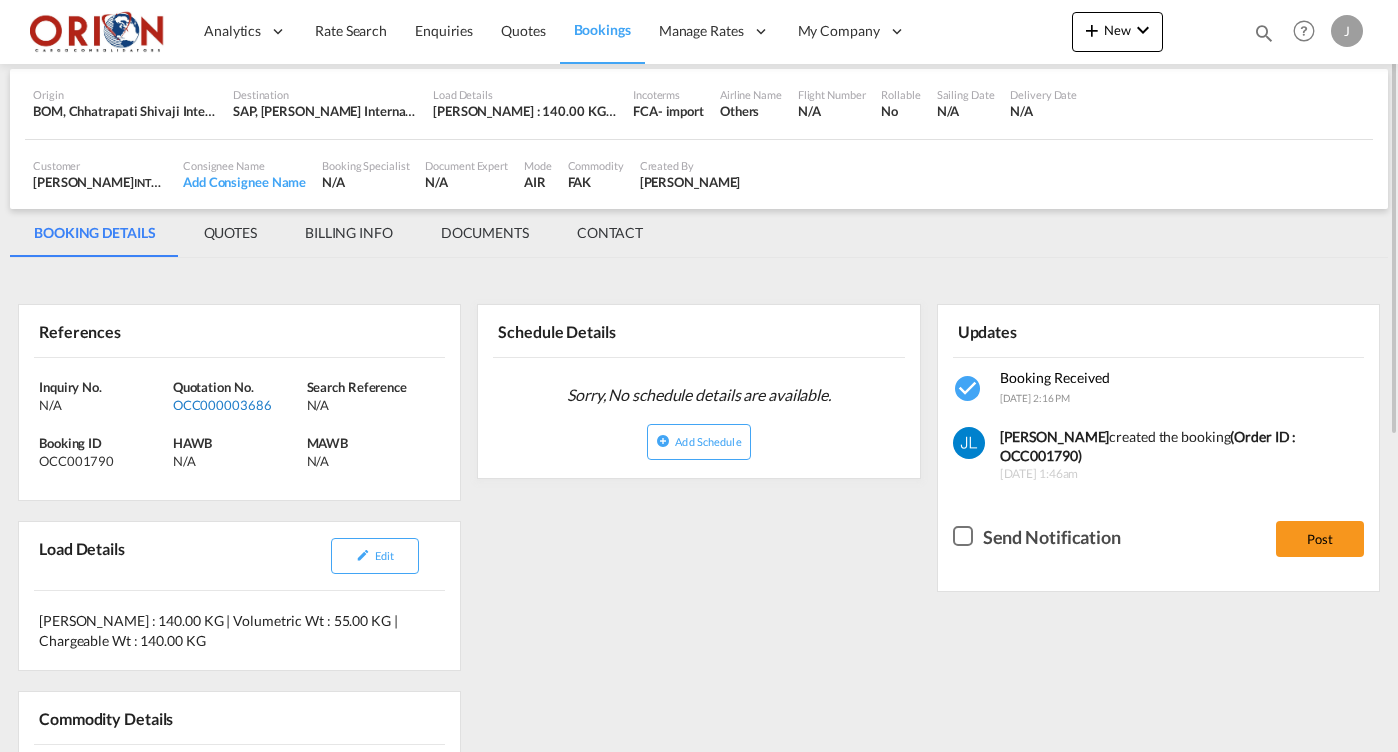 click on "OCC000003686" at bounding box center (237, 405) 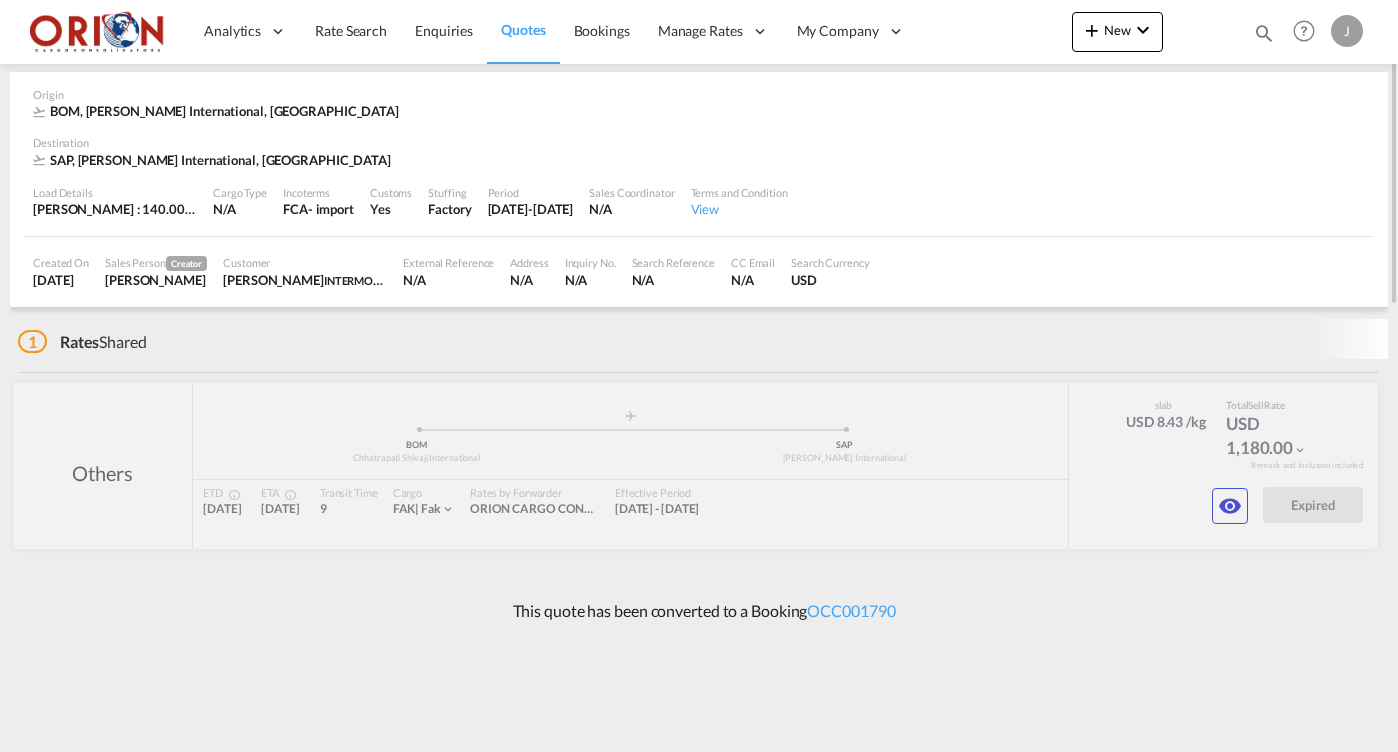 scroll, scrollTop: 0, scrollLeft: 0, axis: both 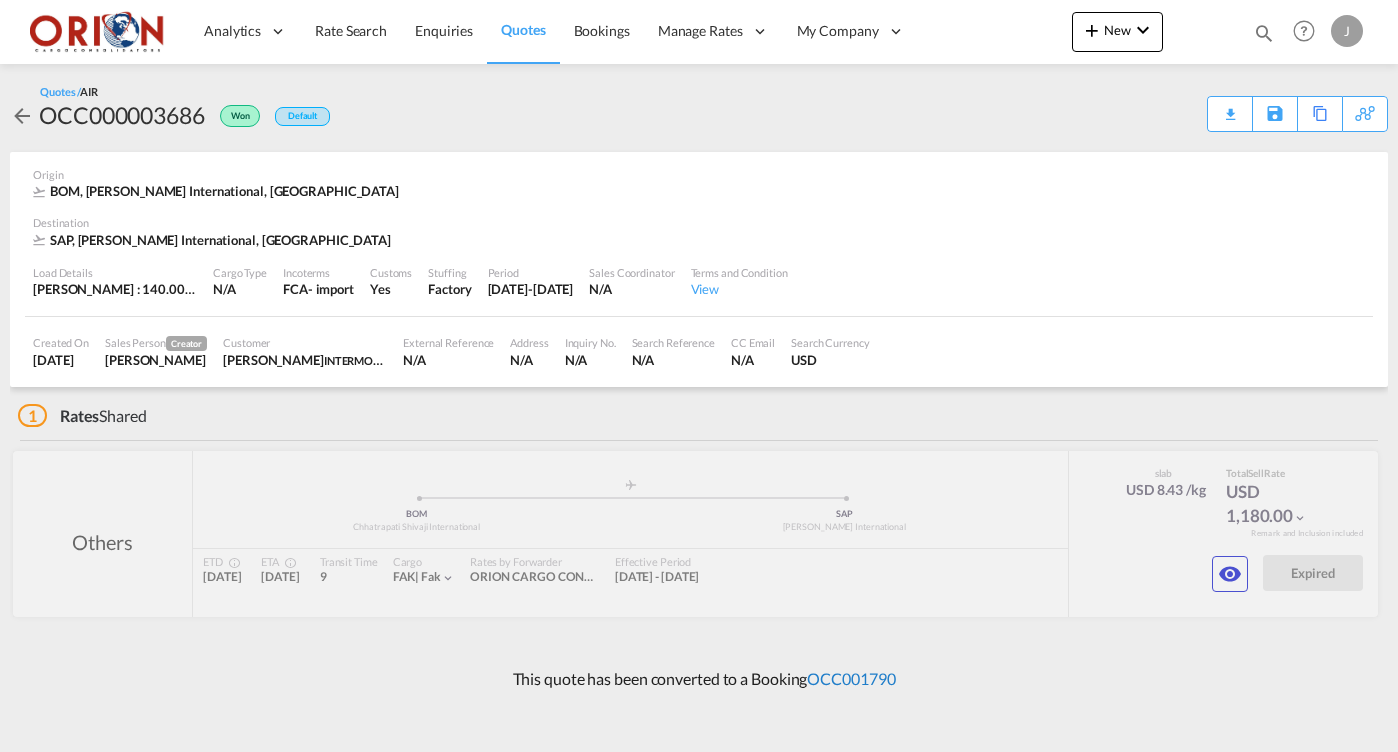 click on "OCC001790" at bounding box center [851, 678] 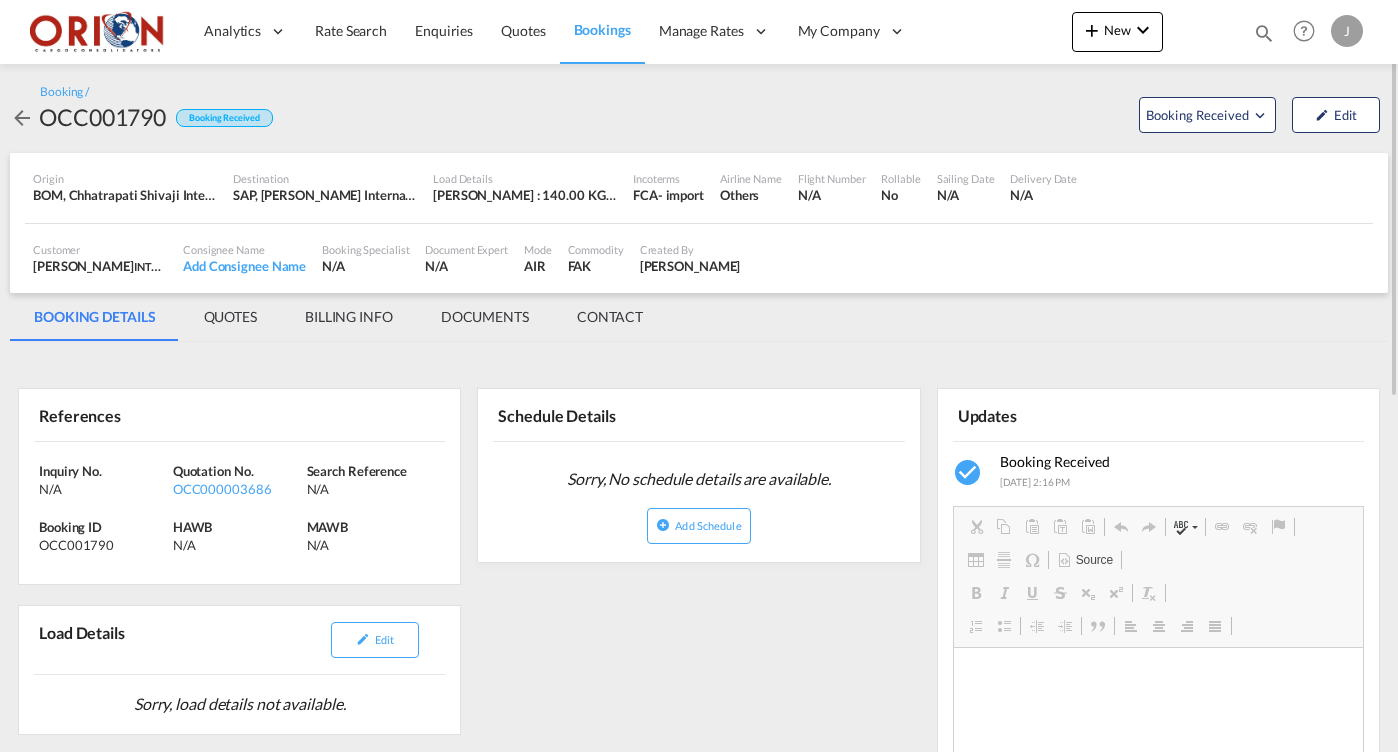 scroll, scrollTop: 0, scrollLeft: 0, axis: both 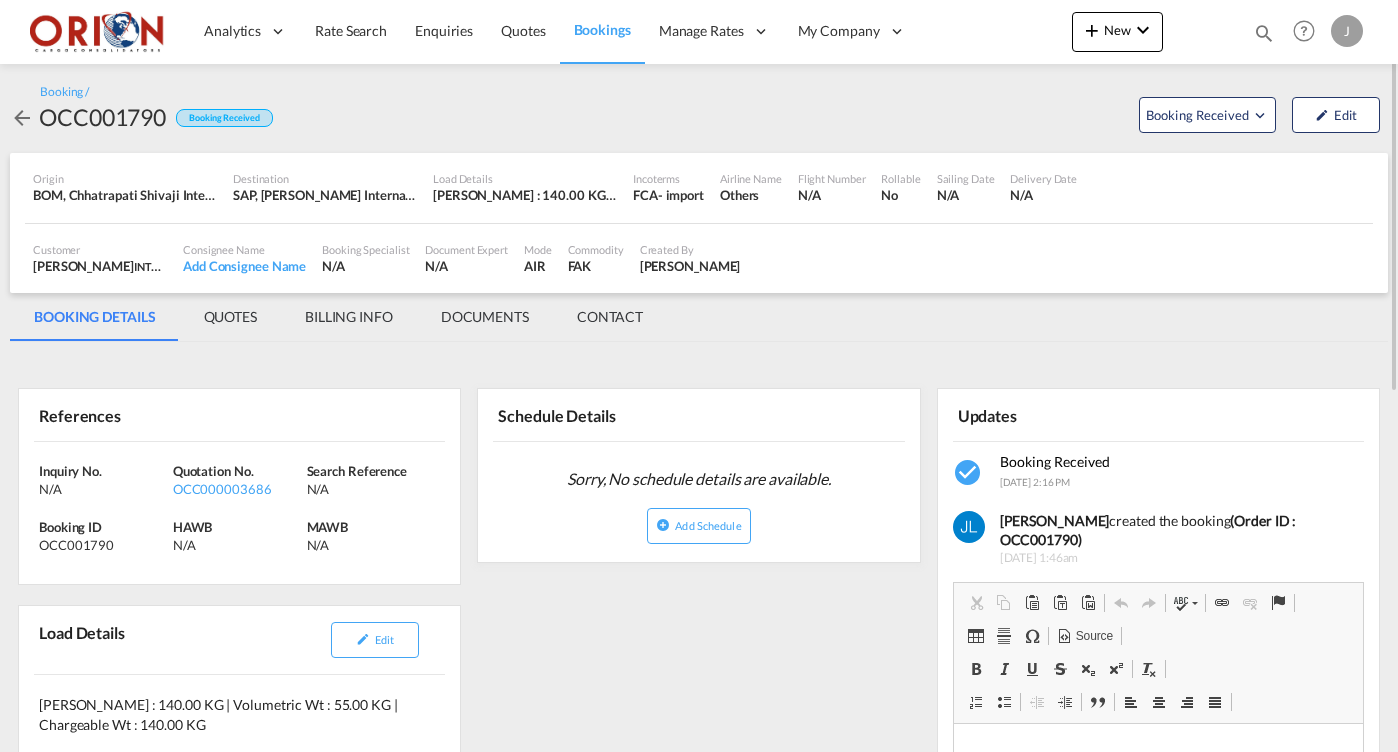 click on "BILLING INFO" at bounding box center (349, 317) 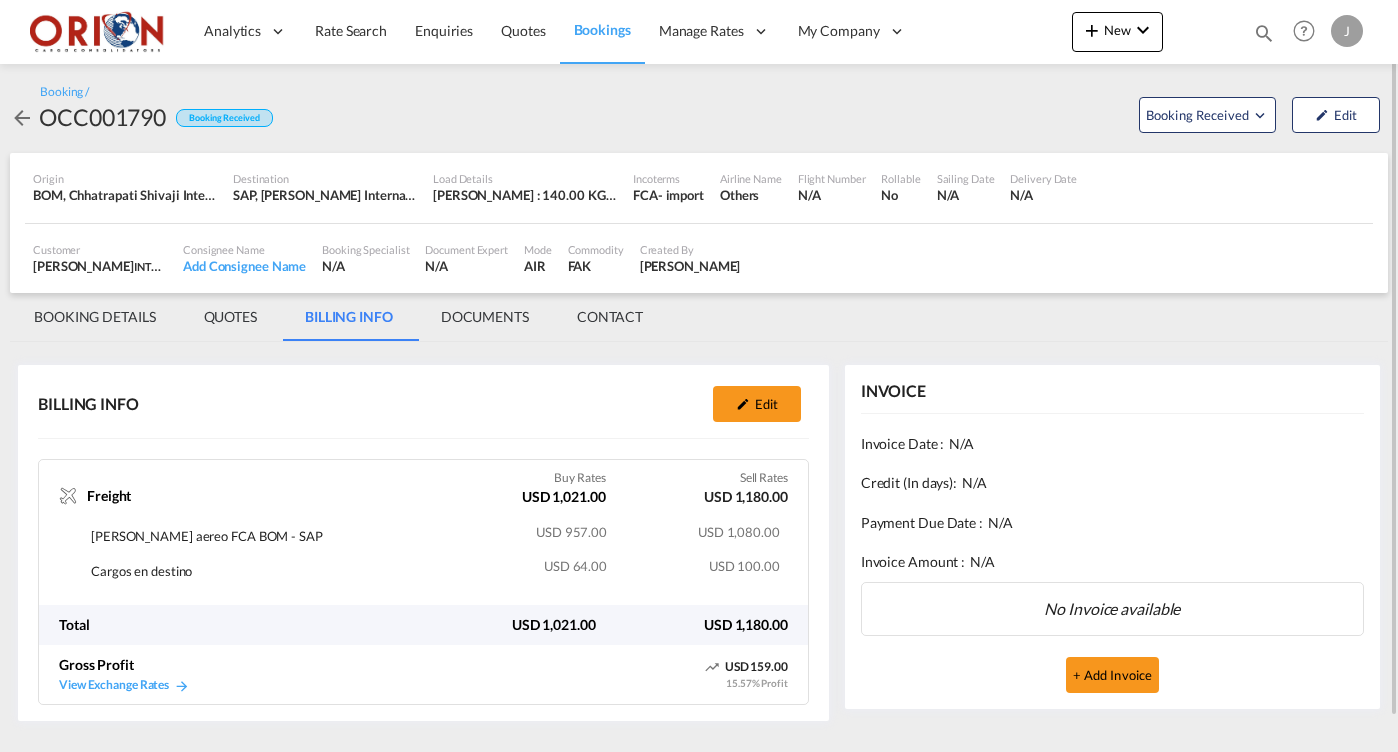 click on "QUOTES" at bounding box center [230, 317] 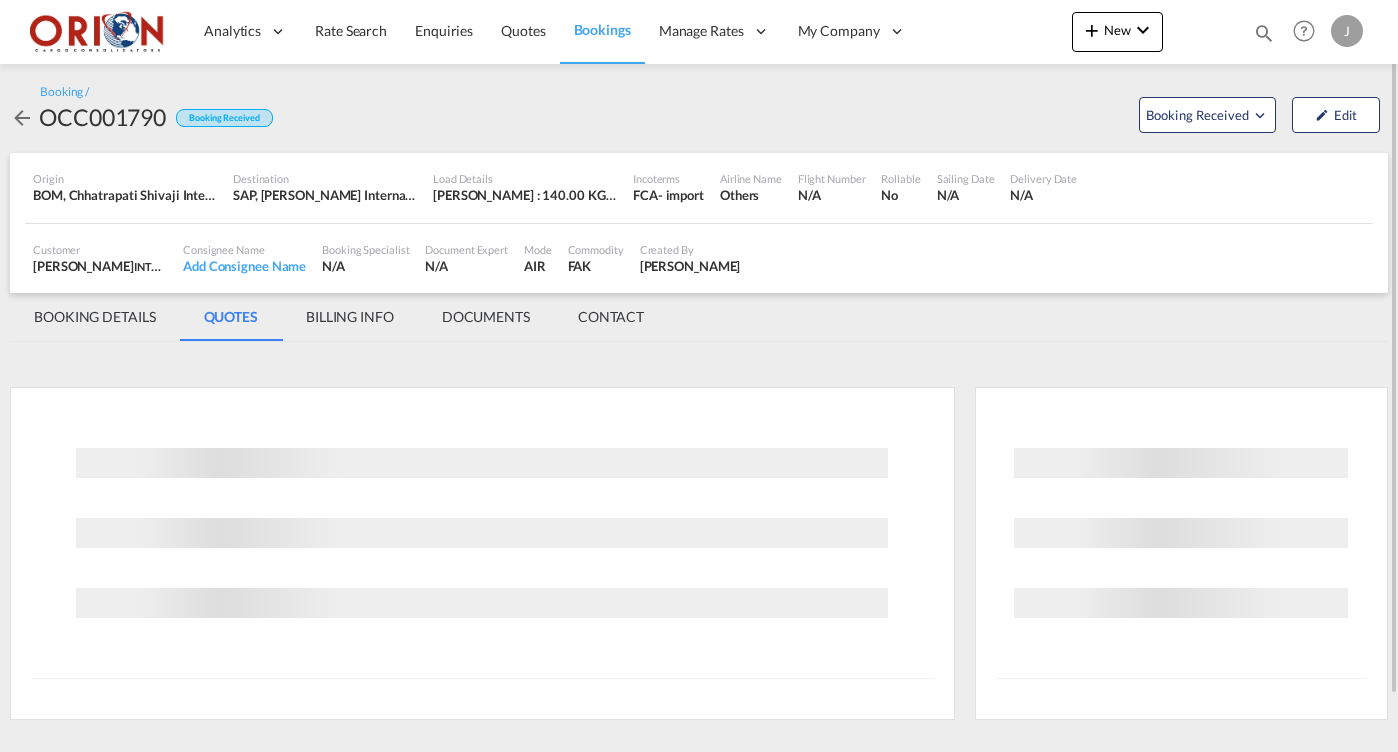 click on "BOOKING DETAILS" at bounding box center [95, 317] 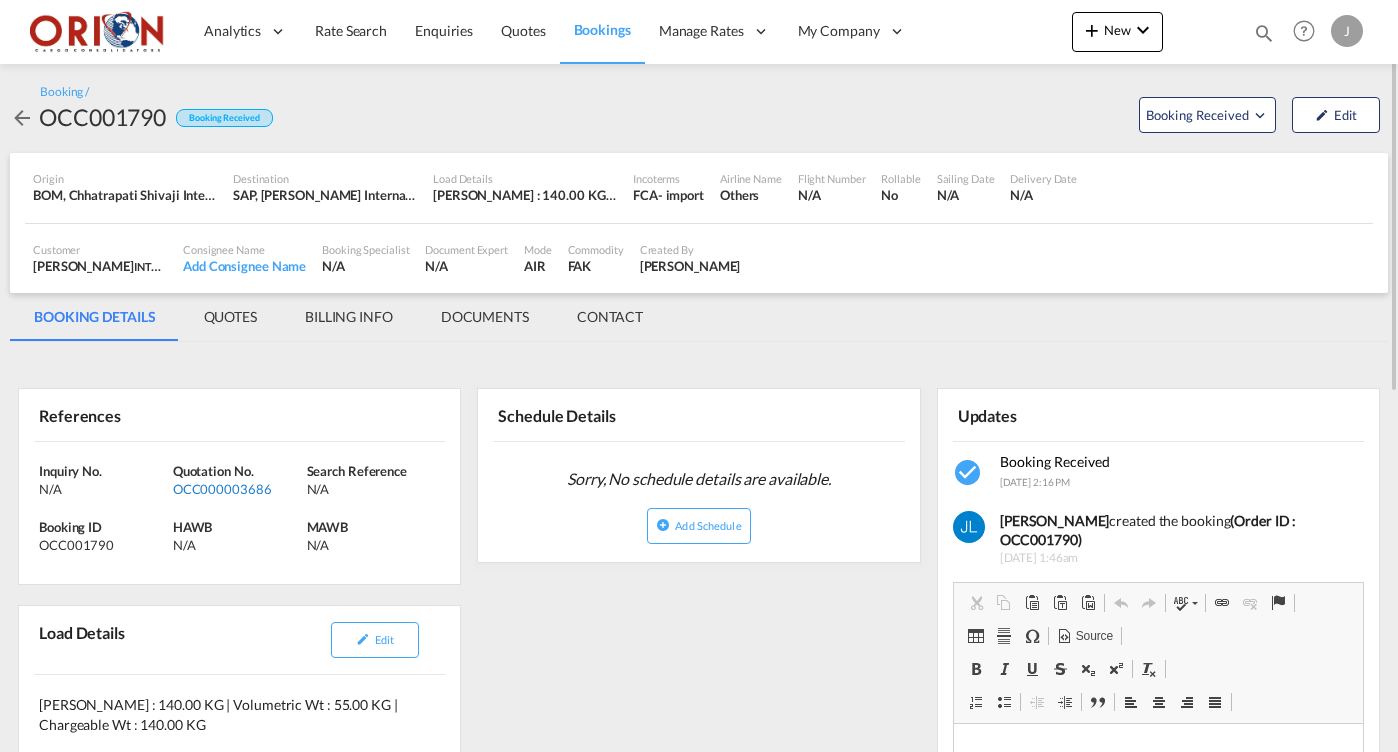 click on "OCC000003686" at bounding box center [237, 489] 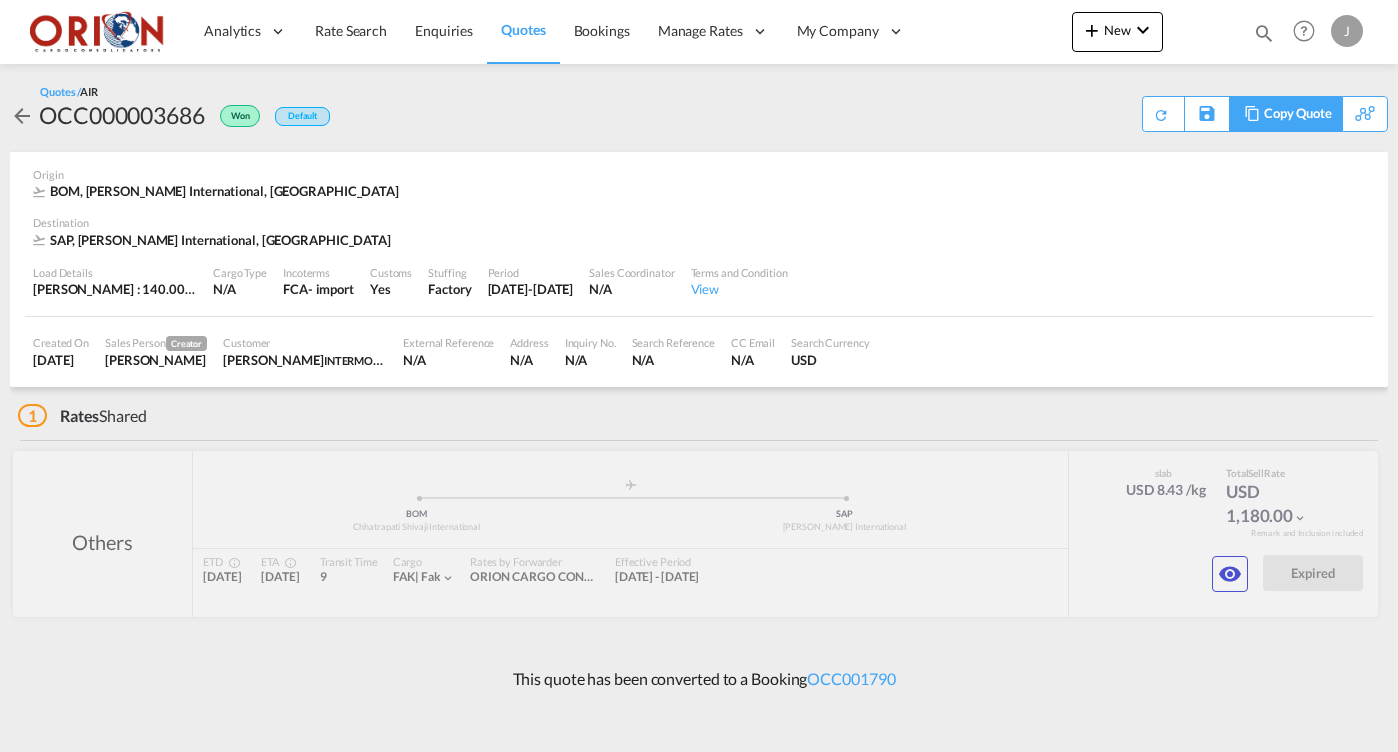 click on "Copy Quote" at bounding box center [1298, 114] 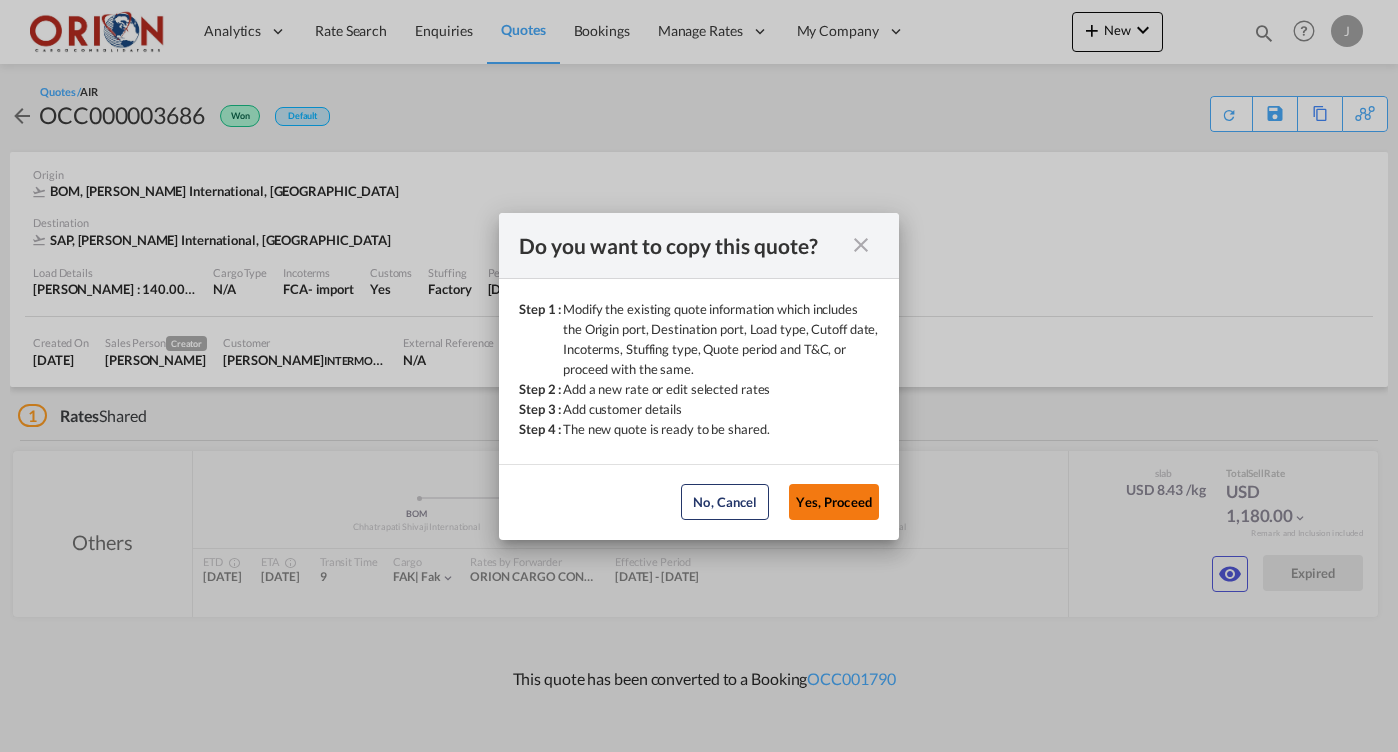 click on "Yes, Proceed" 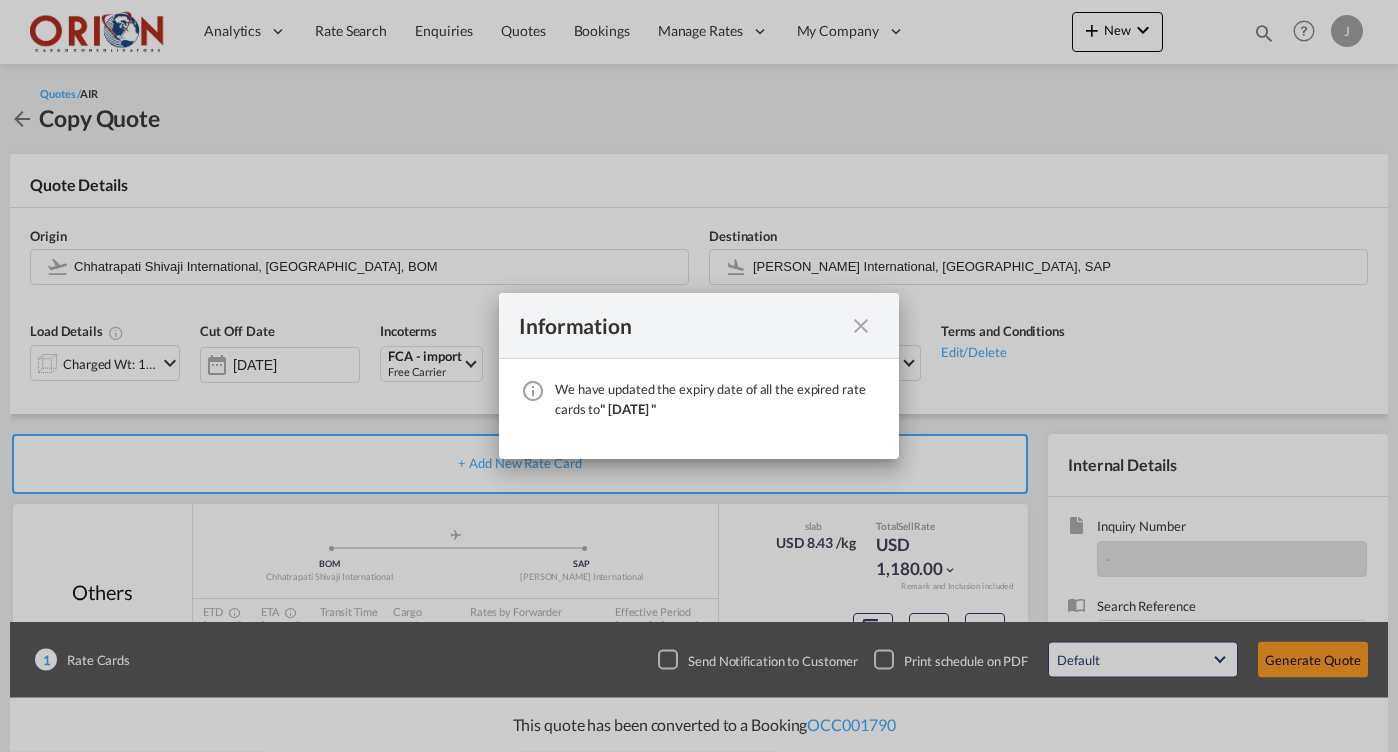 click at bounding box center [861, 326] 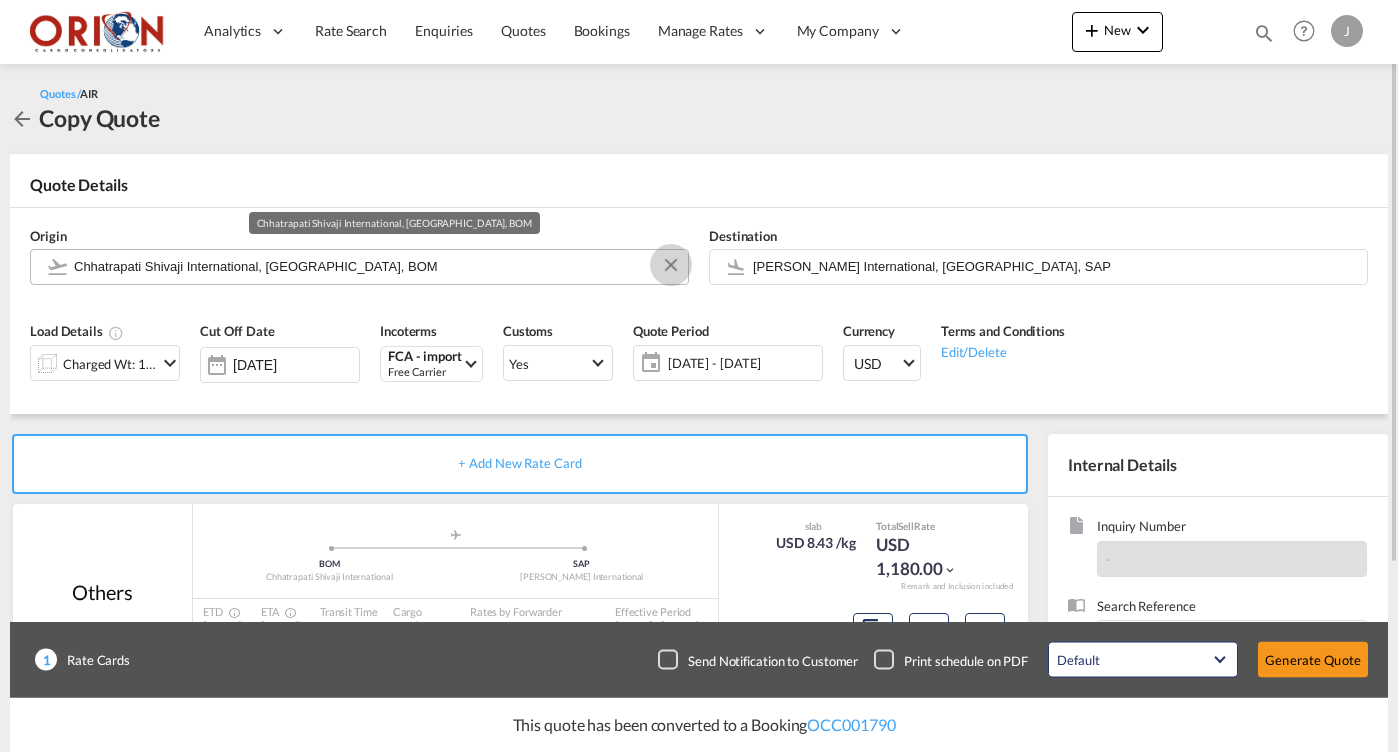 click at bounding box center [671, 265] 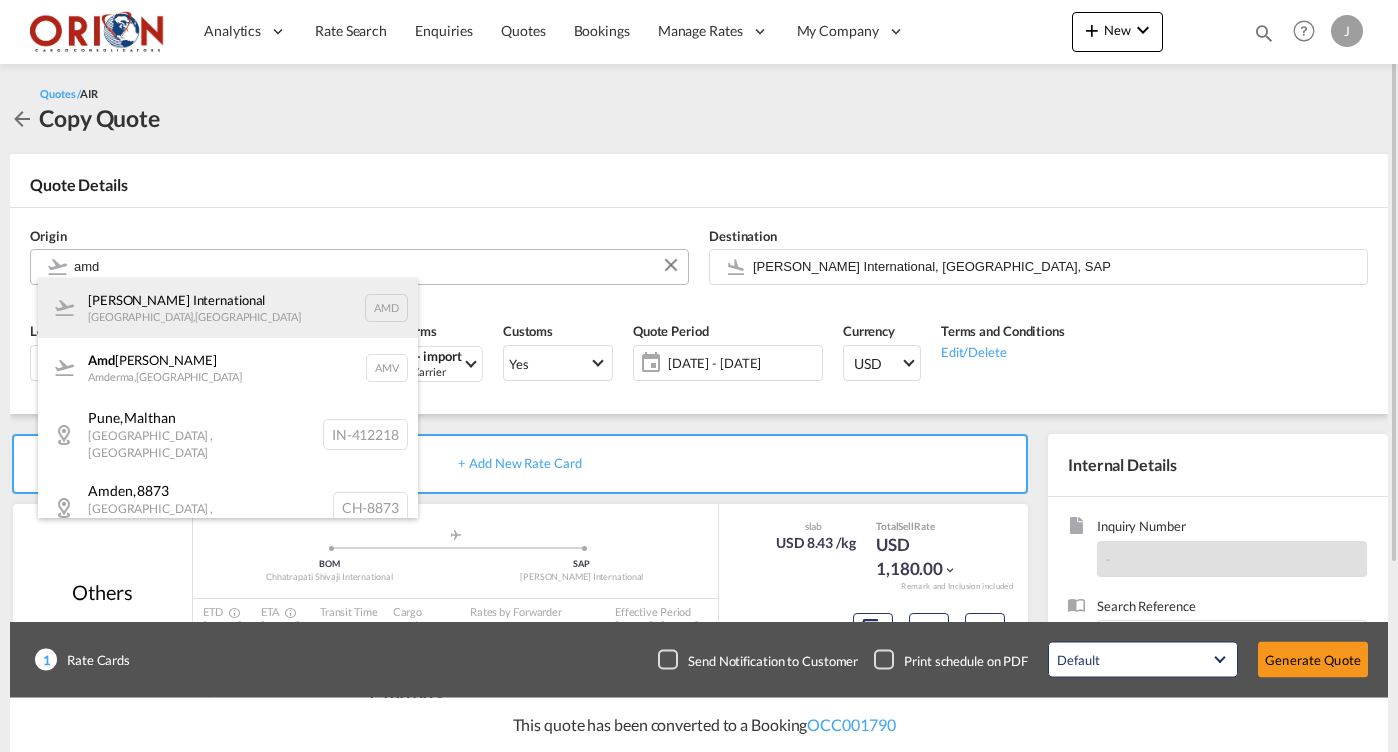click on "[PERSON_NAME] International [GEOGRAPHIC_DATA] ,  [GEOGRAPHIC_DATA]
AMD" at bounding box center (228, 308) 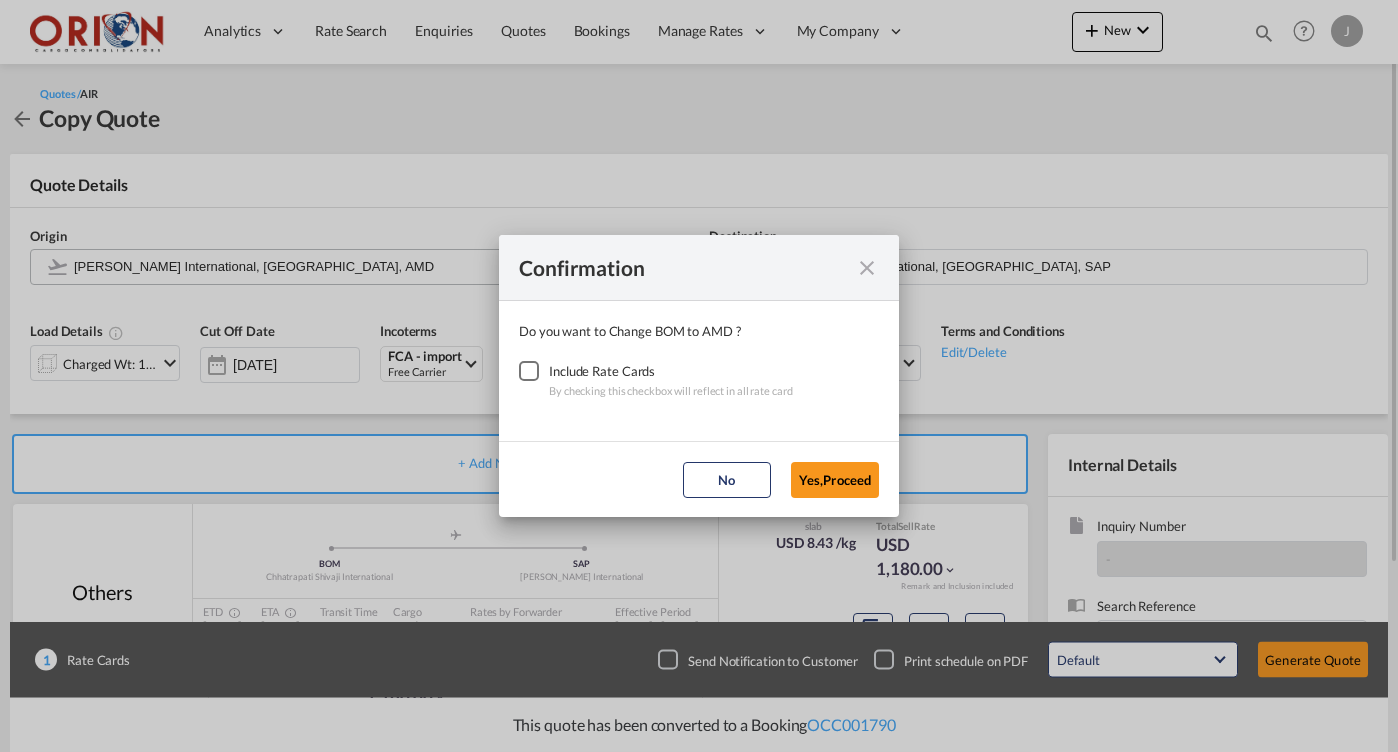 click at bounding box center (529, 371) 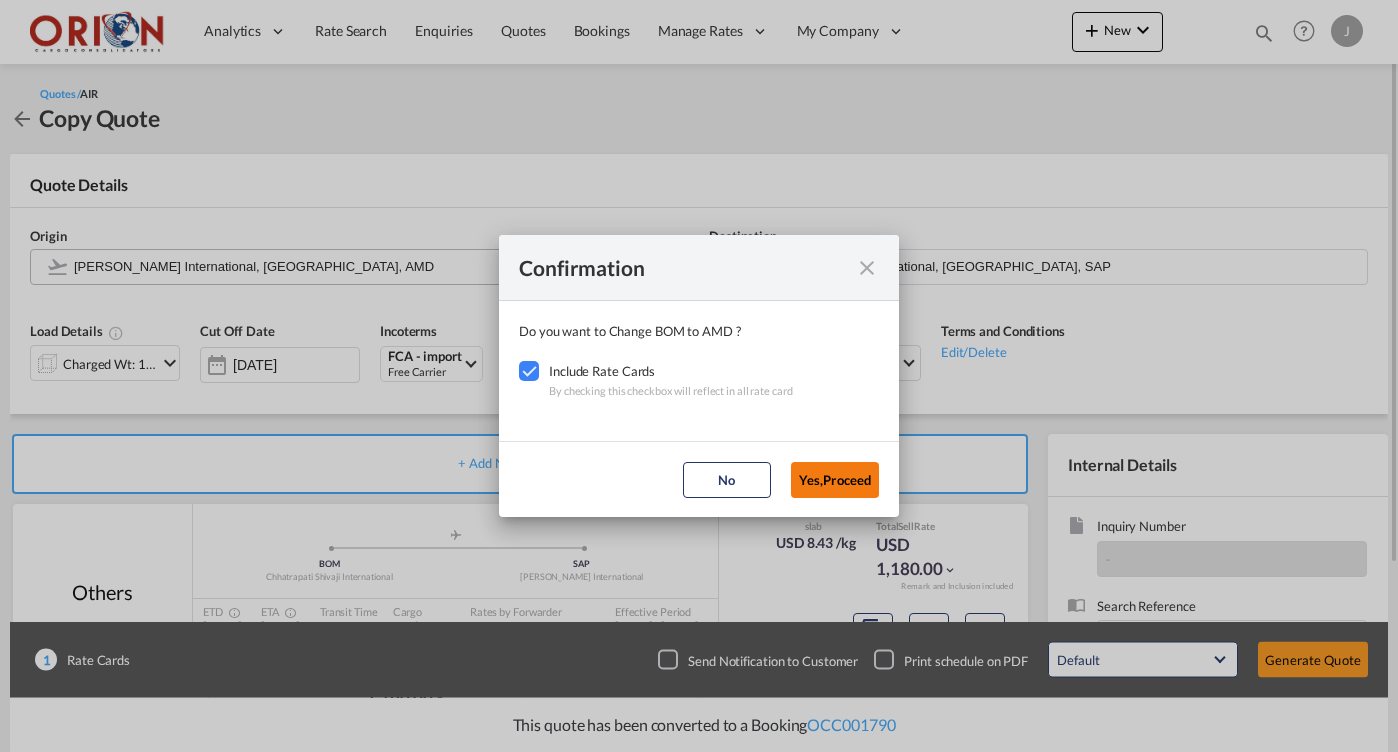 click on "Yes,Proceed" at bounding box center (835, 480) 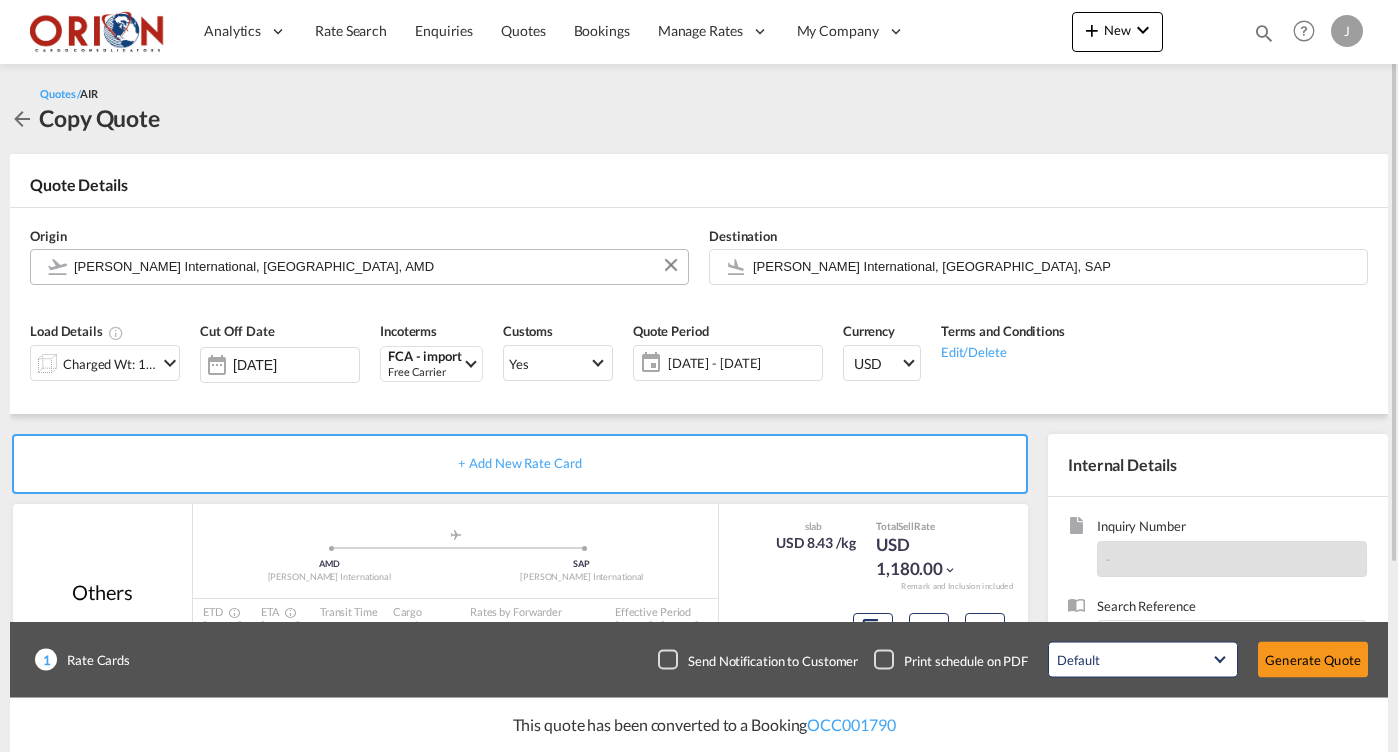 click on "[DATE] - [DATE]" 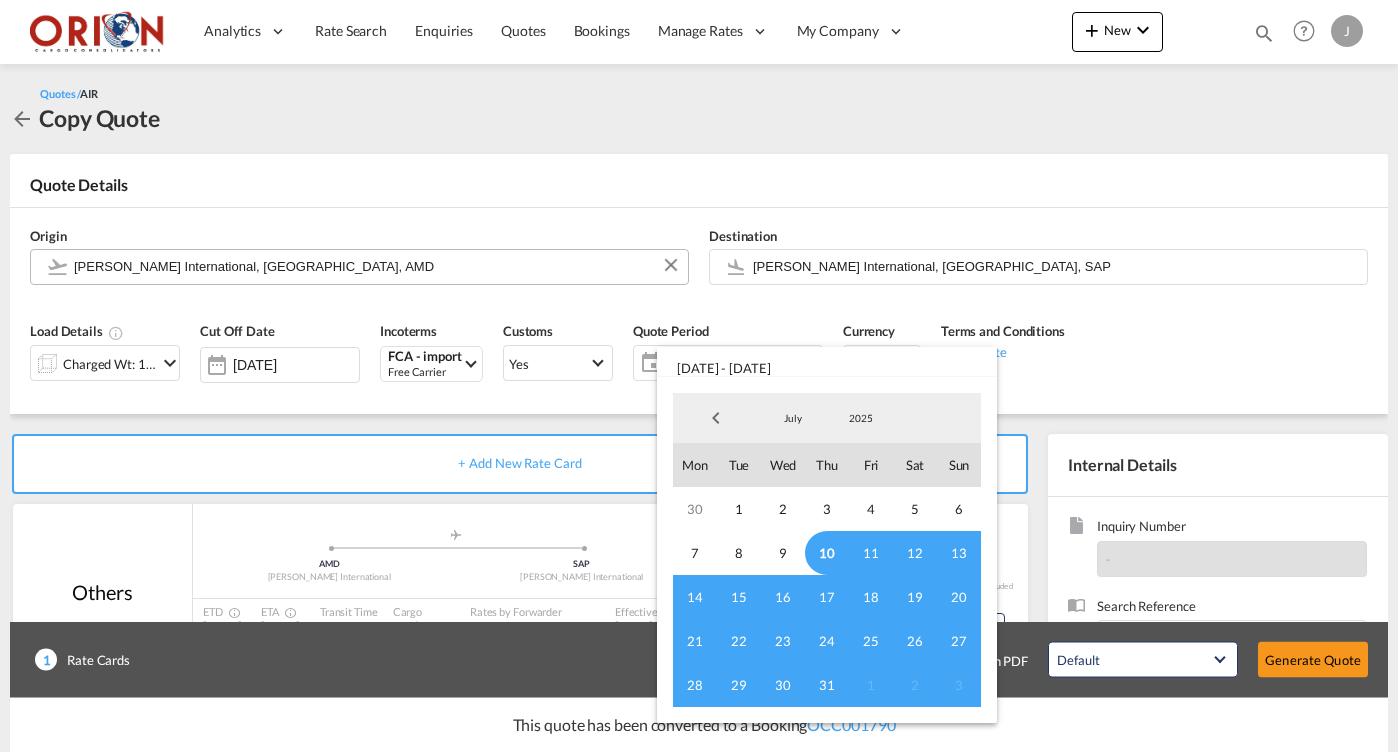 click on "10" at bounding box center [827, 553] 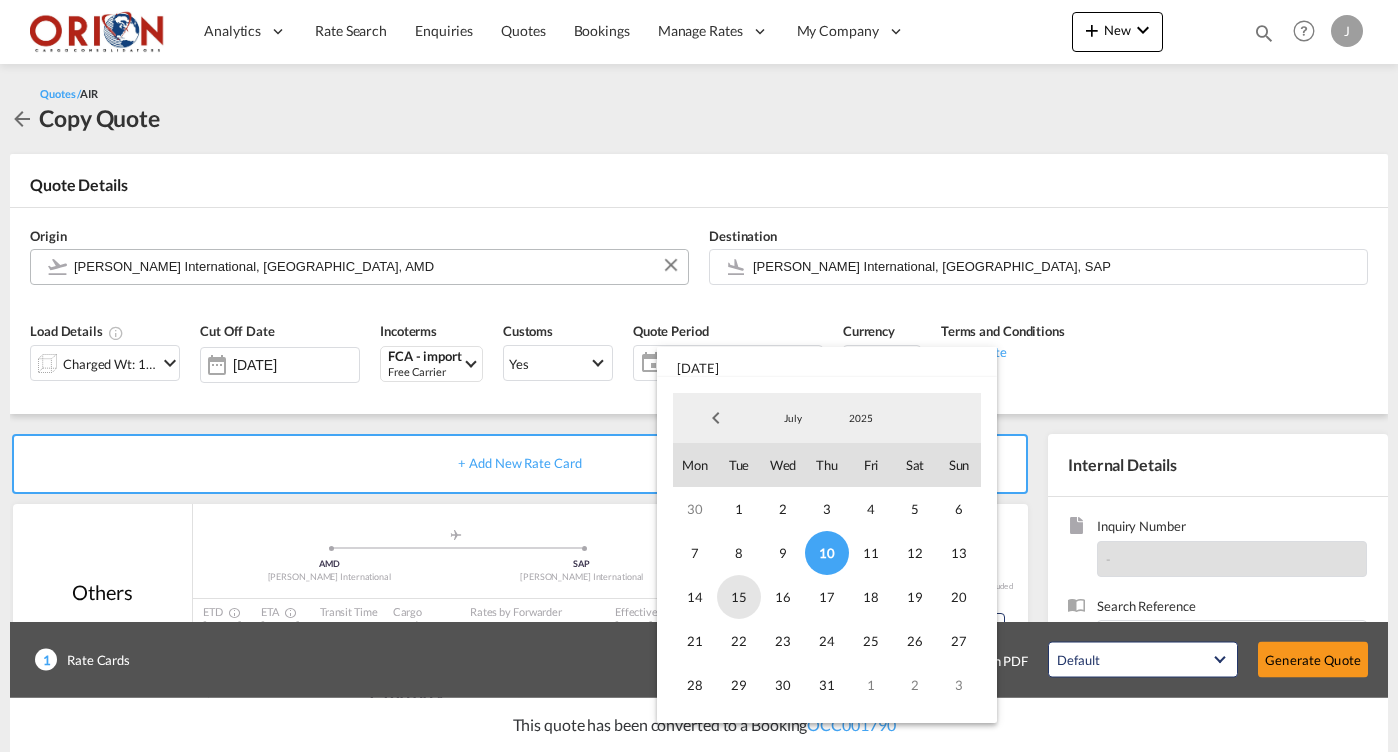 click on "15" at bounding box center (739, 597) 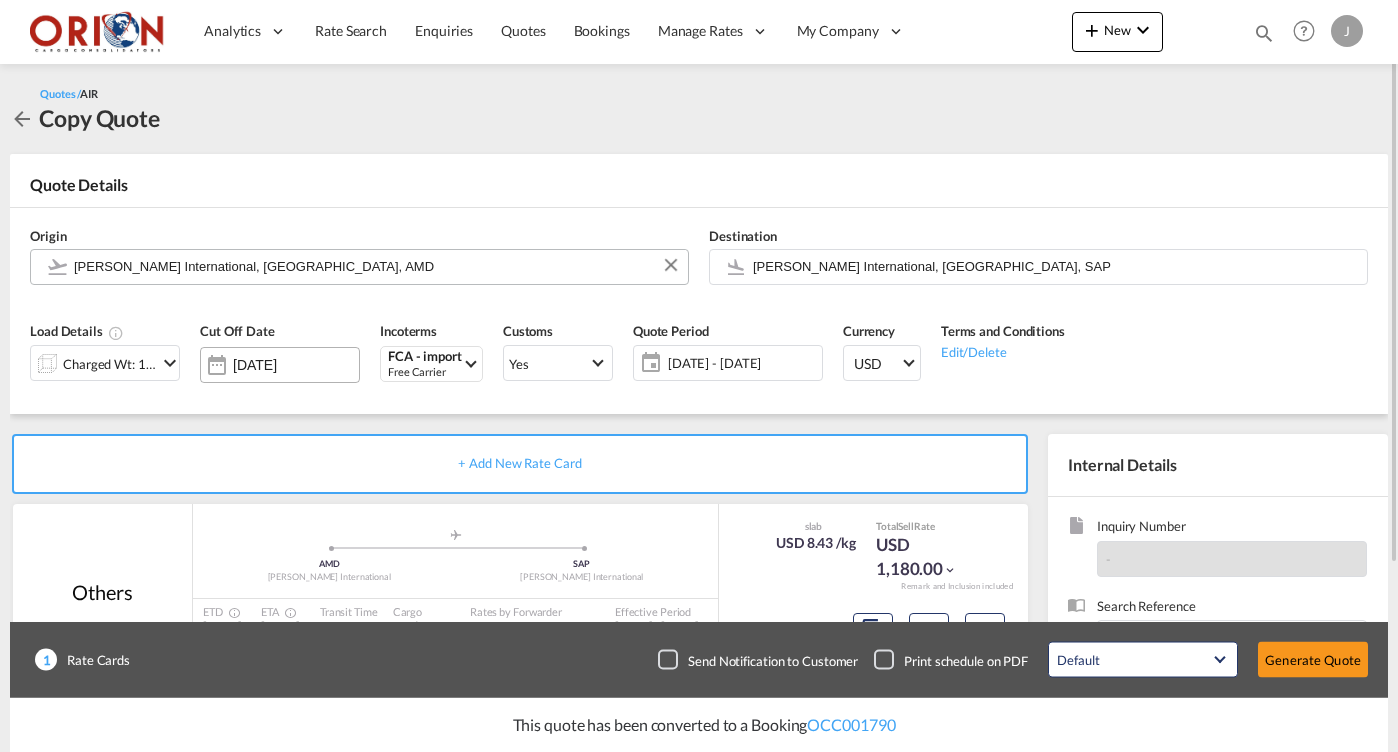 click on "[DATE]" at bounding box center [280, 365] 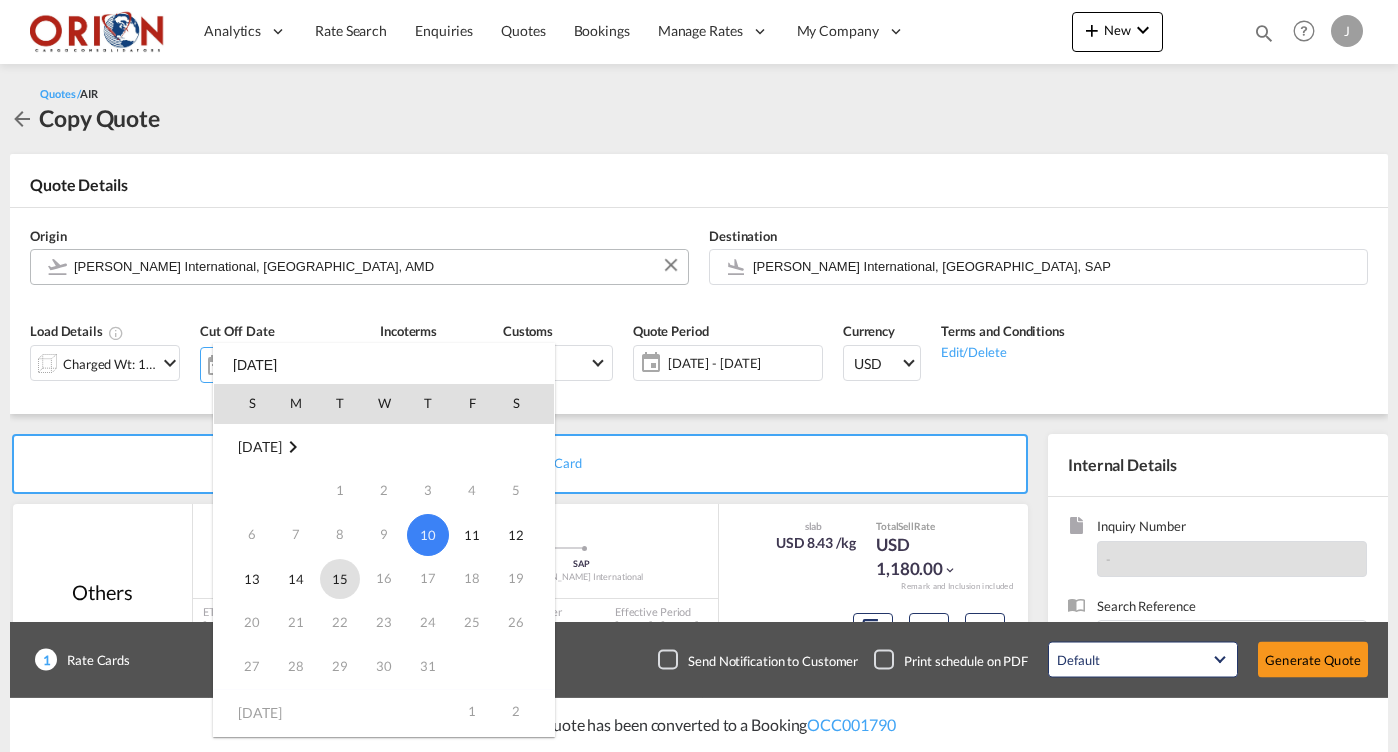 click on "15" at bounding box center [340, 579] 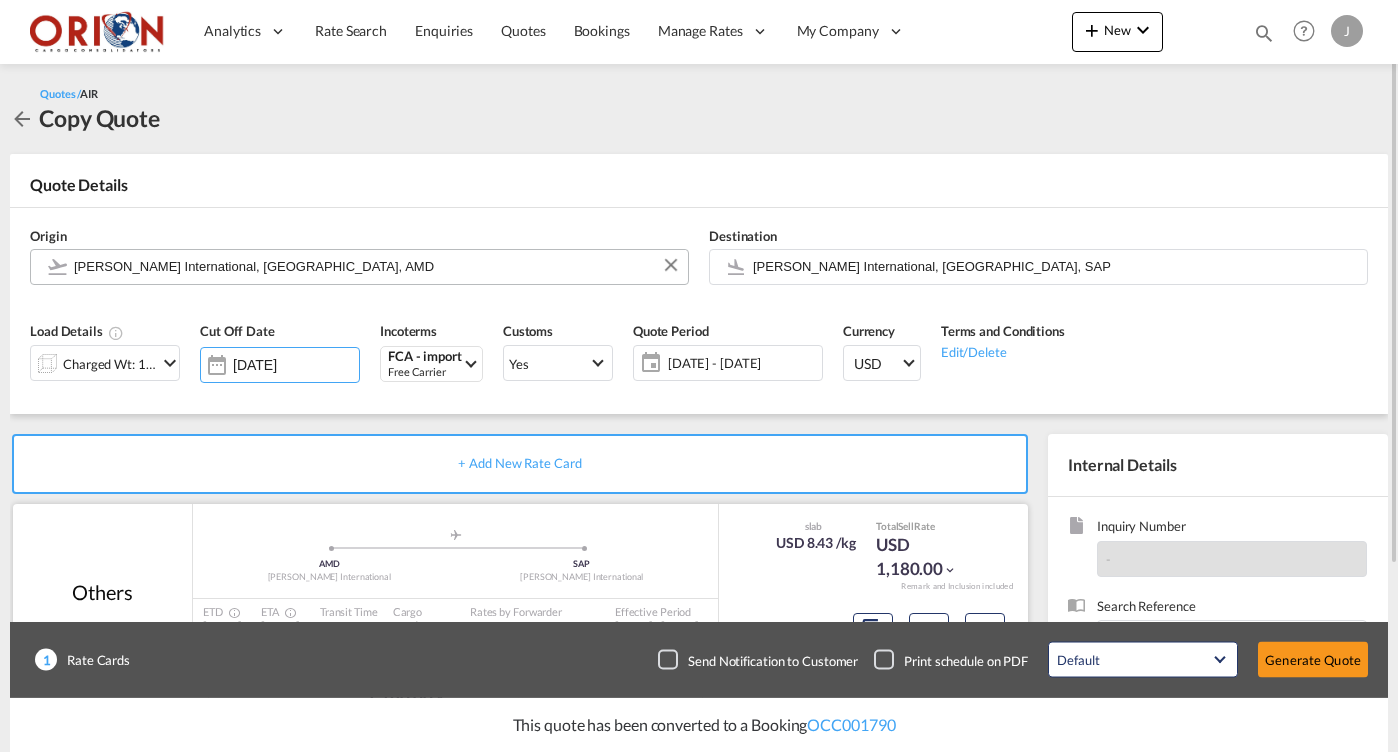 scroll, scrollTop: 252, scrollLeft: 0, axis: vertical 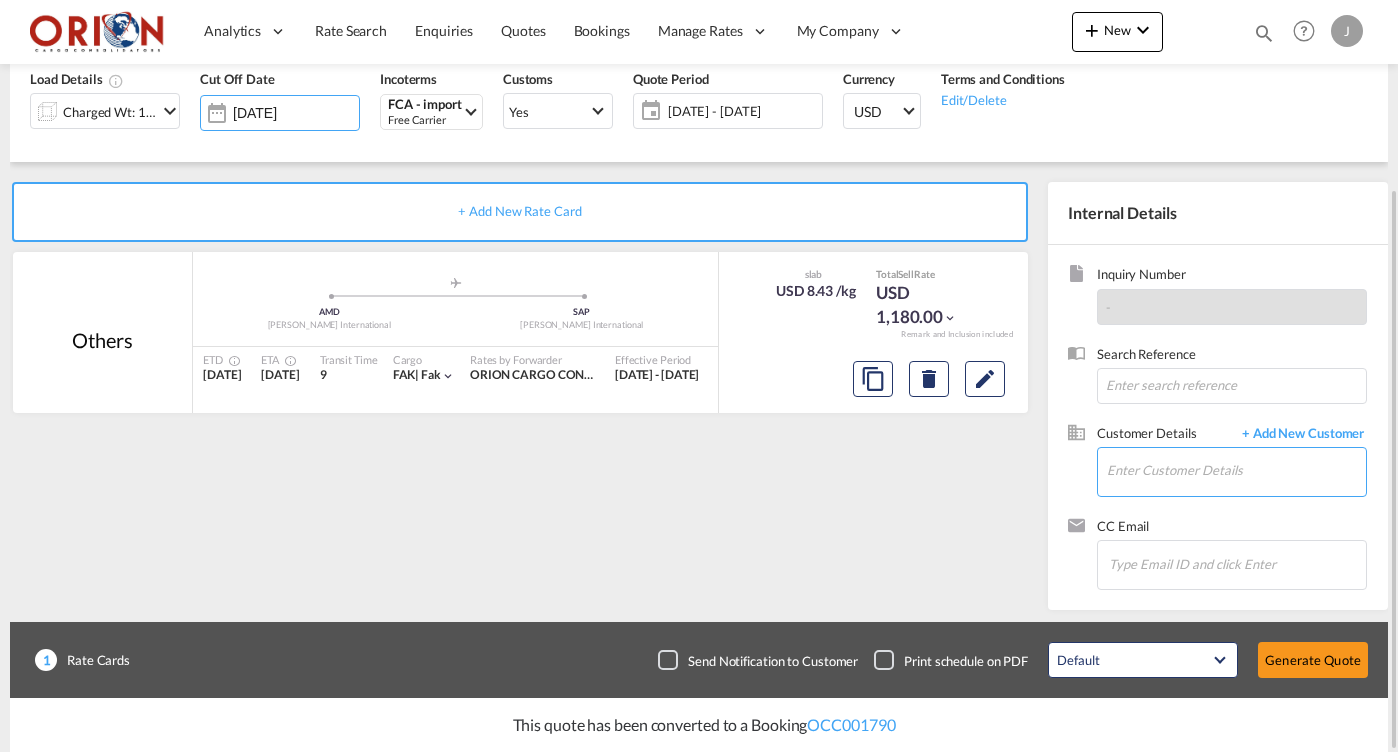 click on "Enter Customer Details" at bounding box center [1236, 470] 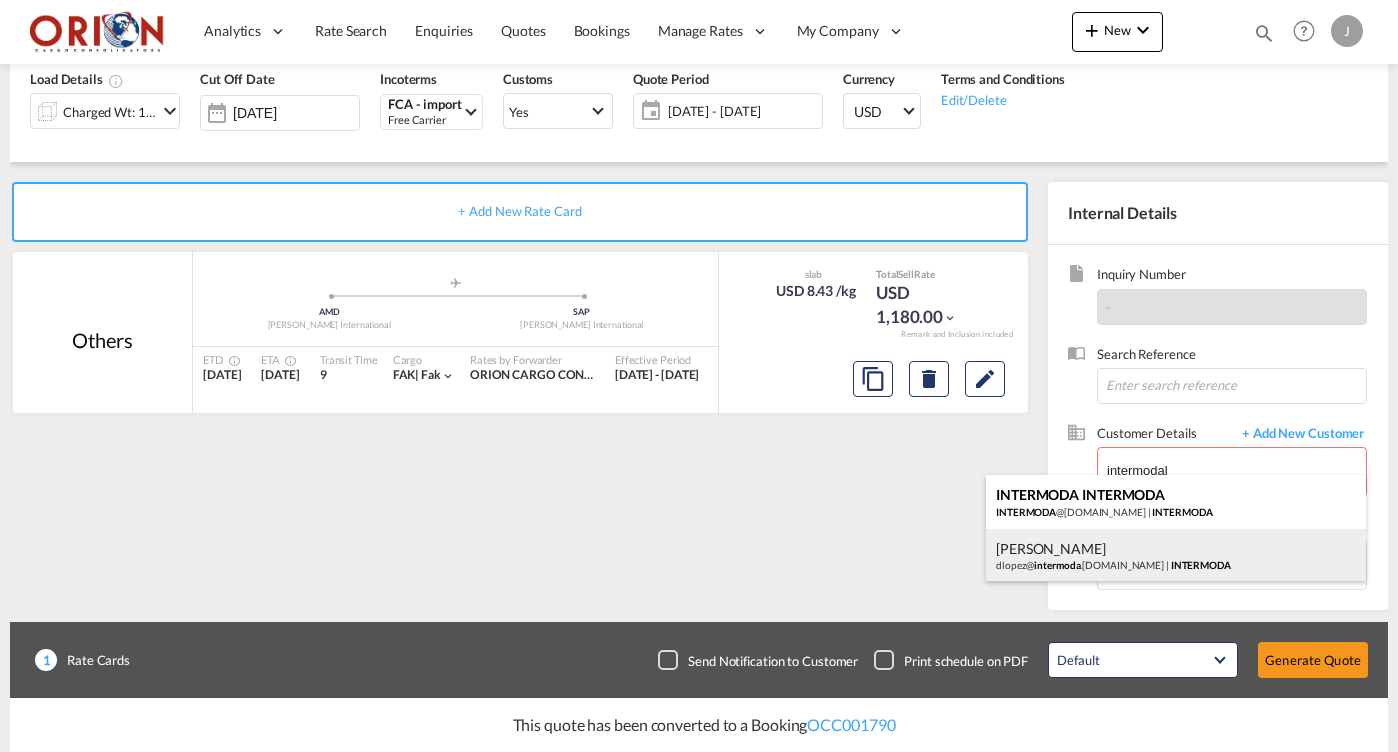 drag, startPoint x: 1107, startPoint y: 499, endPoint x: 1053, endPoint y: 559, distance: 80.72174 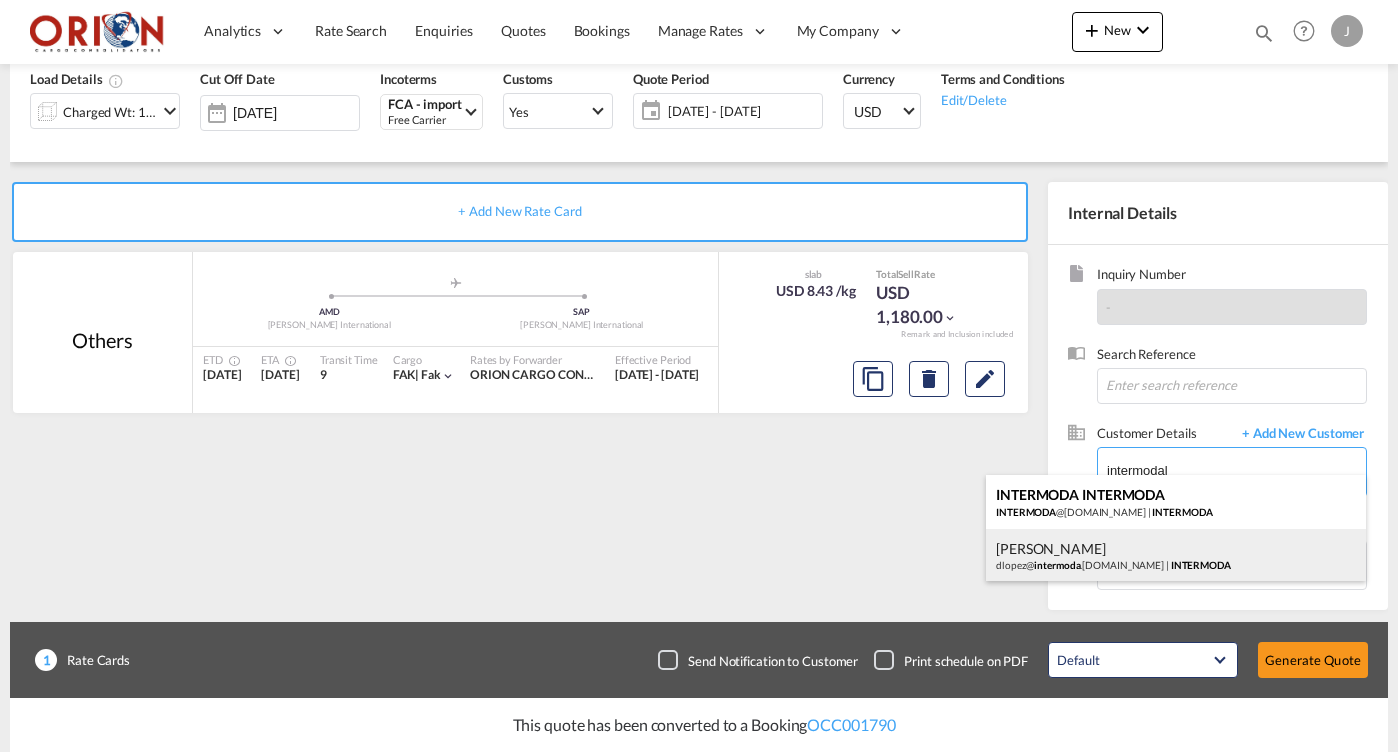 click on "[PERSON_NAME] dlopez@ intermoda .[DOMAIN_NAME]    |    INTERMODA" at bounding box center [1176, 556] 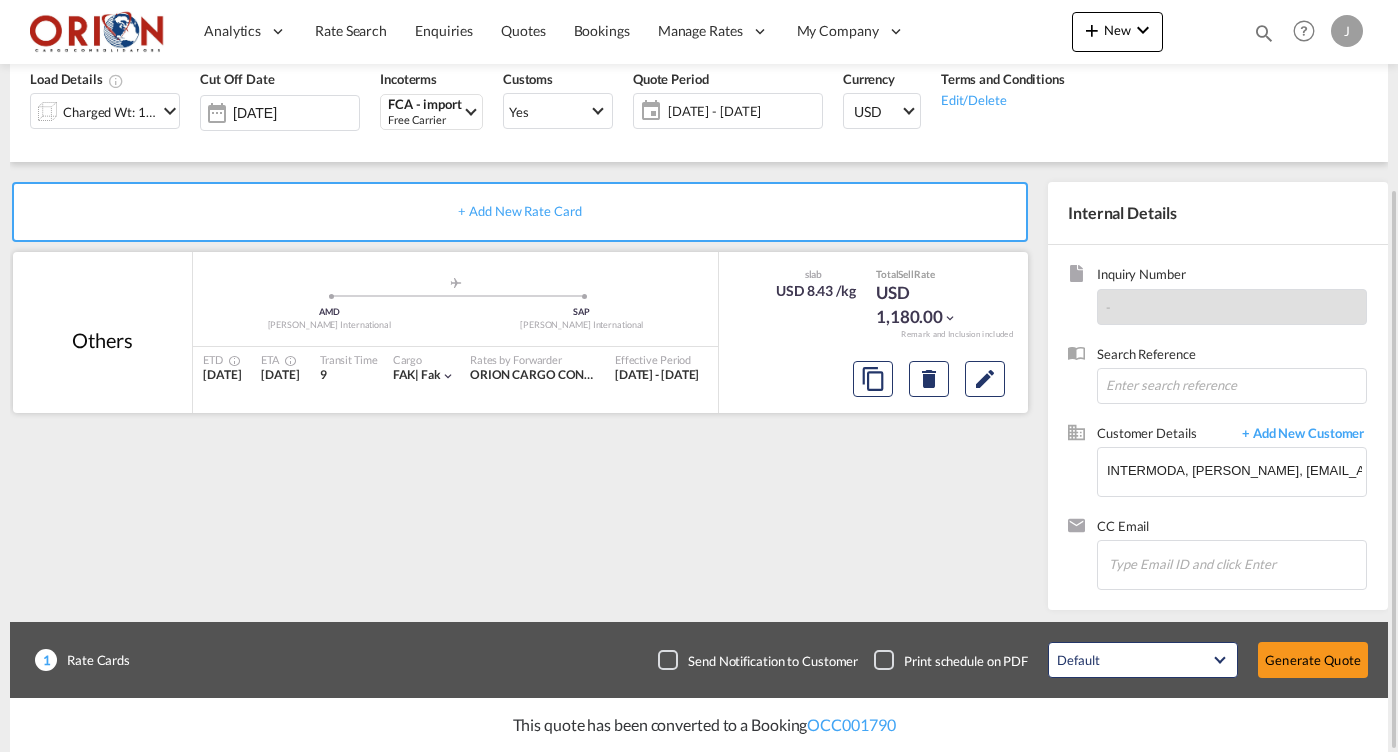click at bounding box center (929, 379) 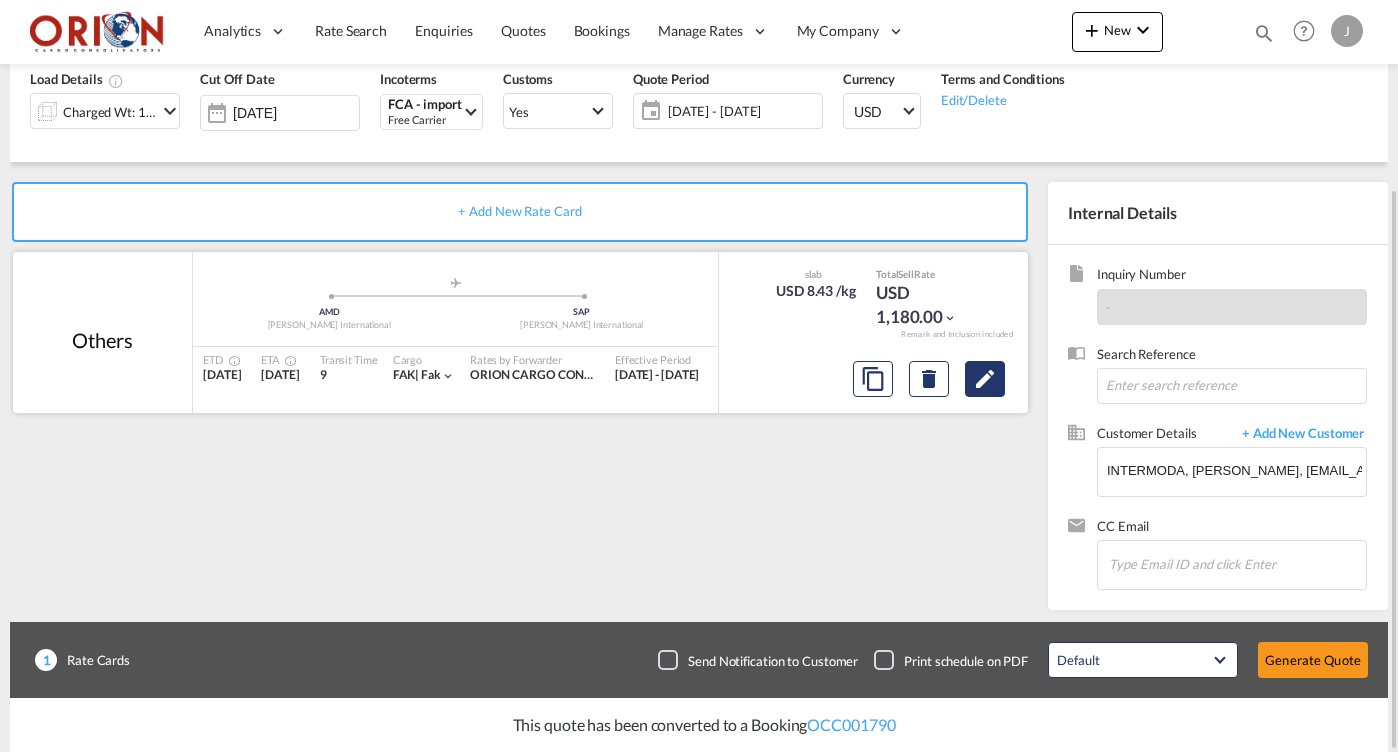 click at bounding box center [985, 379] 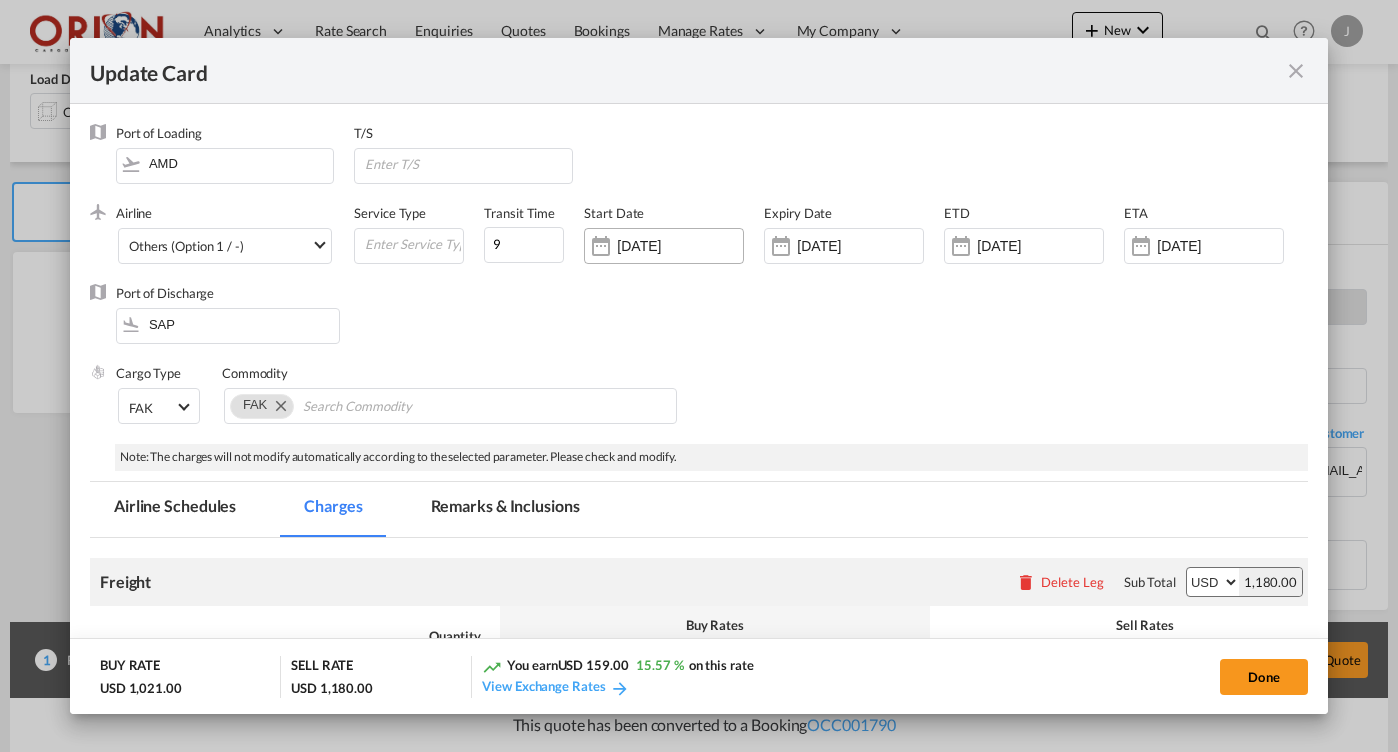 click on "[DATE]" at bounding box center [680, 246] 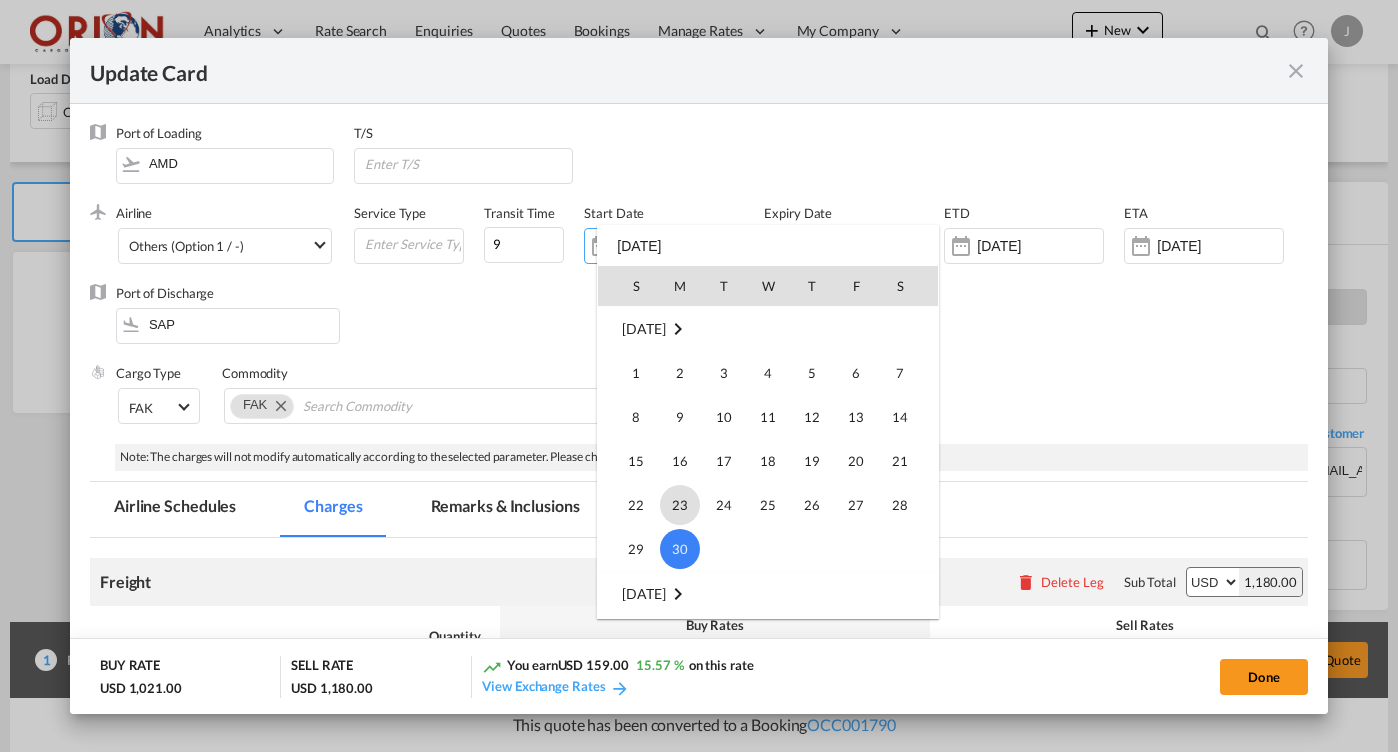 scroll, scrollTop: 462558, scrollLeft: 0, axis: vertical 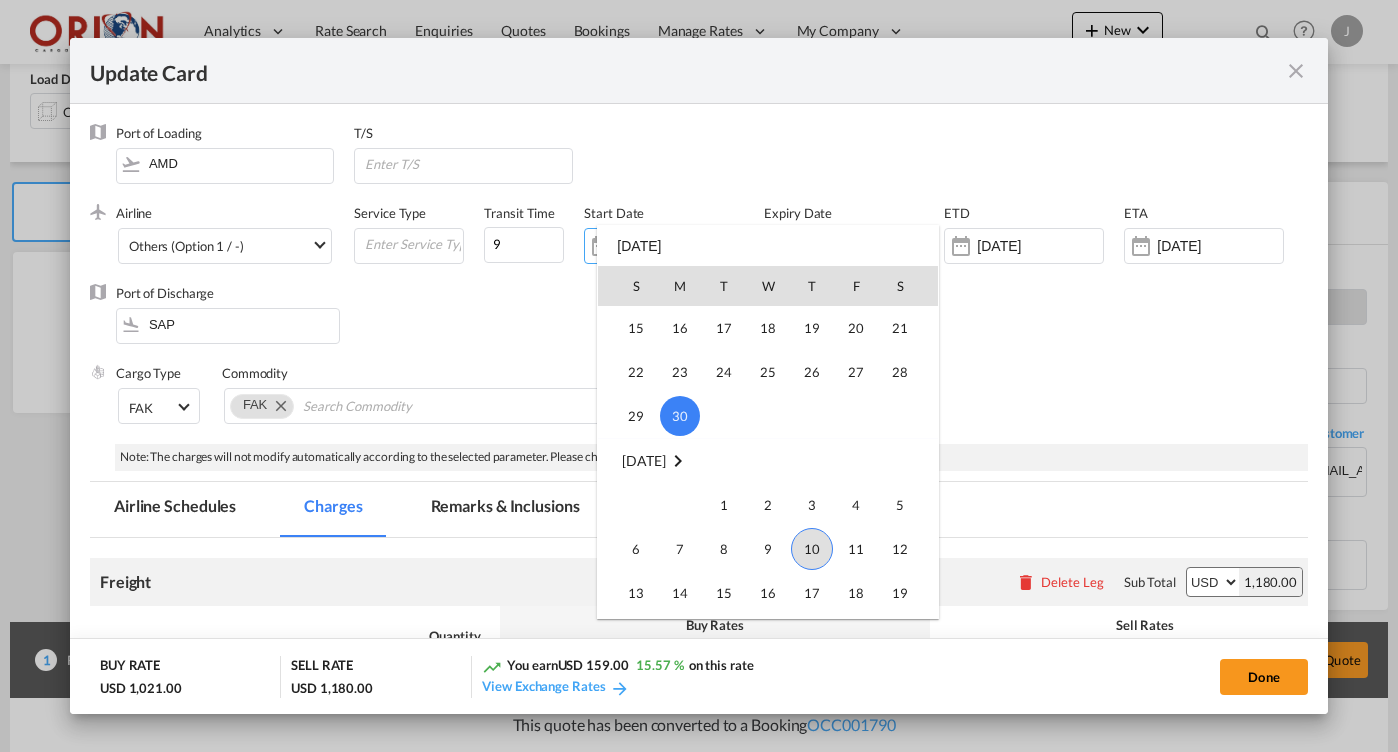 click on "10" at bounding box center (812, 549) 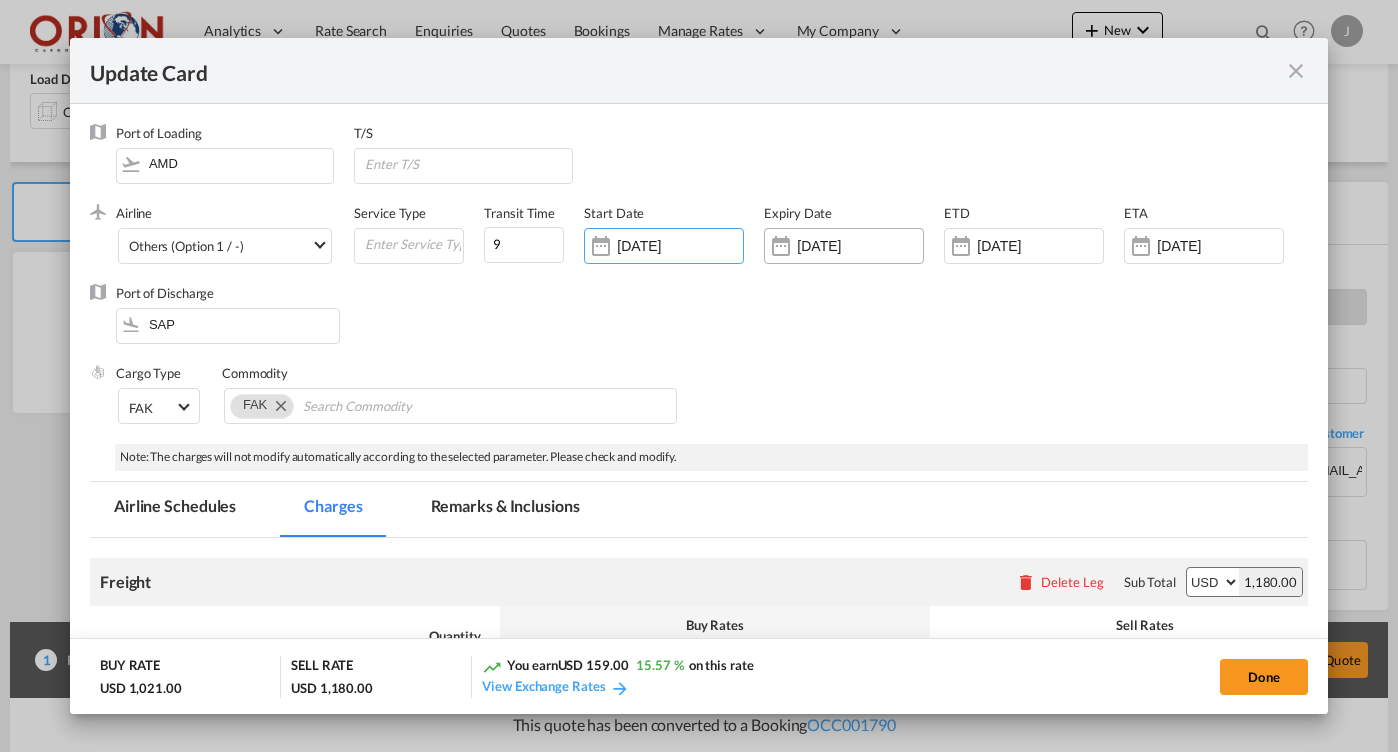 click on "[DATE]" at bounding box center (860, 246) 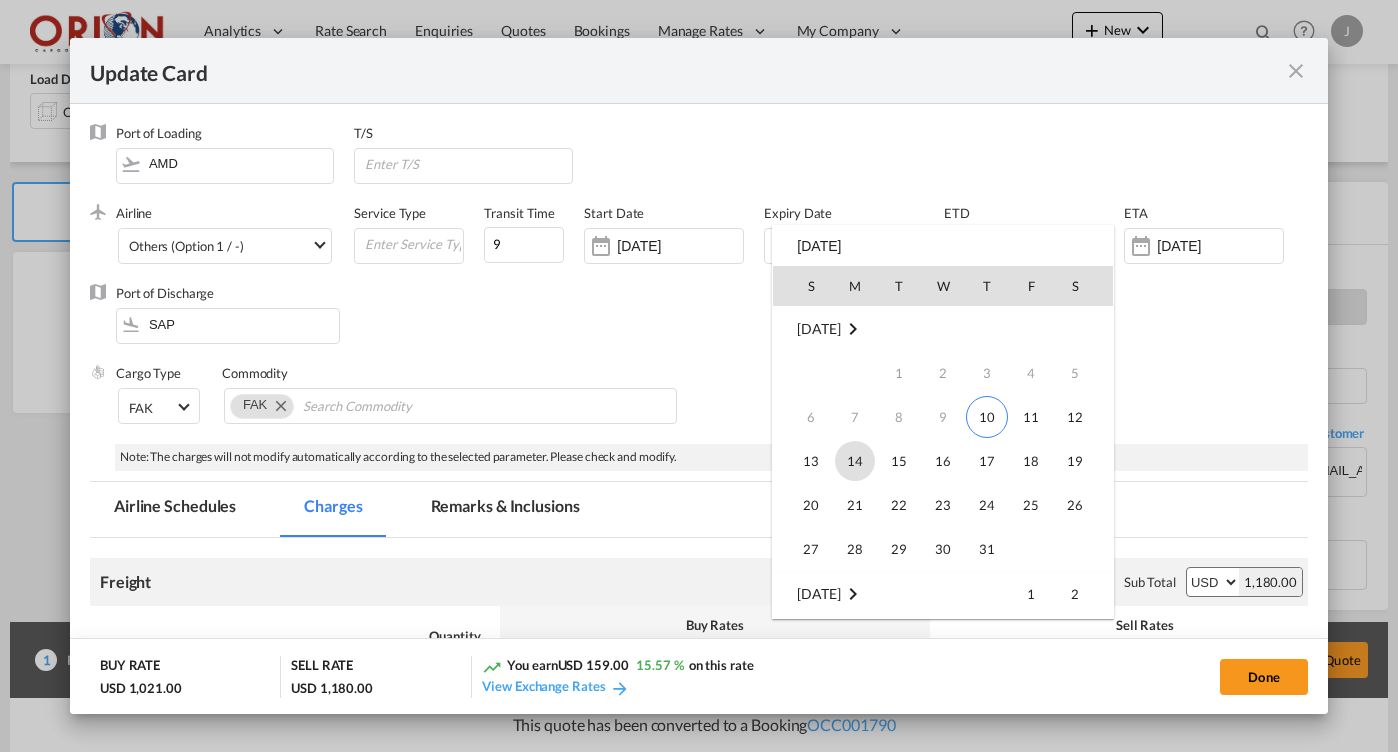 scroll, scrollTop: 0, scrollLeft: 0, axis: both 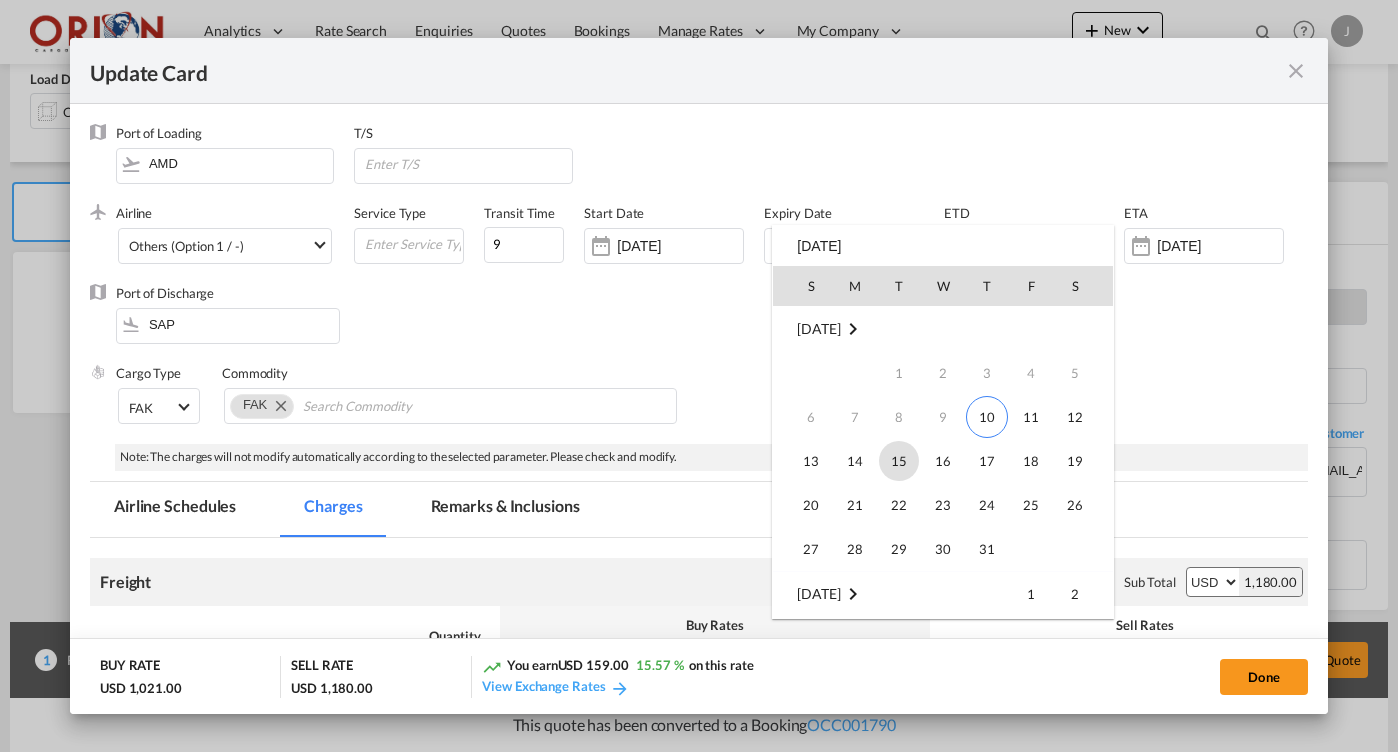 click on "15" at bounding box center [899, 461] 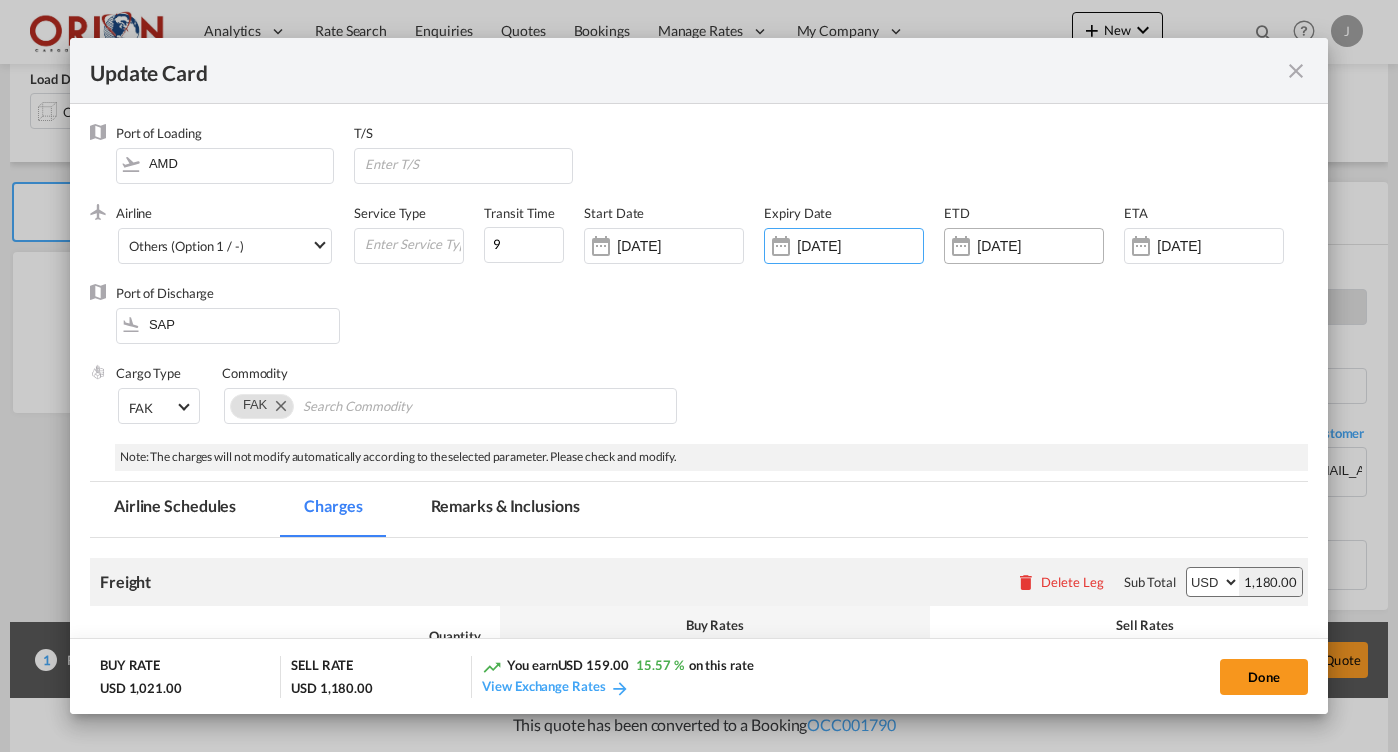 click at bounding box center (961, 246) 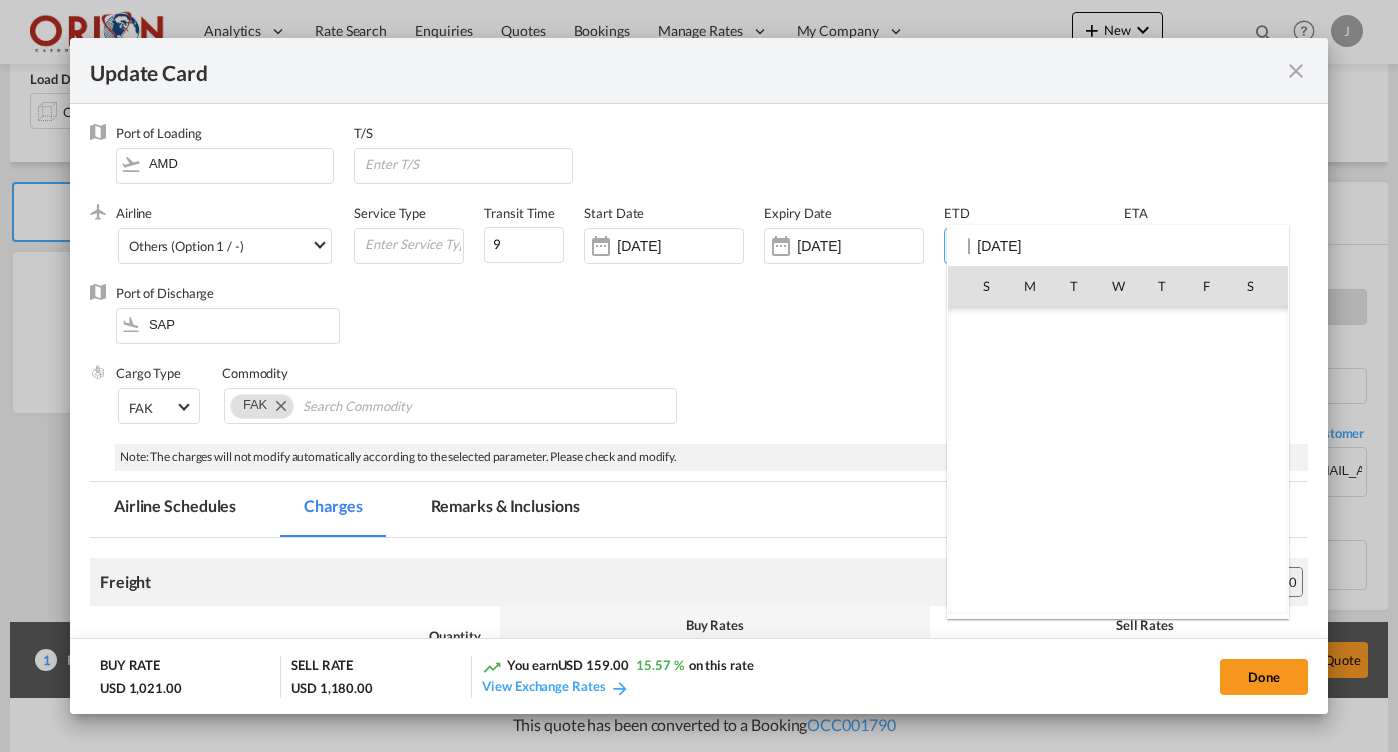 scroll, scrollTop: 462690, scrollLeft: 0, axis: vertical 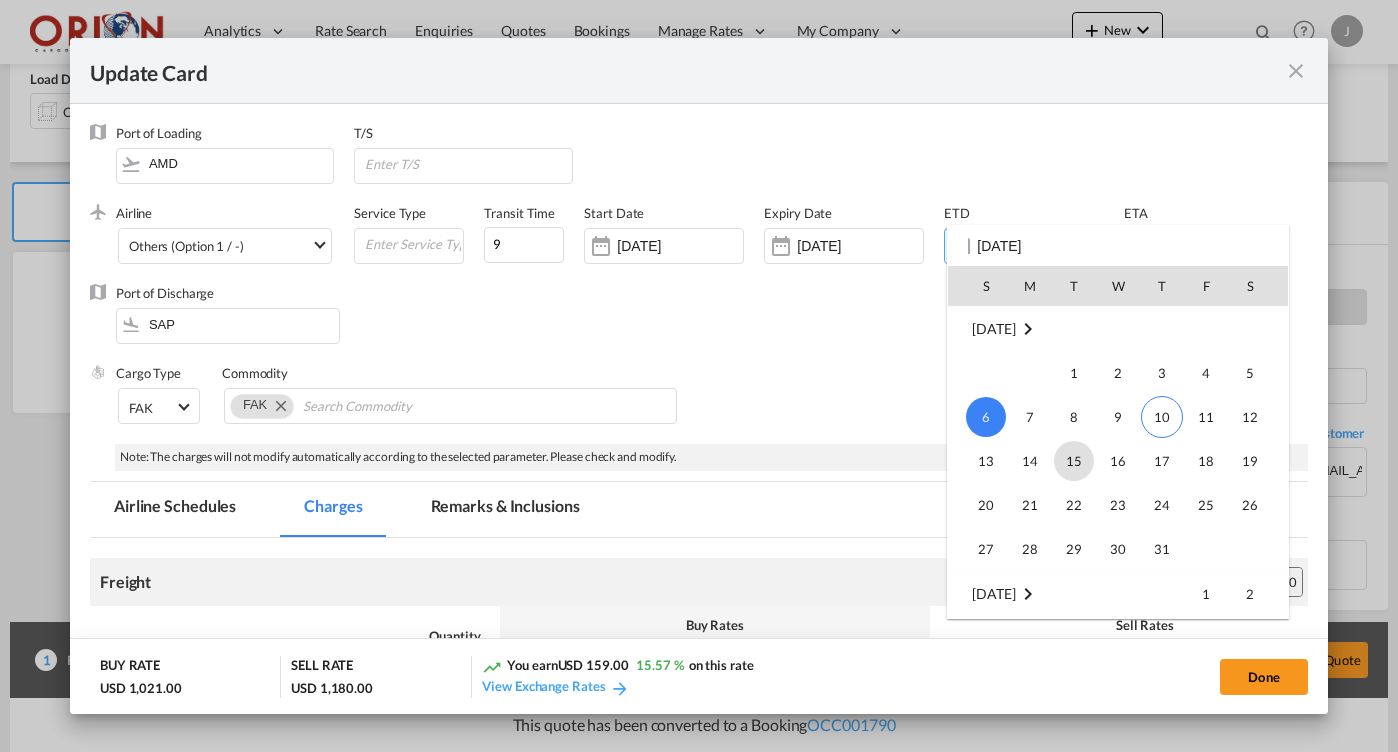 click on "15" at bounding box center (1074, 461) 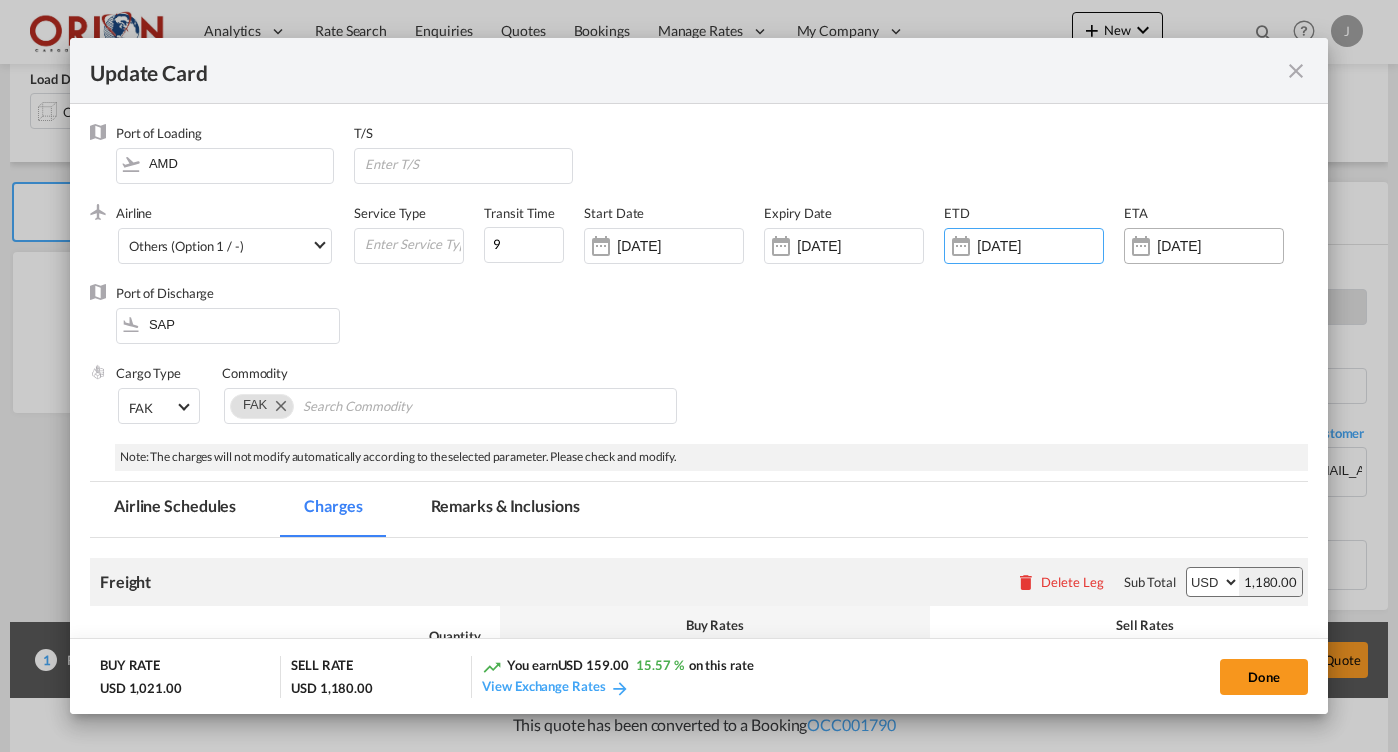 click on "[DATE]" at bounding box center [1204, 246] 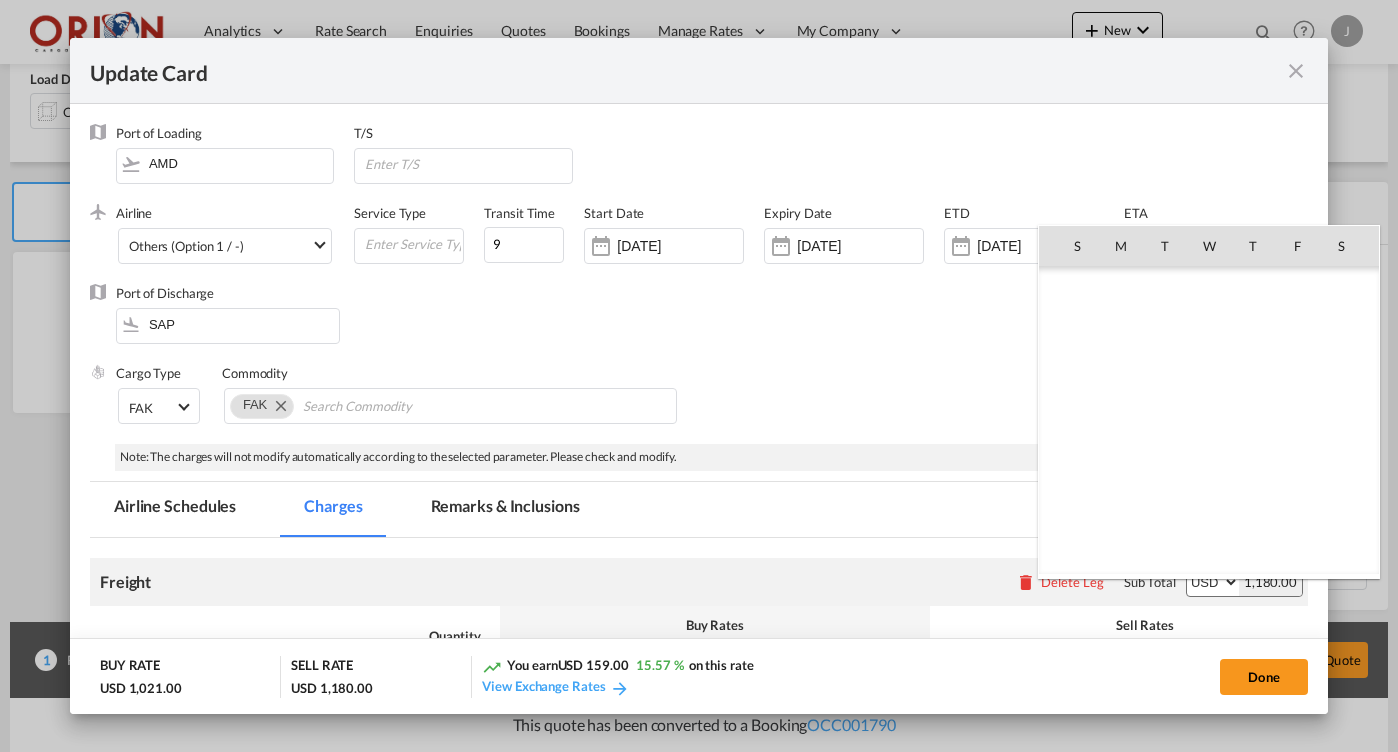 scroll, scrollTop: 462690, scrollLeft: 0, axis: vertical 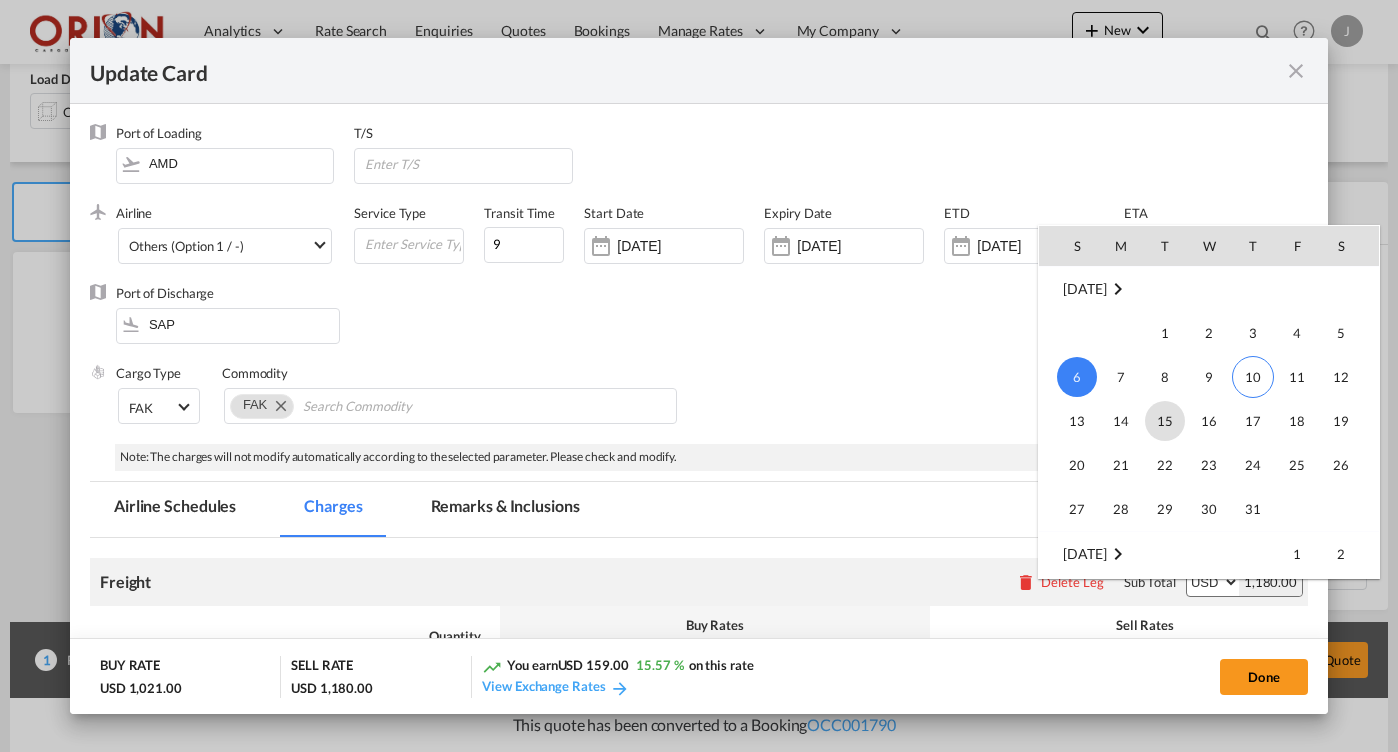 click on "15" at bounding box center (1165, 421) 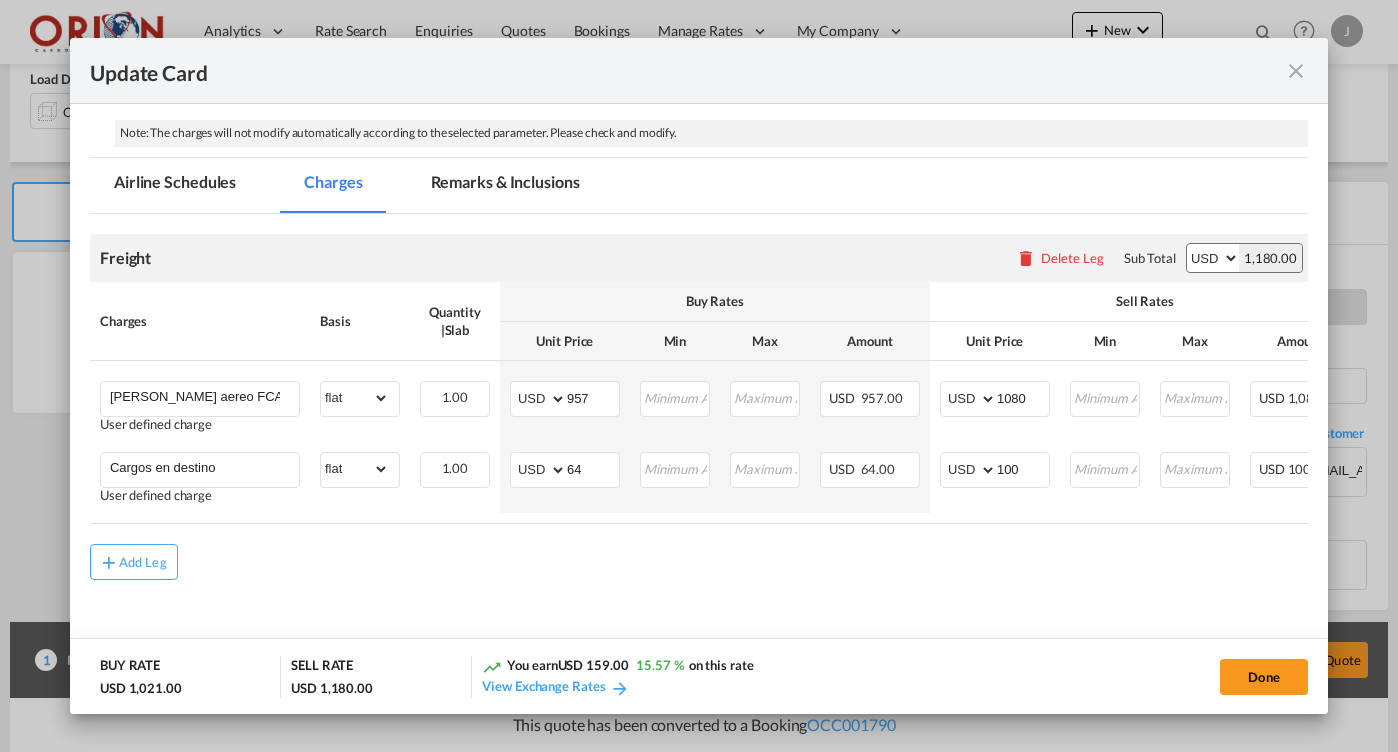 scroll, scrollTop: 328, scrollLeft: 0, axis: vertical 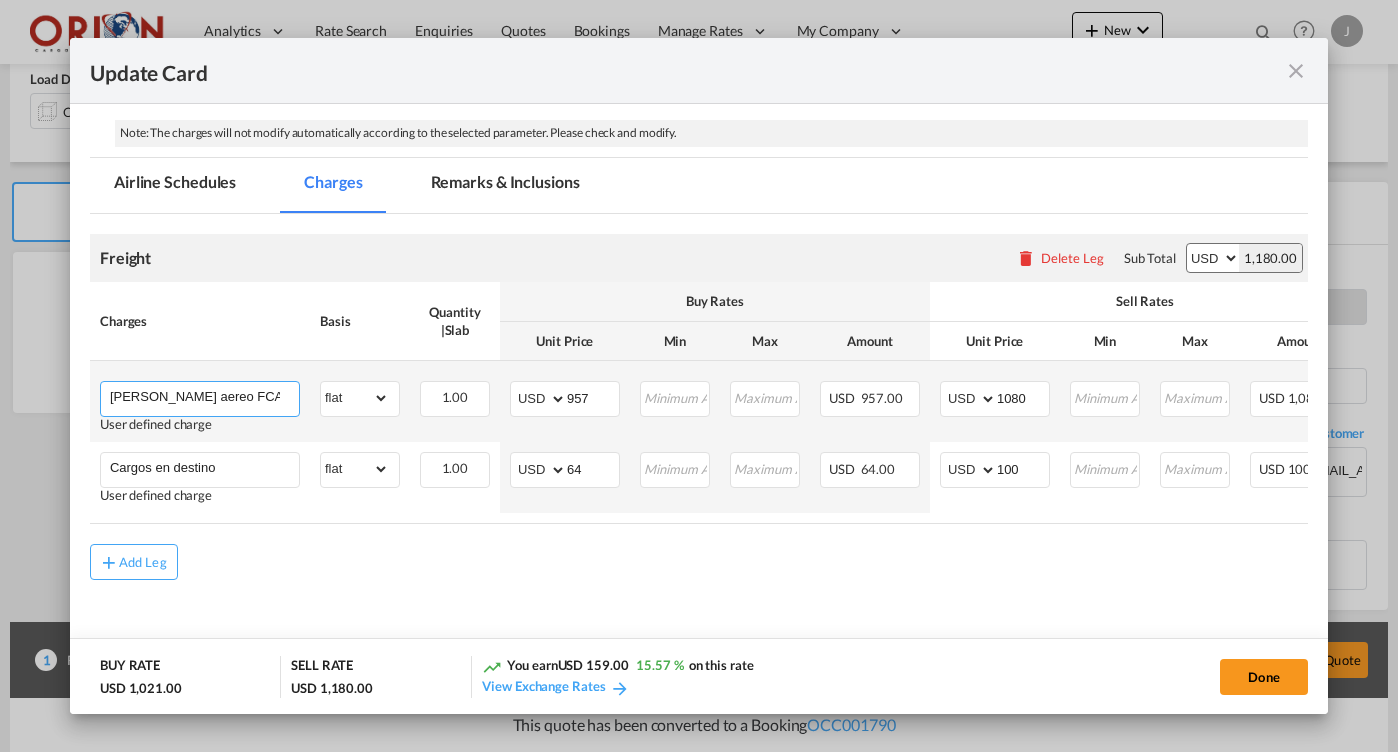 click on "[PERSON_NAME] aereo FCA BOM - SAP" at bounding box center (204, 397) 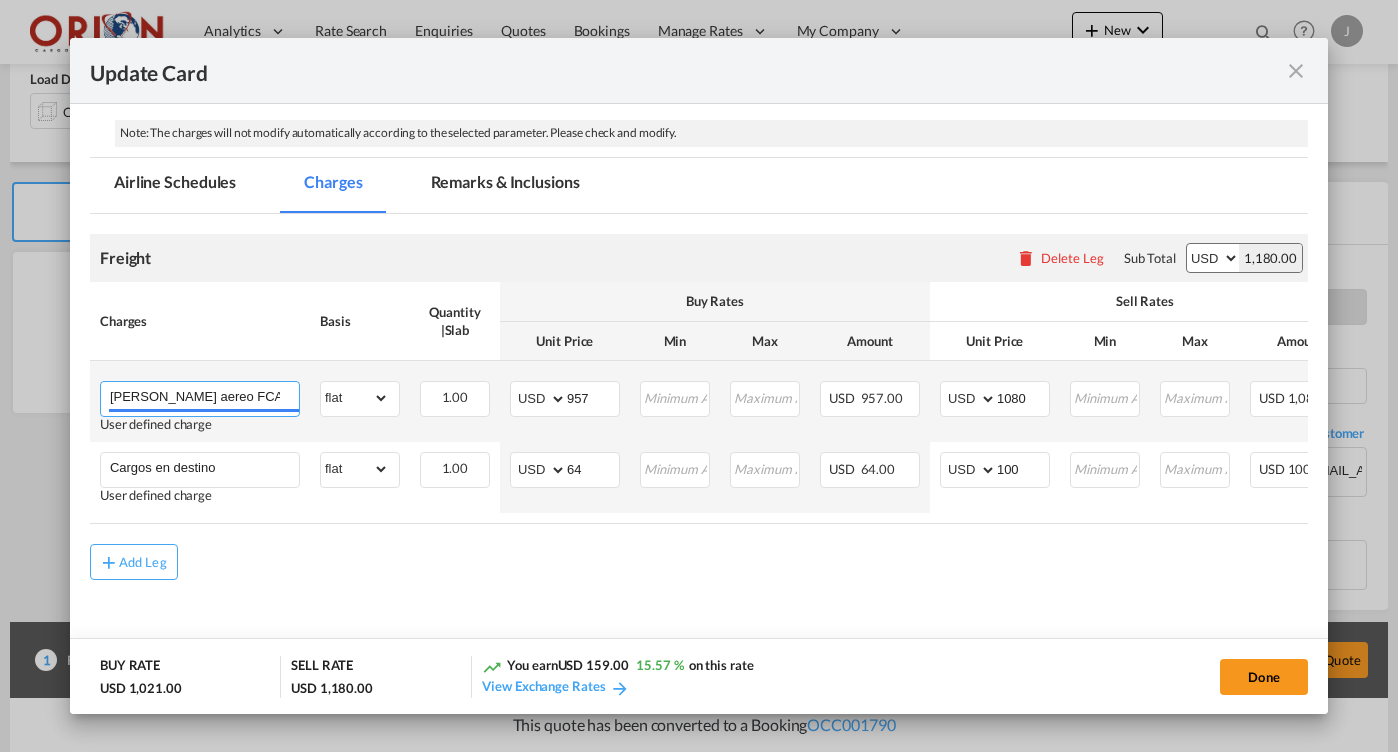click on "[PERSON_NAME] aereo FCA BOM - SAP" at bounding box center (204, 397) 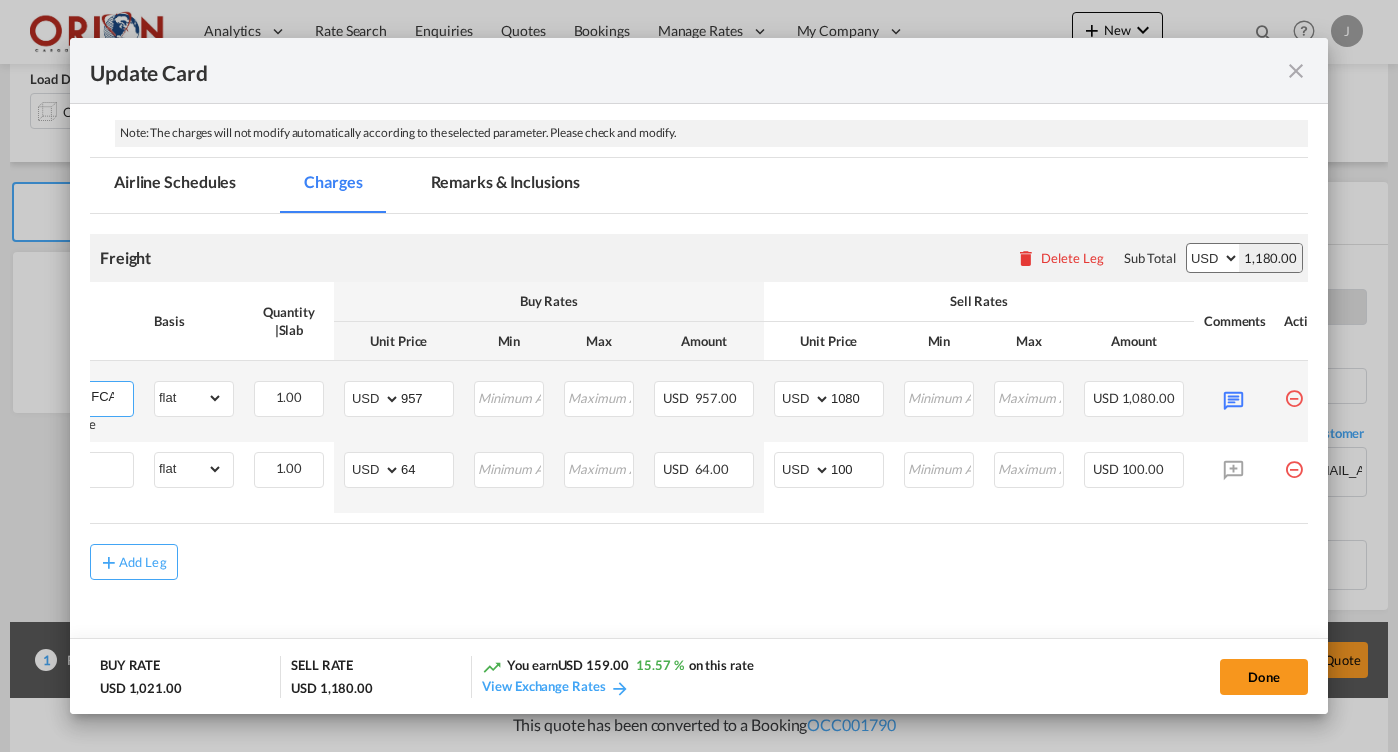 scroll, scrollTop: 0, scrollLeft: 196, axis: horizontal 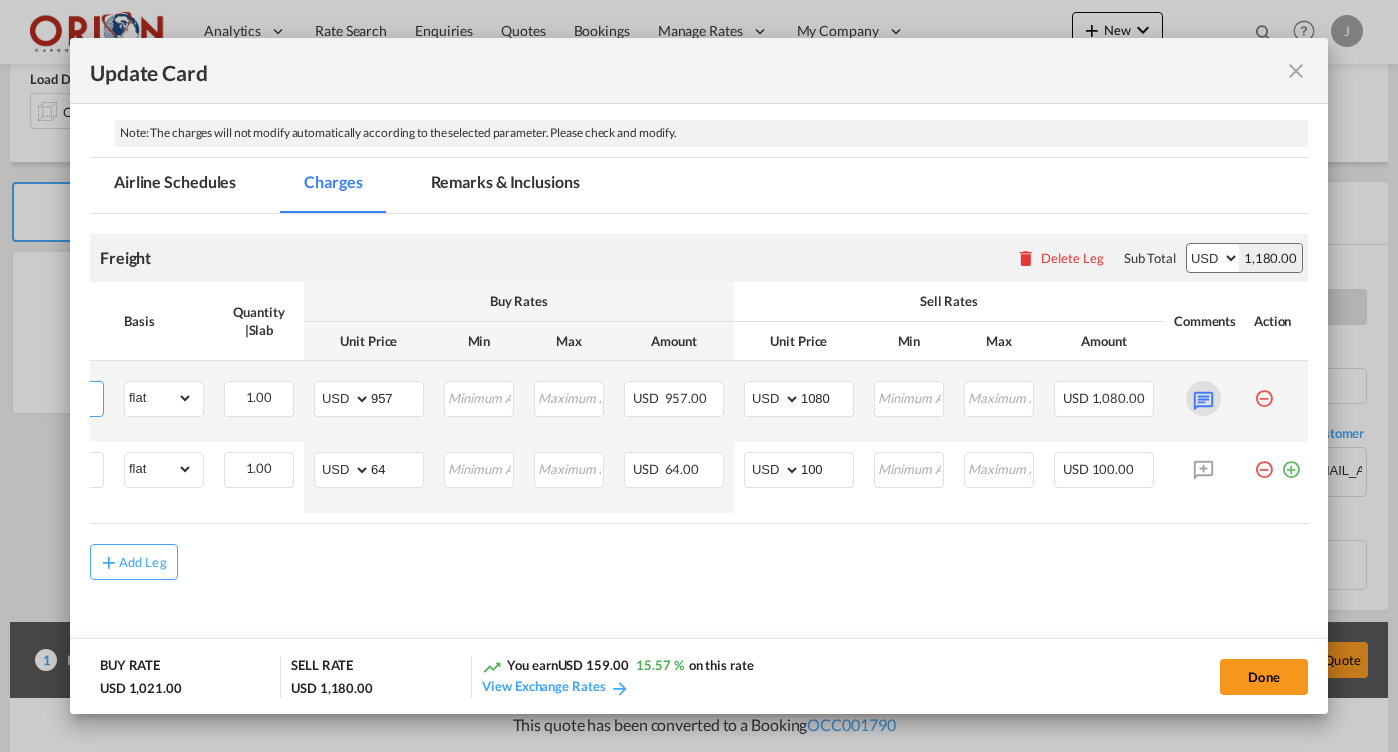 type on "[PERSON_NAME] aereo FCA AMD - SAP" 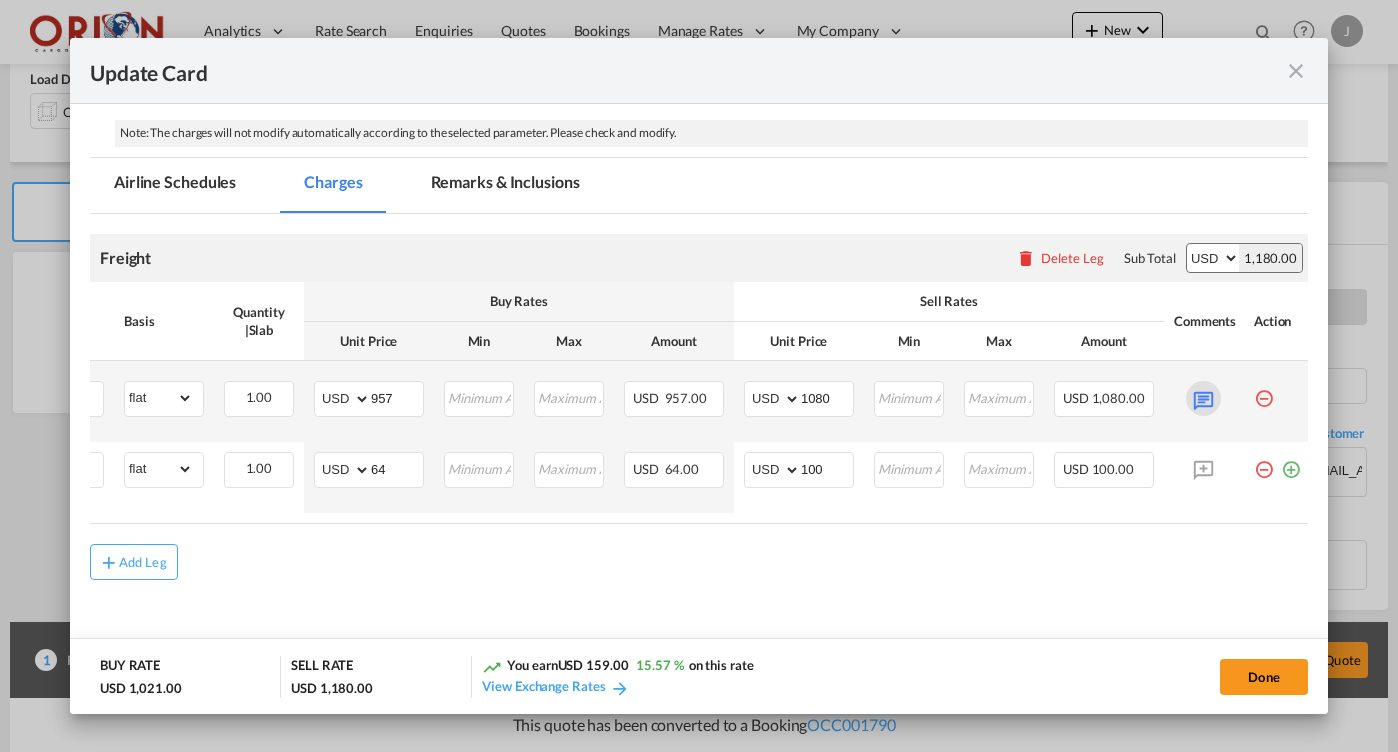 click at bounding box center (1203, 398) 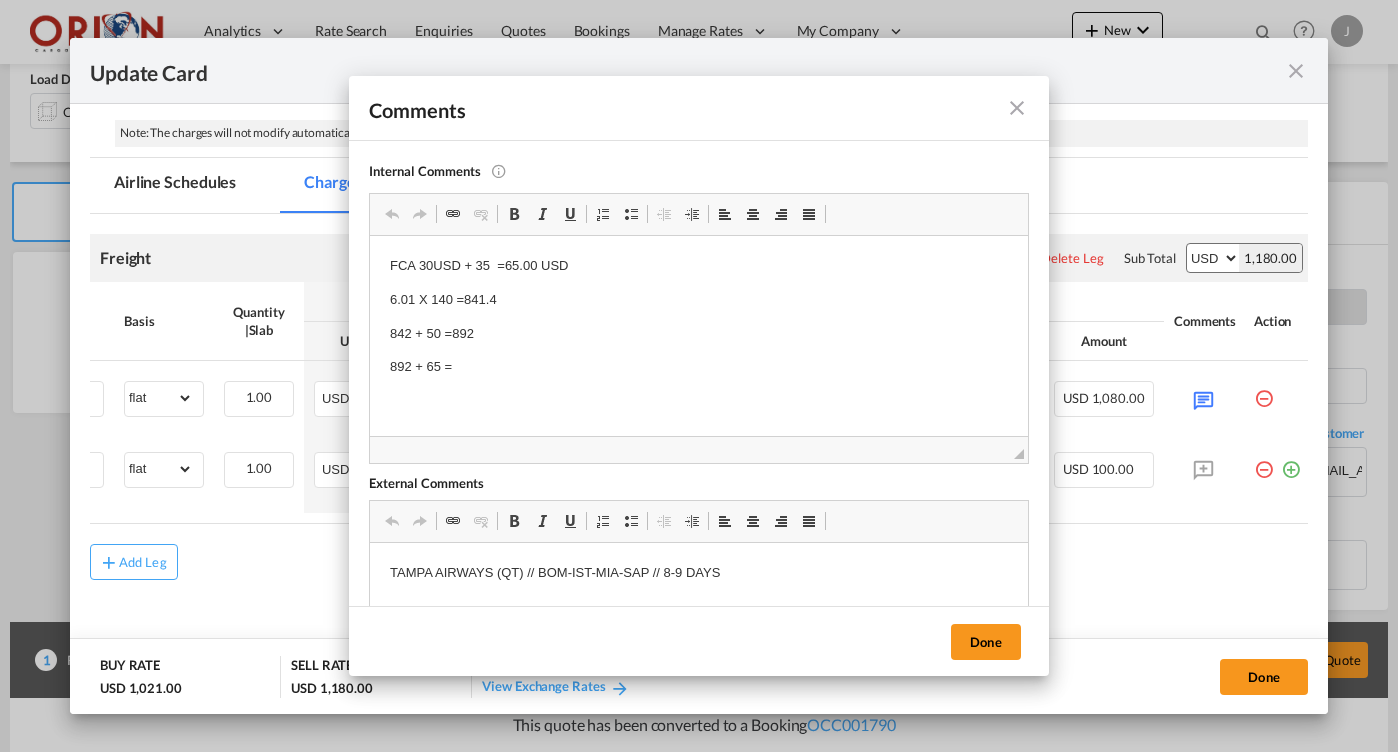 scroll, scrollTop: 0, scrollLeft: 0, axis: both 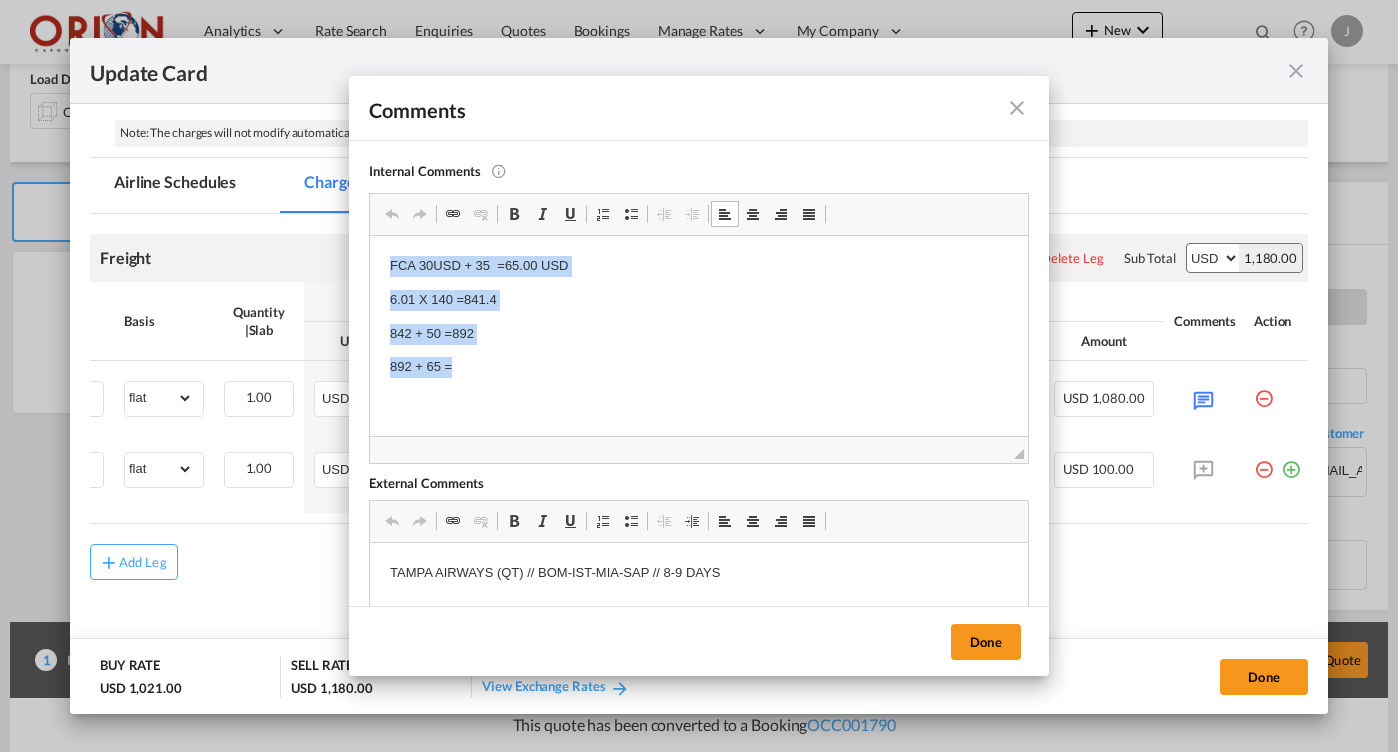 drag, startPoint x: 488, startPoint y: 369, endPoint x: 371, endPoint y: 264, distance: 157.20686 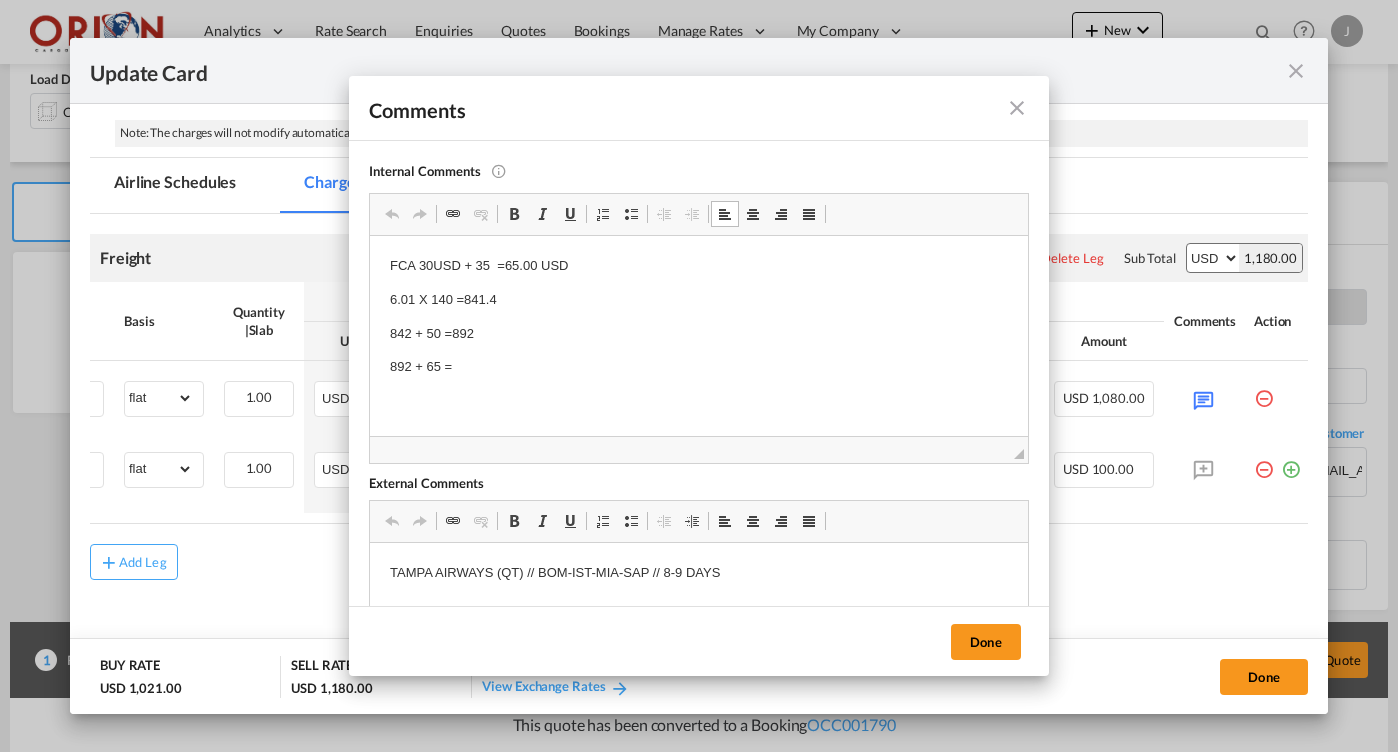 click on "FCA 30USD + 35  =65.00 USD  6.01 X 140 =841.4  842 + 50 =892  892 + 65 =" at bounding box center (699, 384) 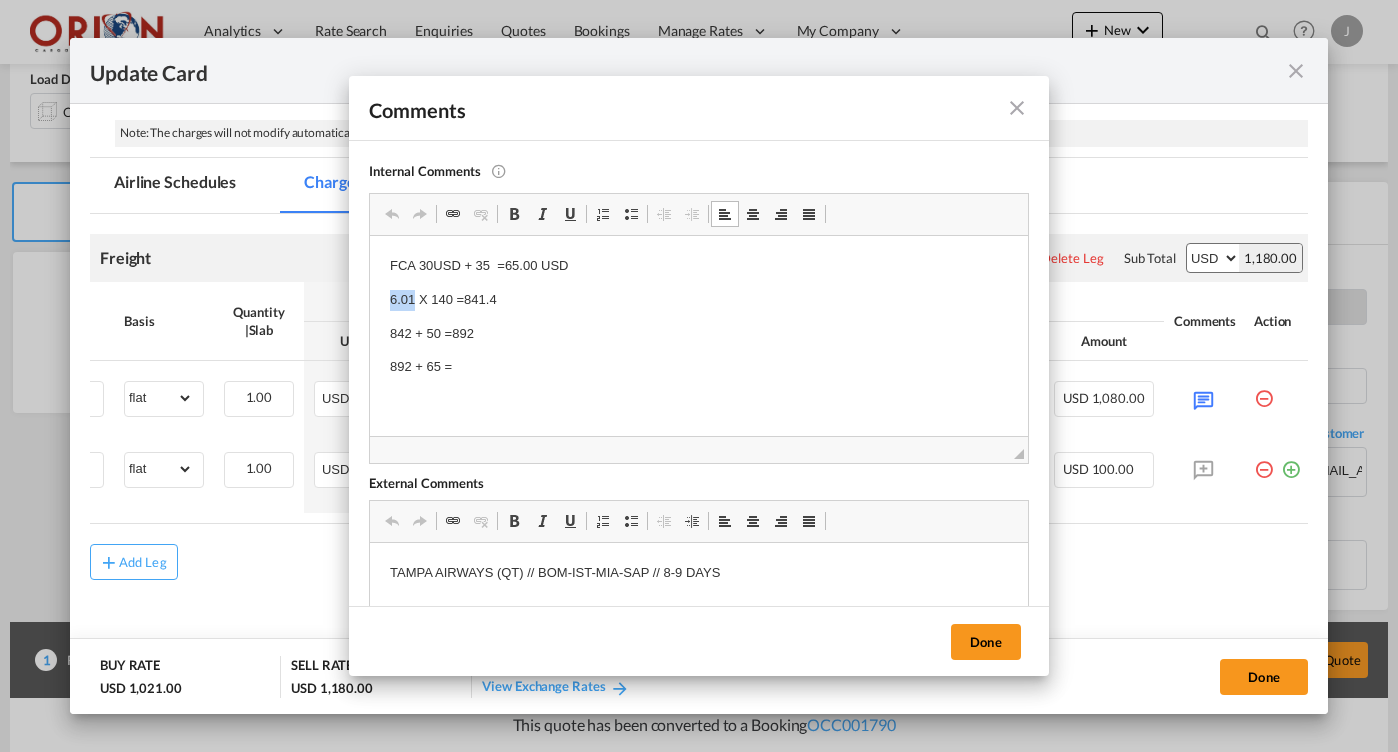 click on "6.01 X 140 =841.4" at bounding box center [699, 300] 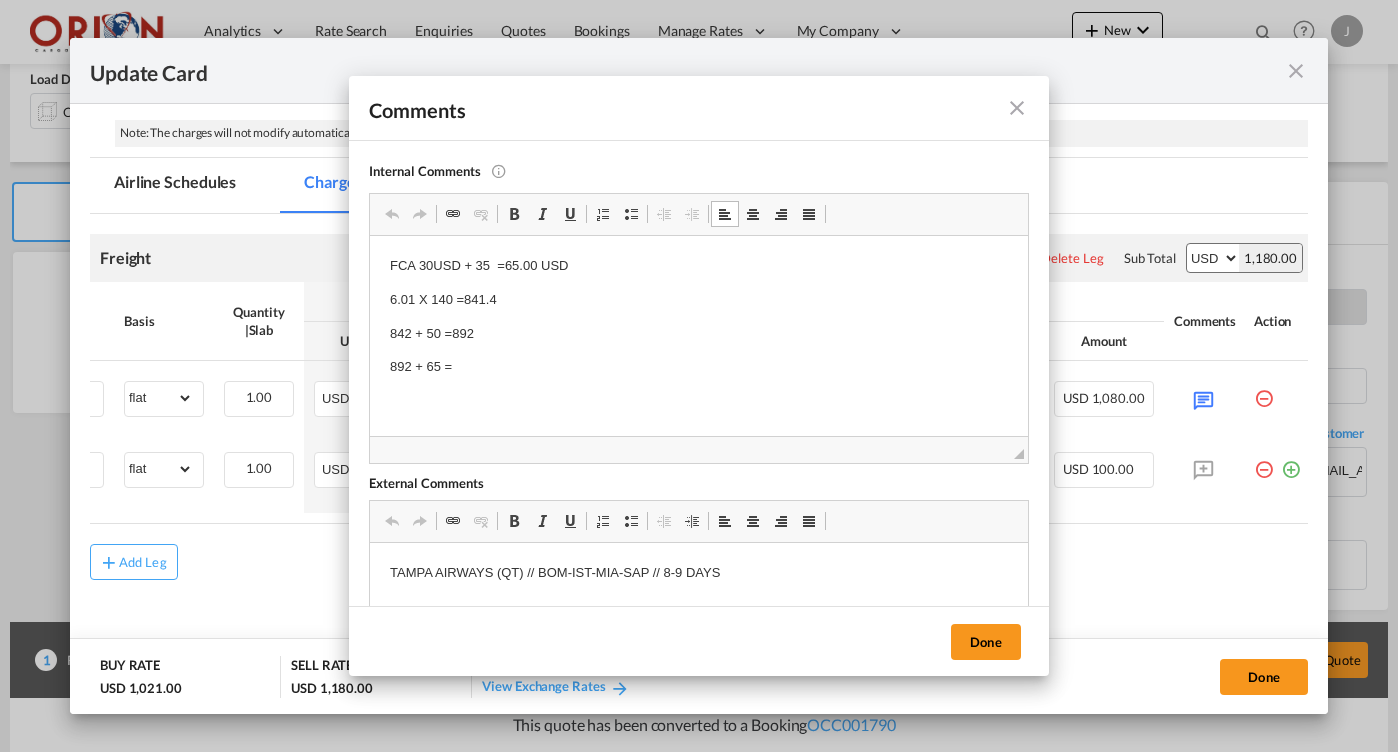 click on "842 + 50 =892" at bounding box center [699, 334] 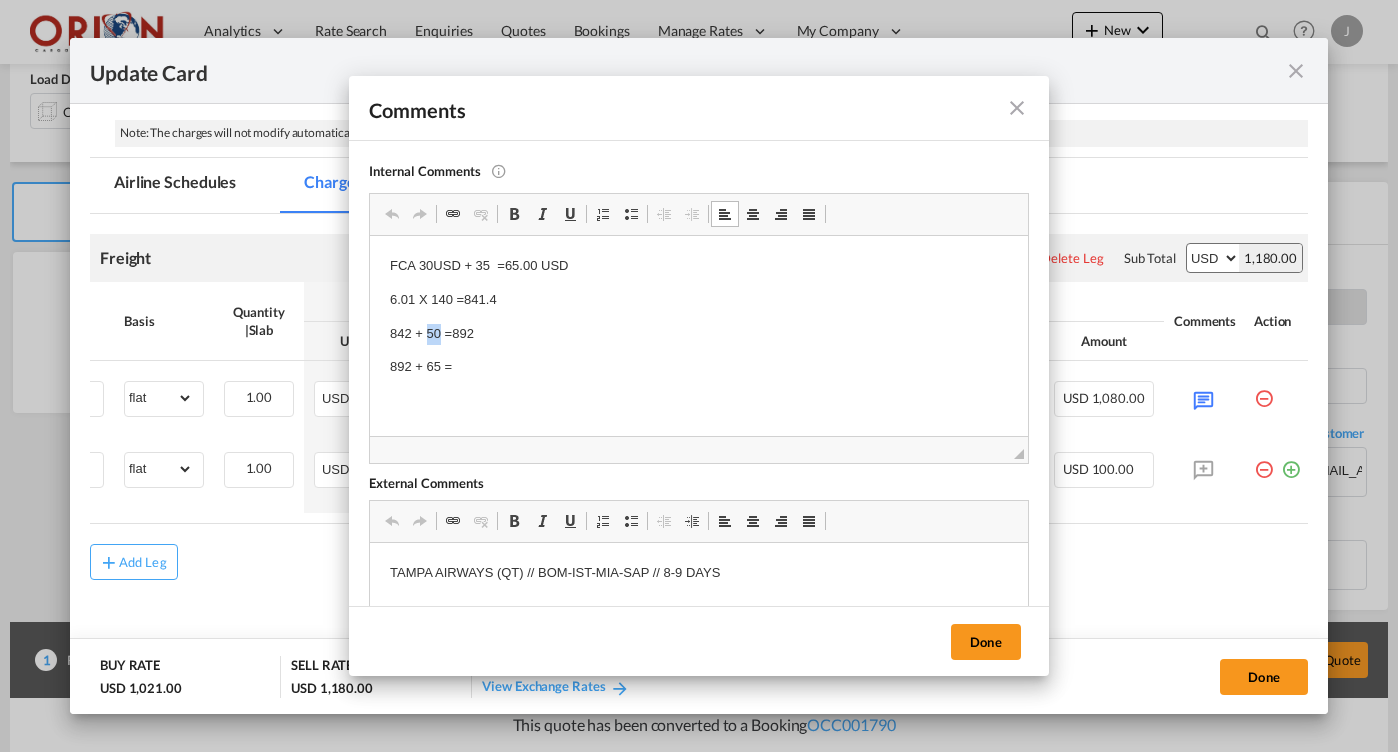 click on "842 + 50 =892" at bounding box center (699, 334) 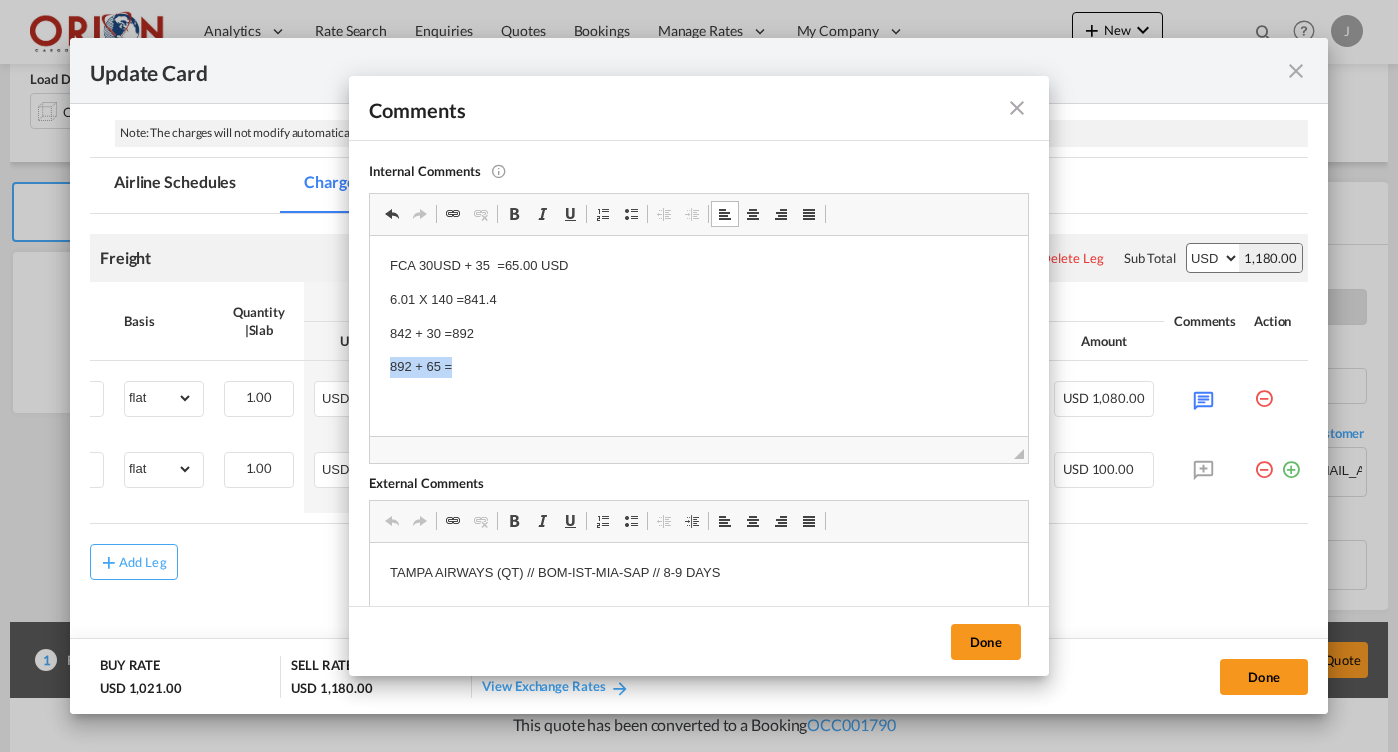 drag, startPoint x: 470, startPoint y: 363, endPoint x: 298, endPoint y: 363, distance: 172 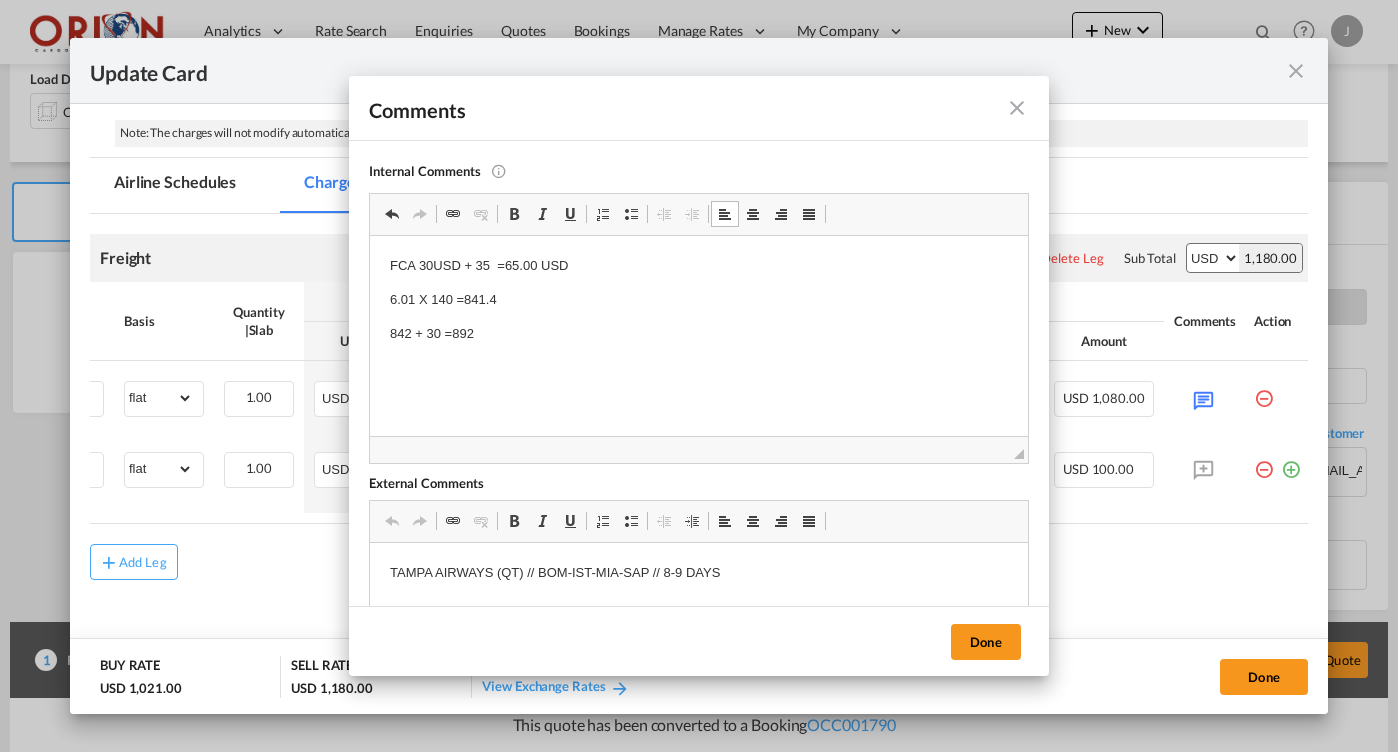 drag, startPoint x: 445, startPoint y: 323, endPoint x: 346, endPoint y: 323, distance: 99 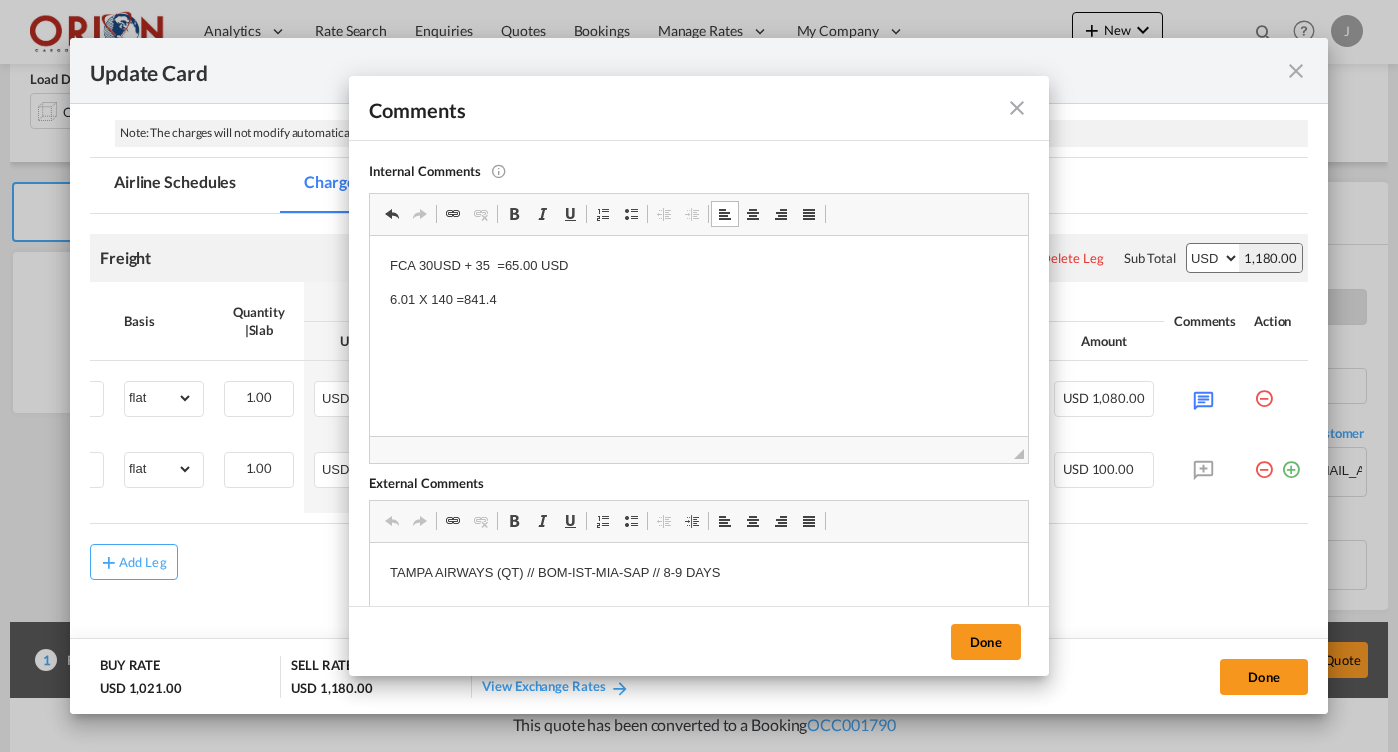 click on "6.01 X 140 =841.4" at bounding box center (699, 300) 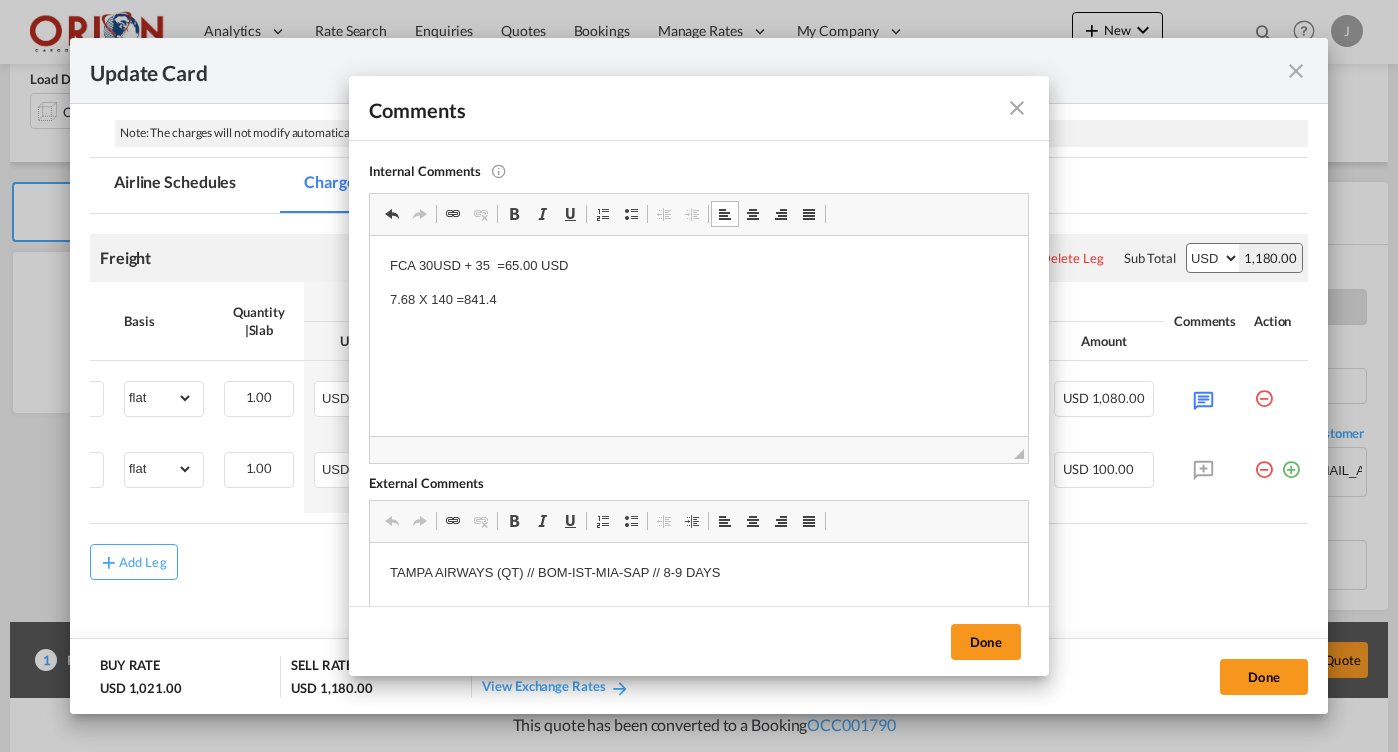 click on "7.68 X 140 =841.4" at bounding box center [699, 300] 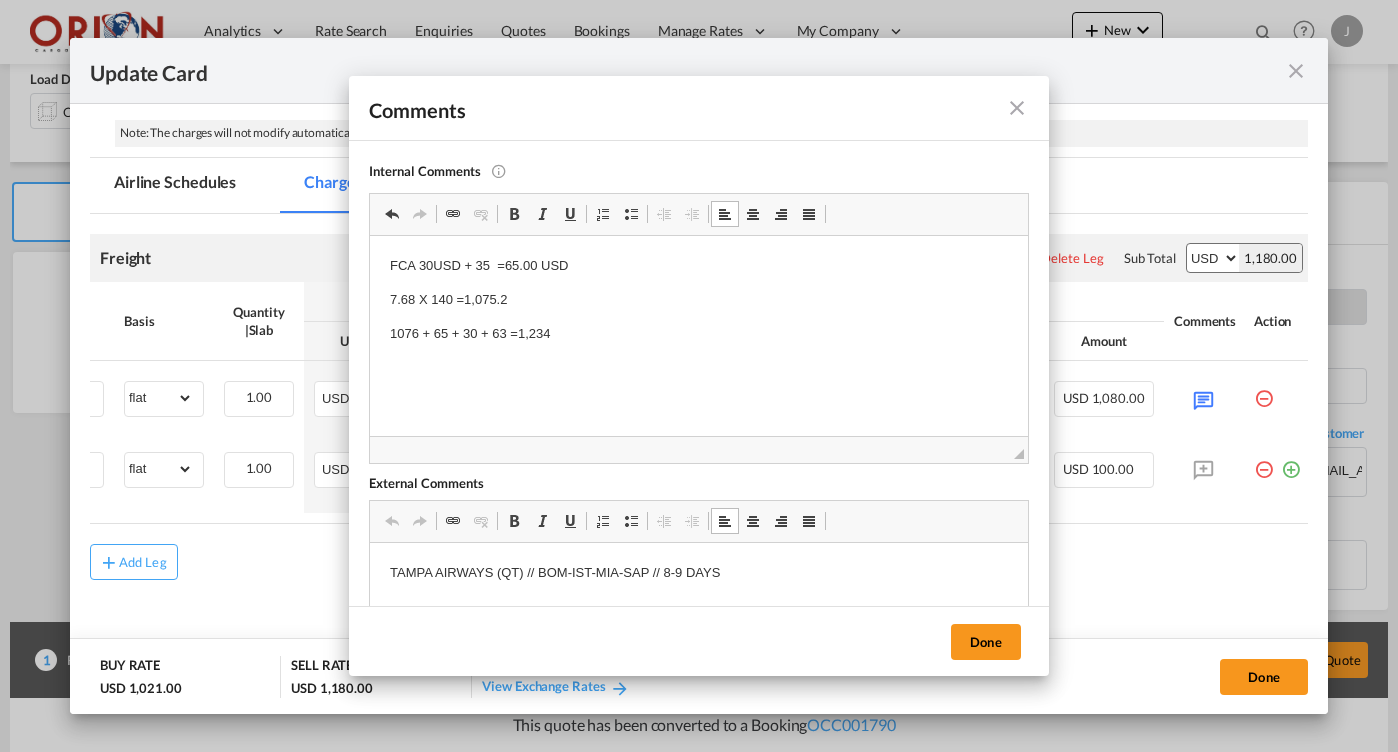 click on "TAMPA AIRWAYS (QT) // BOM-IST-MIA-SAP // 8-9 DAYS" at bounding box center [699, 573] 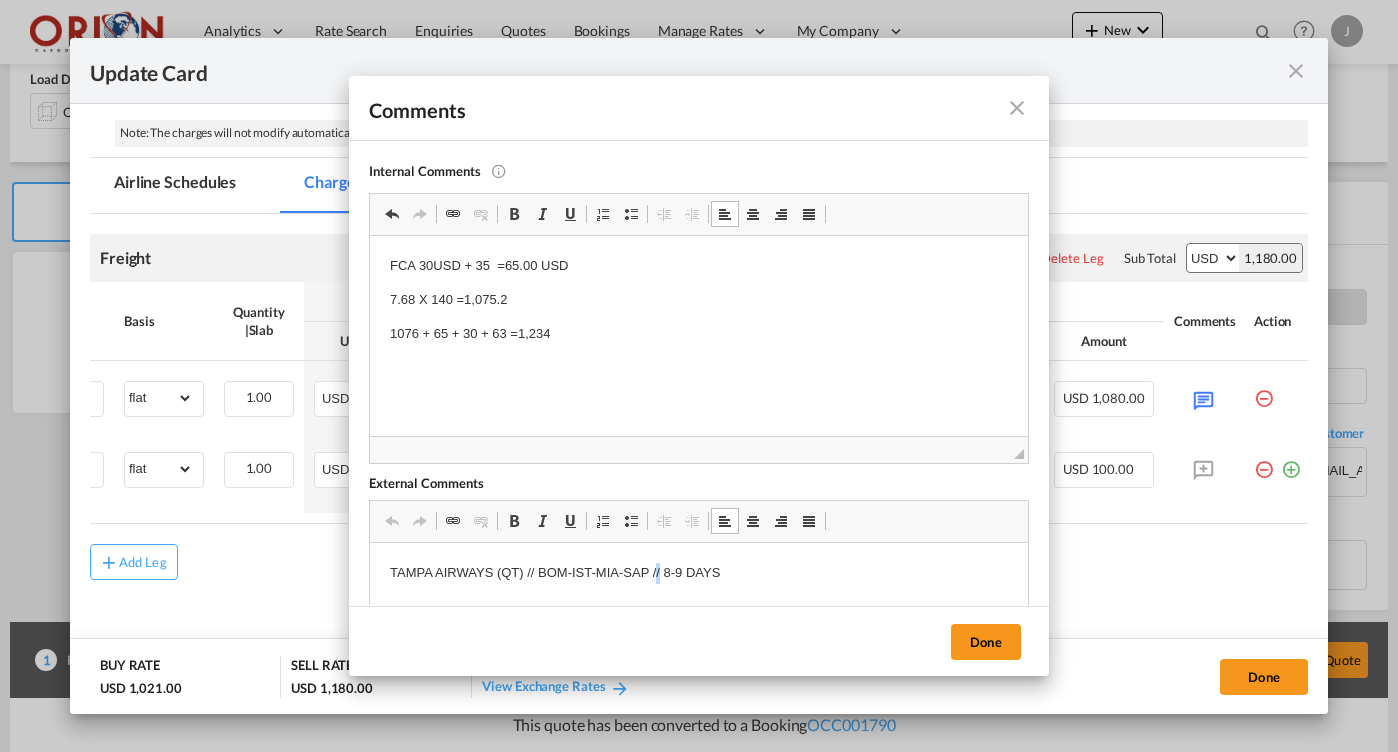 click on "TAMPA AIRWAYS (QT) // BOM-IST-MIA-SAP // 8-9 DAYS" at bounding box center [699, 573] 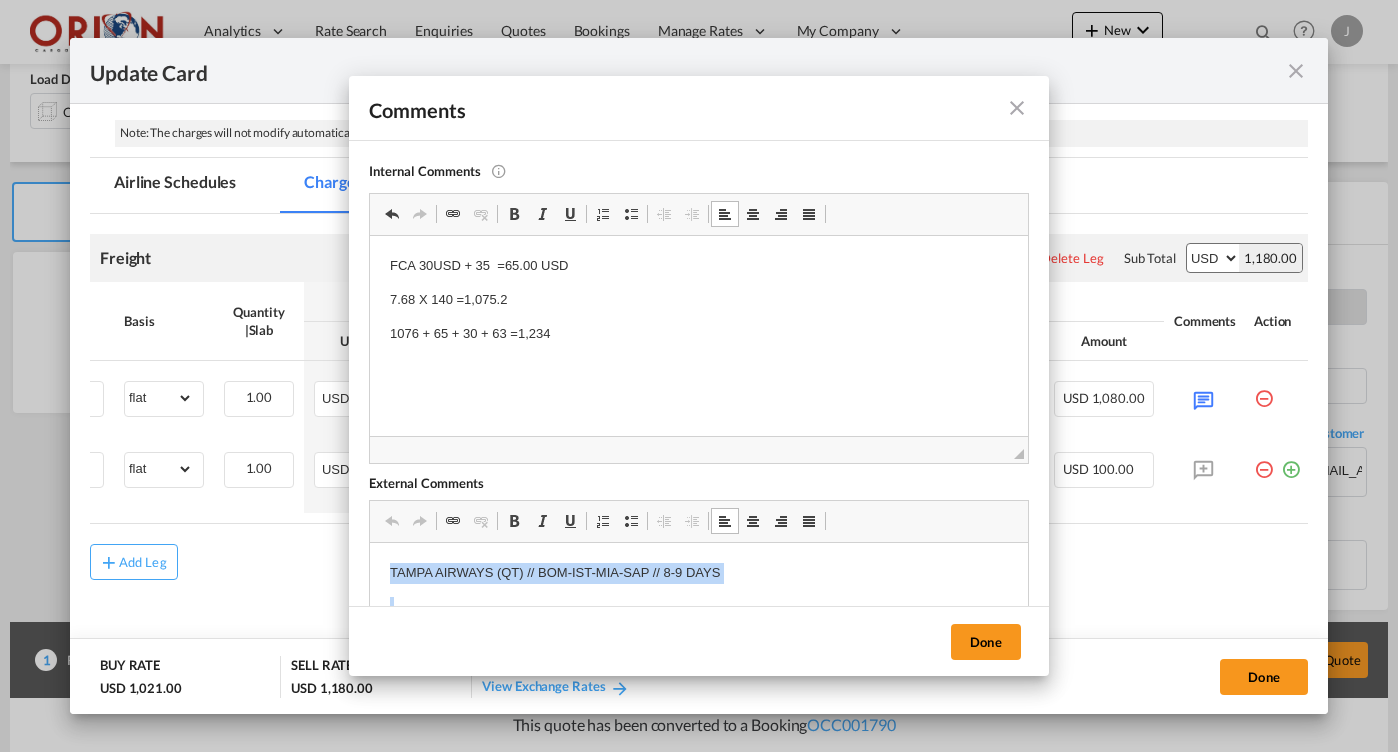click on "TAMPA AIRWAYS (QT) // BOM-IST-MIA-SAP // 8-9 DAYS" at bounding box center [699, 573] 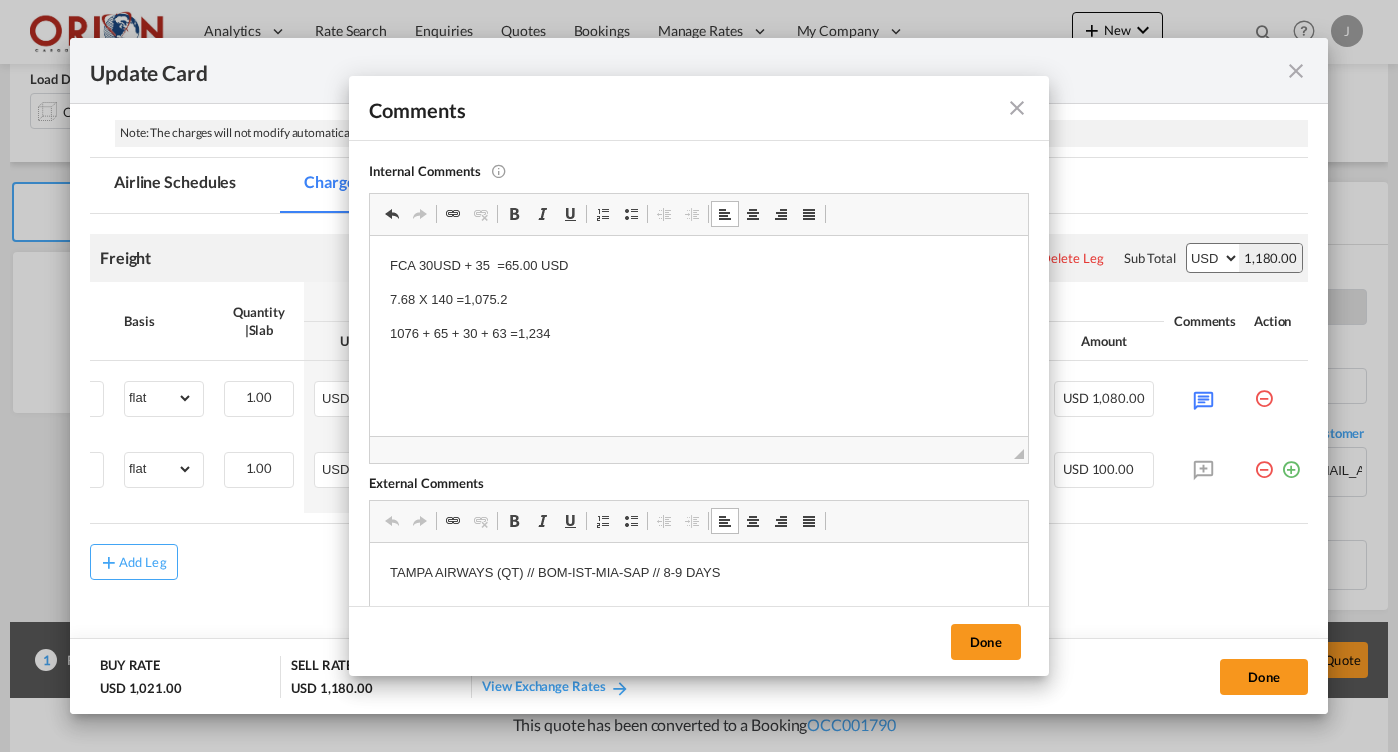 type 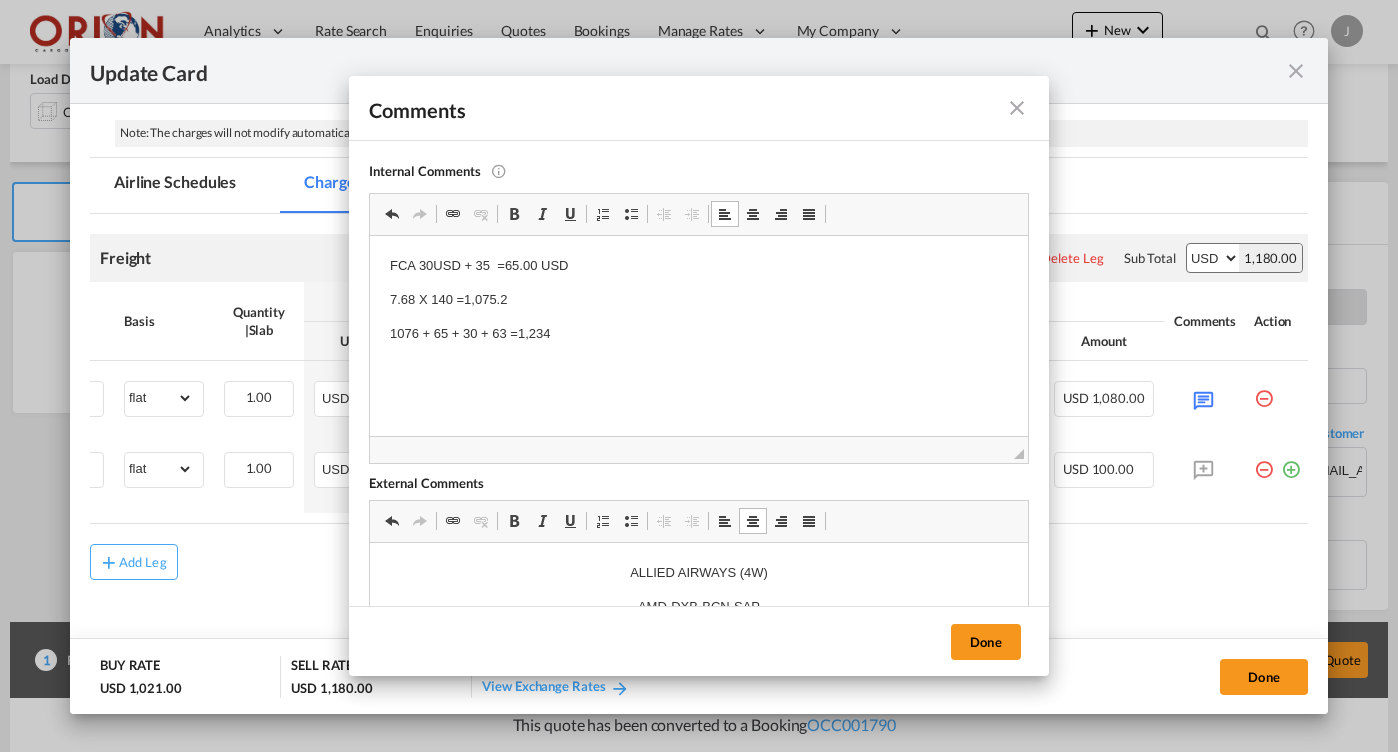 scroll, scrollTop: 40, scrollLeft: 0, axis: vertical 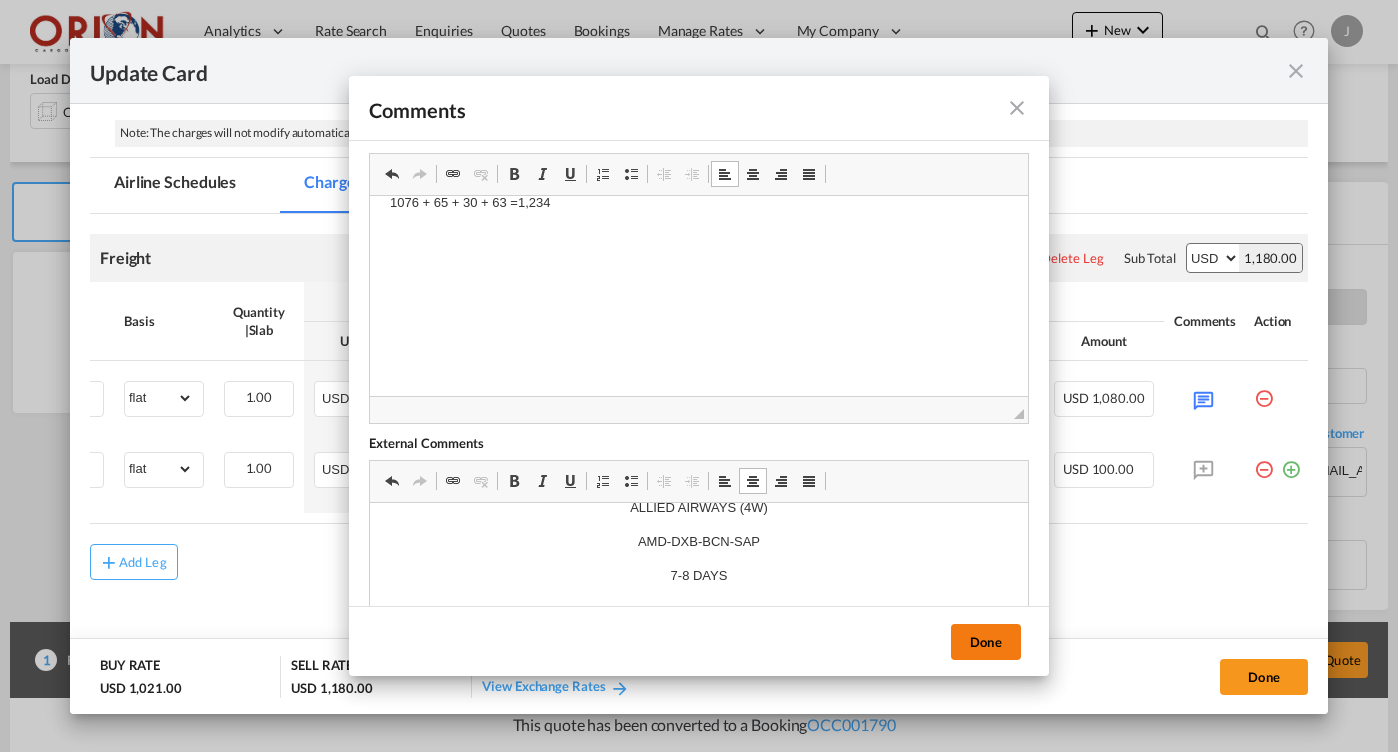 click on "Done" at bounding box center (986, 642) 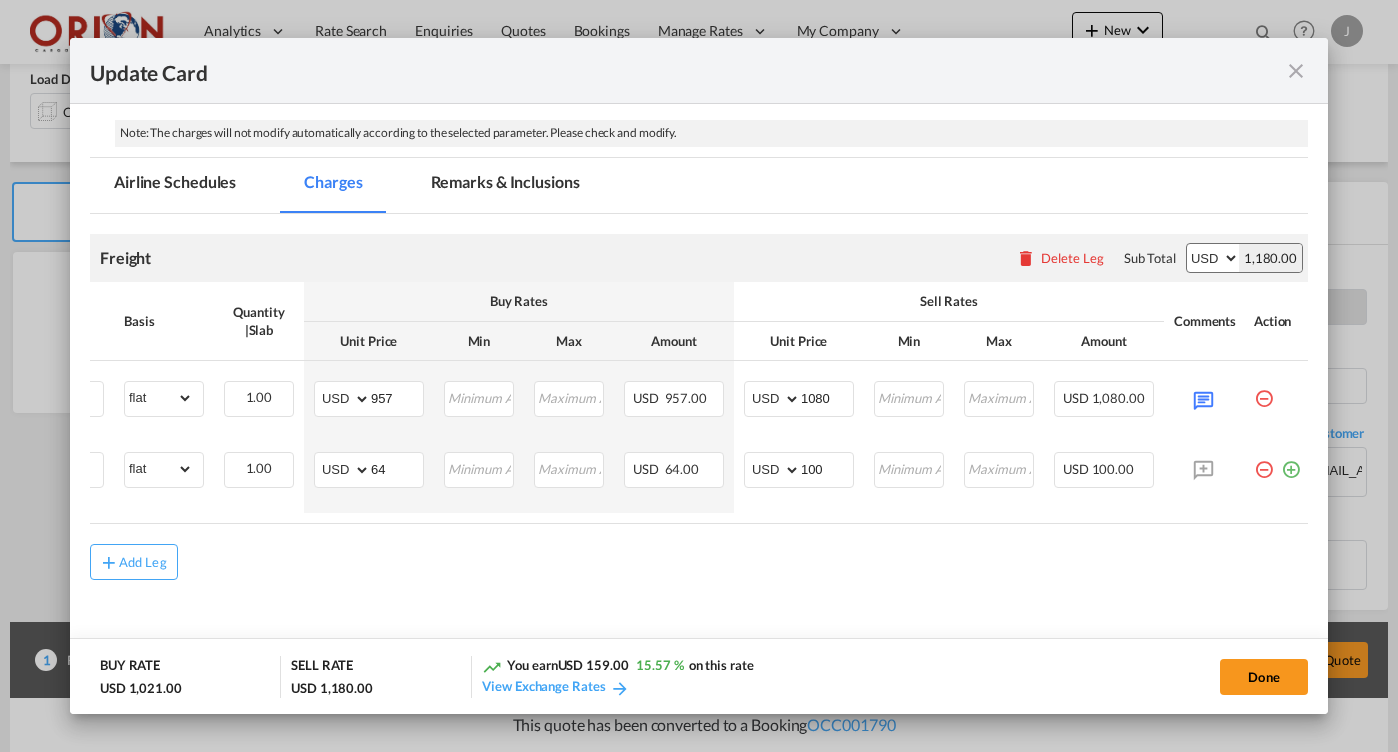 scroll, scrollTop: 328, scrollLeft: 0, axis: vertical 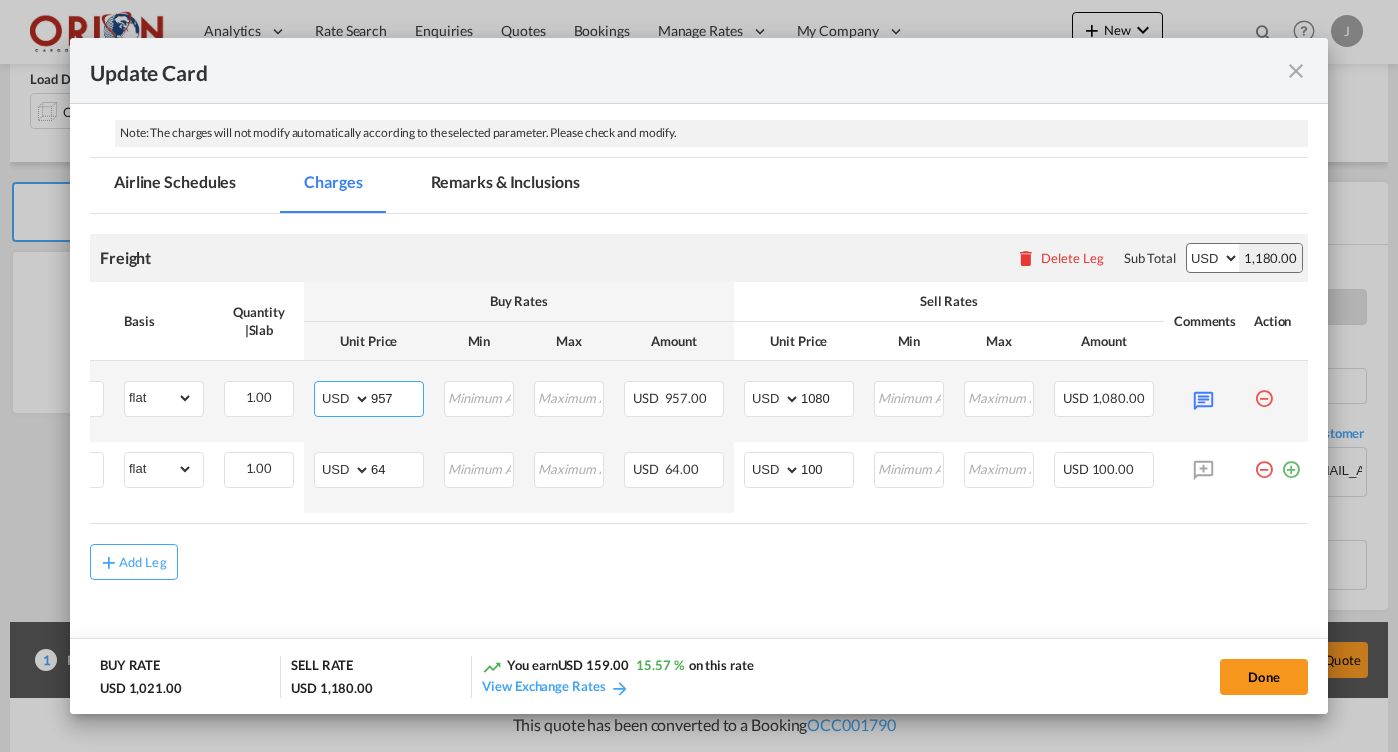 click on "957" at bounding box center (397, 397) 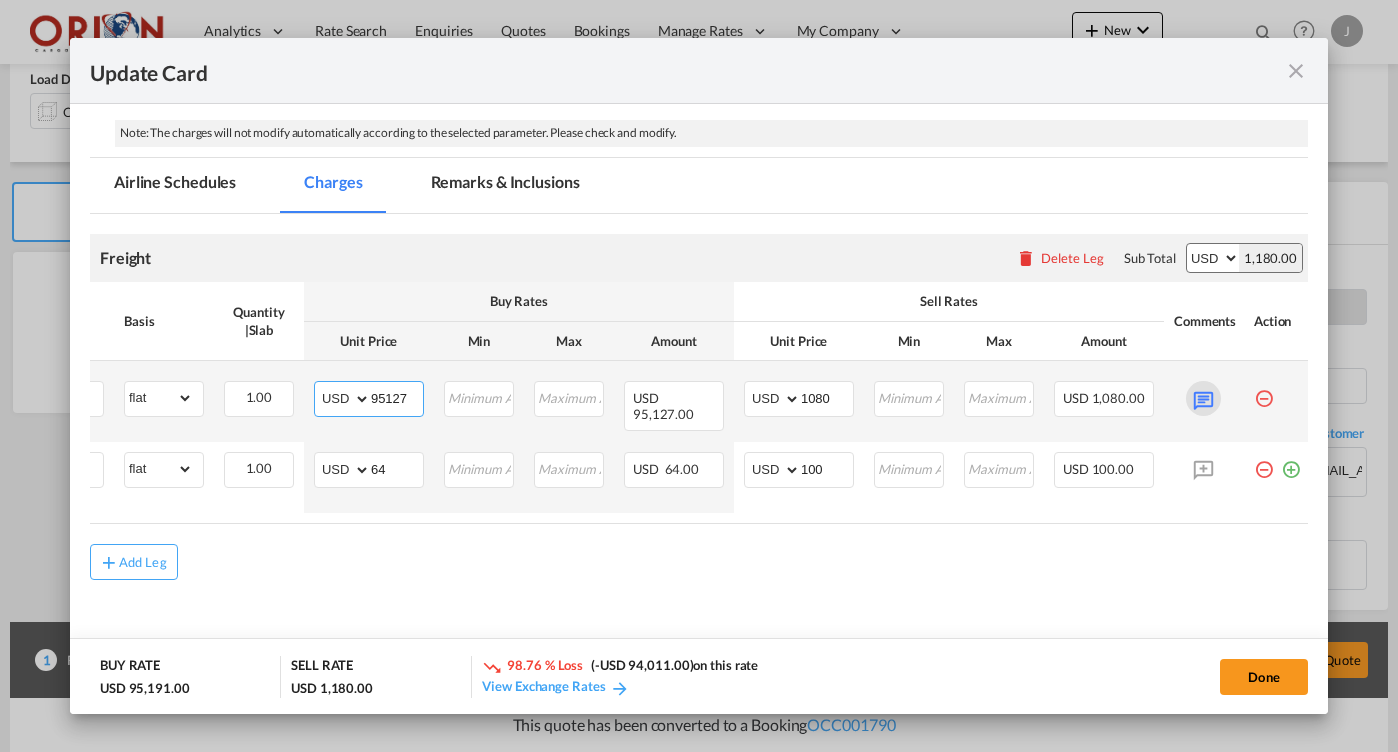 type on "95127" 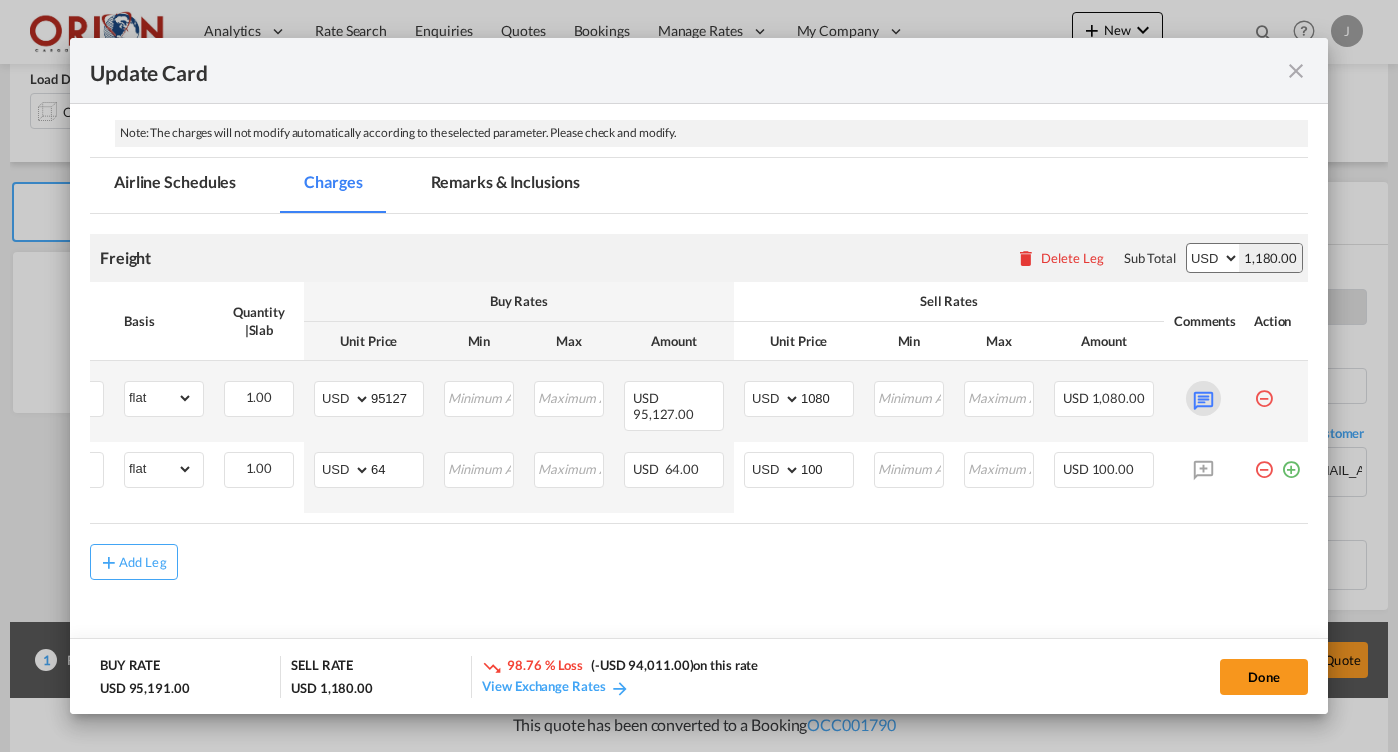 click at bounding box center [1203, 398] 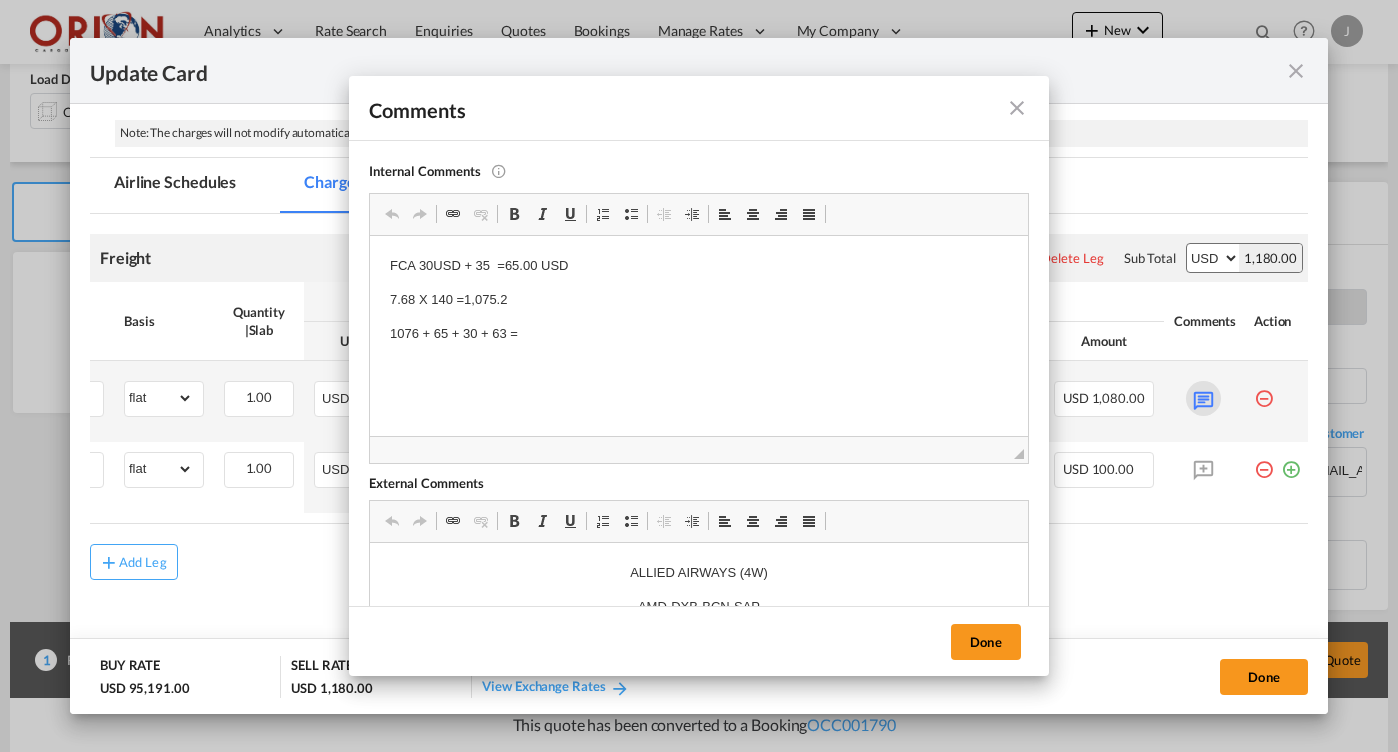 scroll, scrollTop: 0, scrollLeft: 0, axis: both 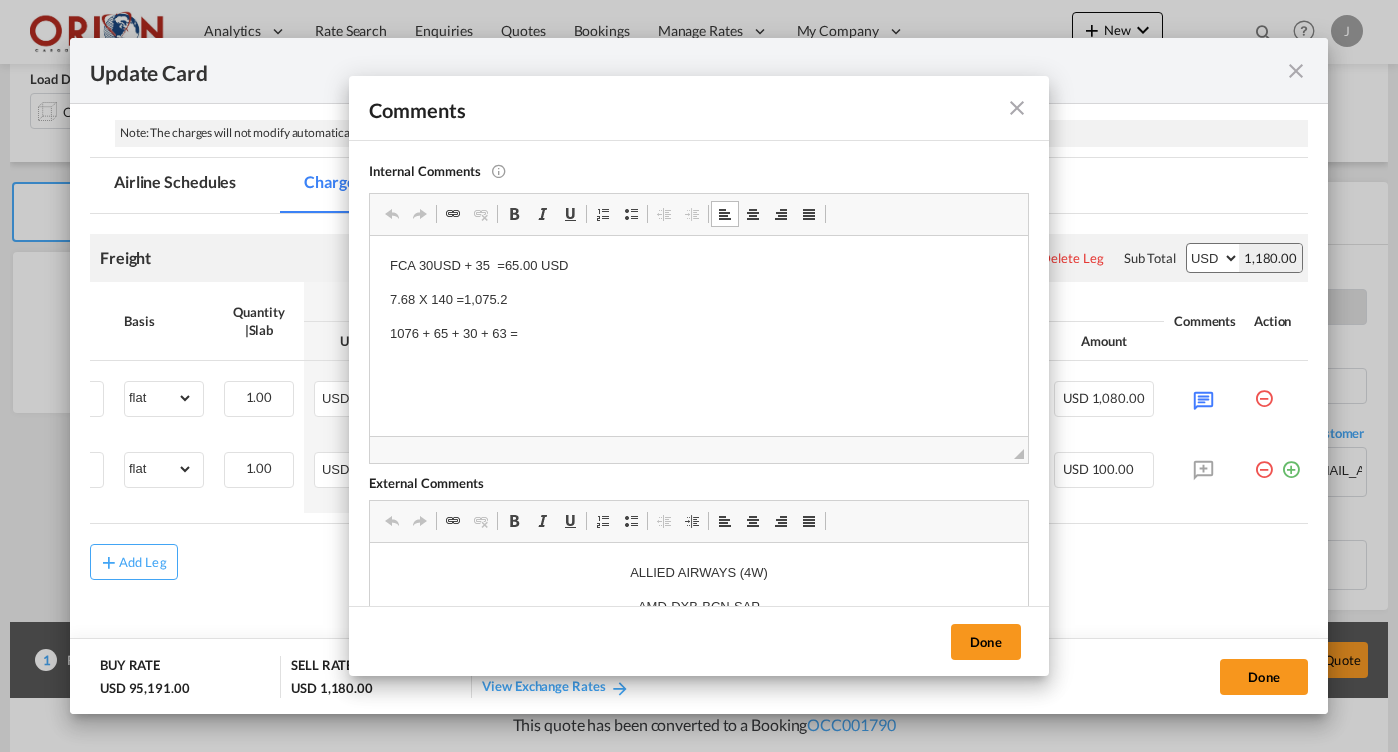click on "1076 + 65 + 30 + 63 =" at bounding box center (699, 334) 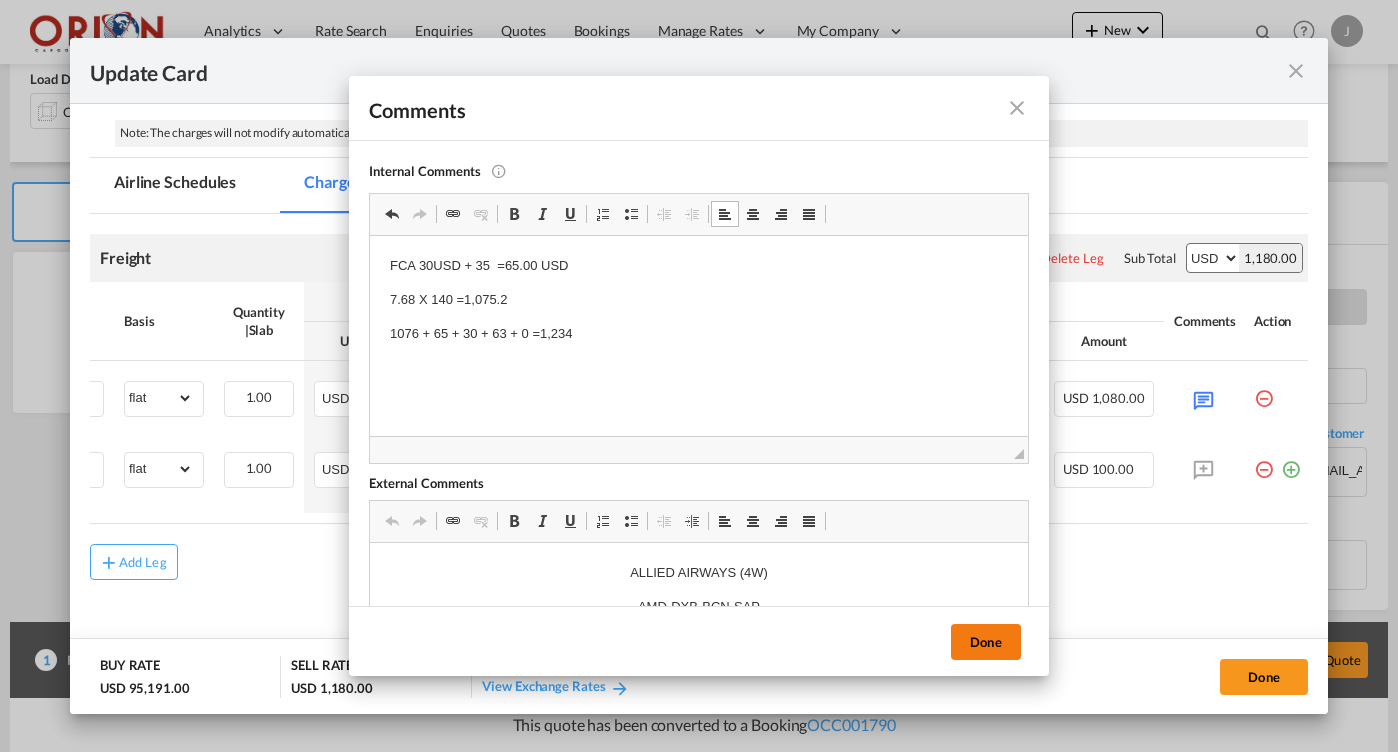 drag, startPoint x: 177, startPoint y: 93, endPoint x: 982, endPoint y: 644, distance: 975.5132 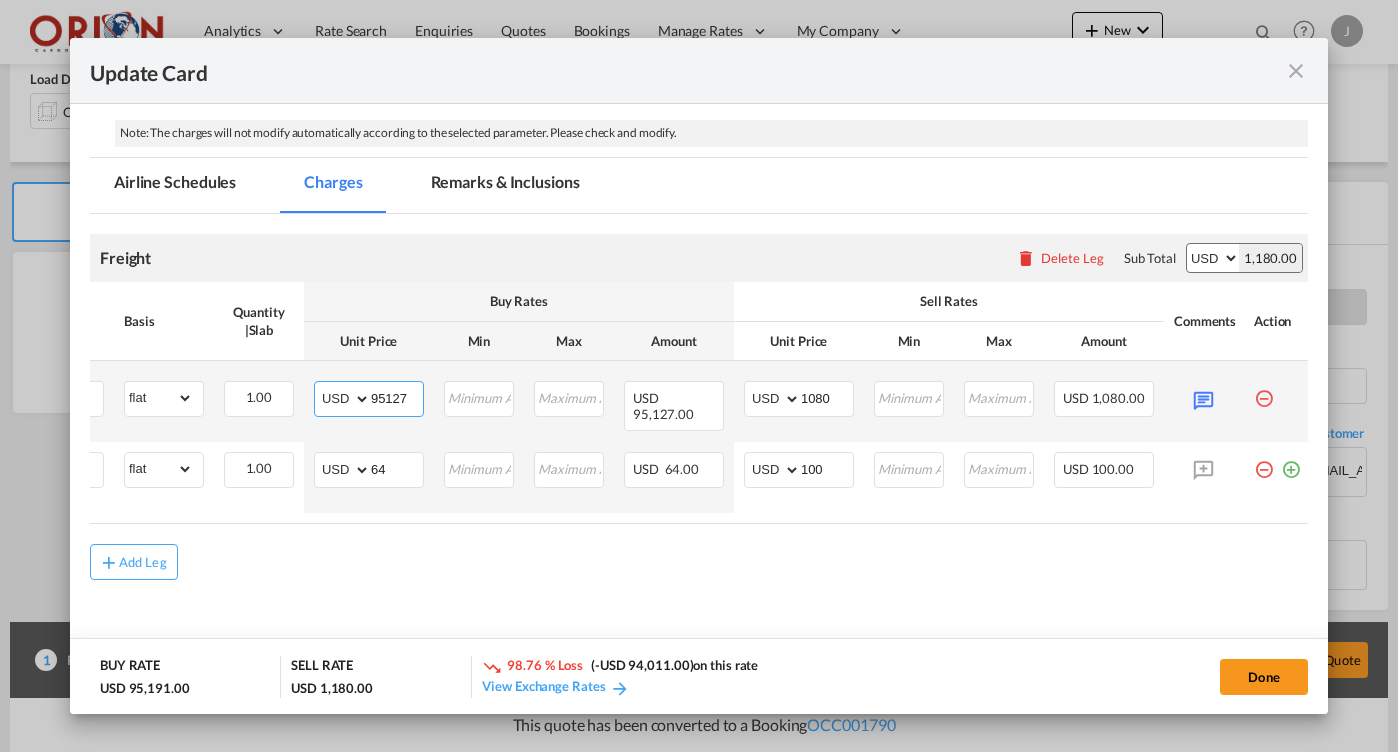 click on "95127" at bounding box center [397, 397] 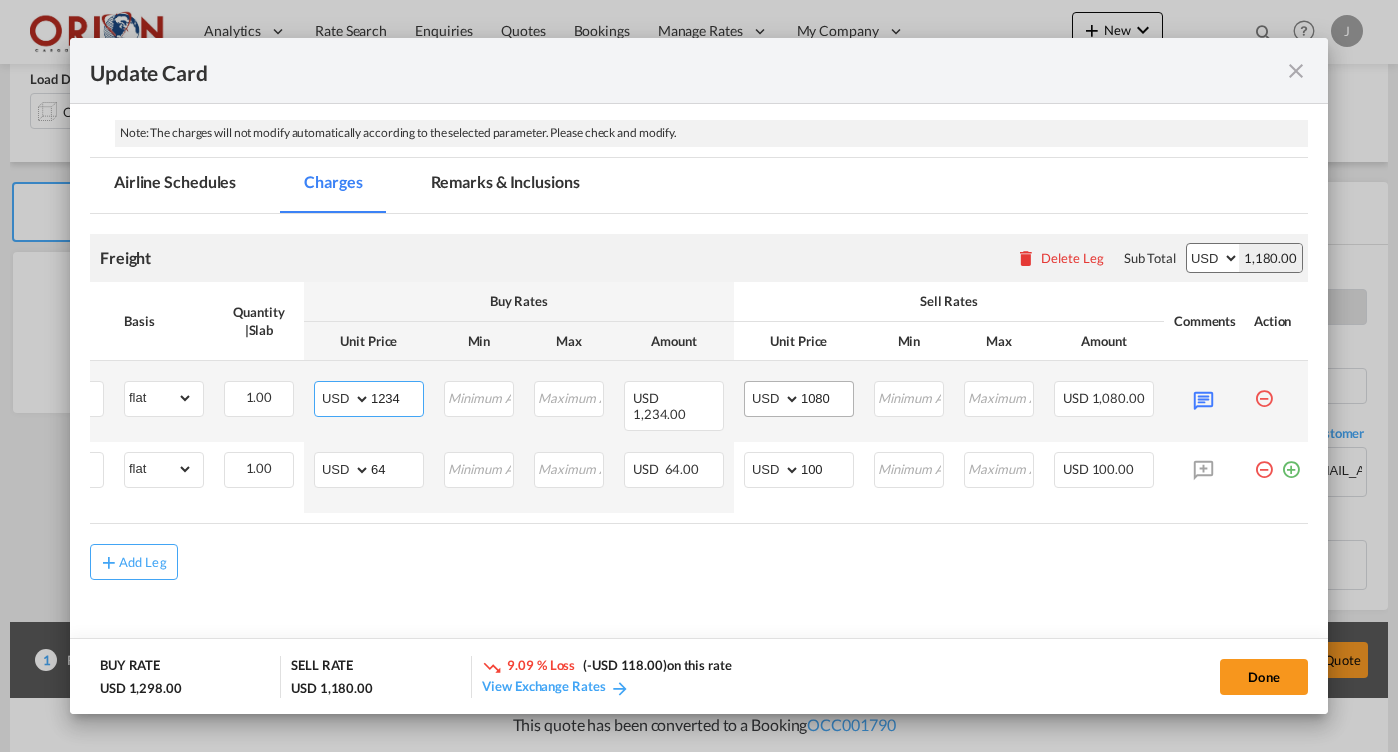 type on "1234" 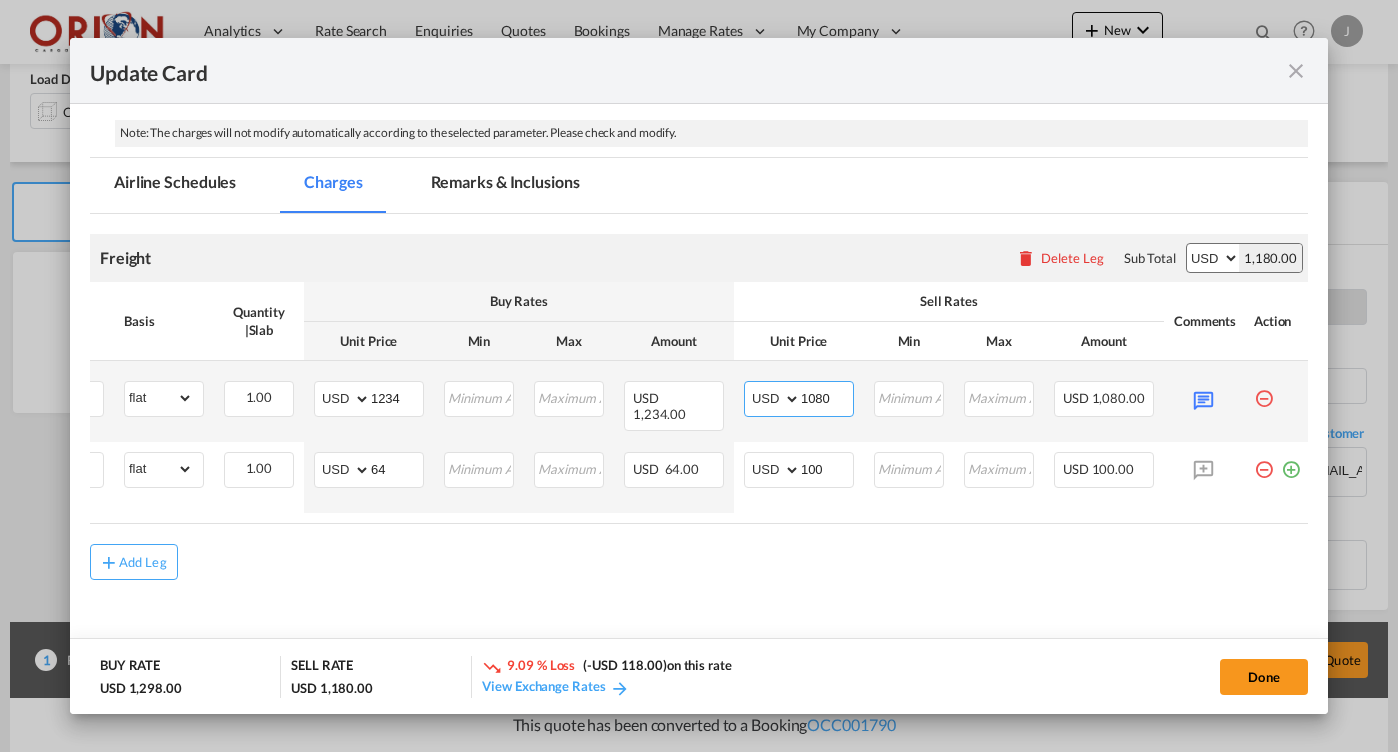 click on "1080" at bounding box center (827, 397) 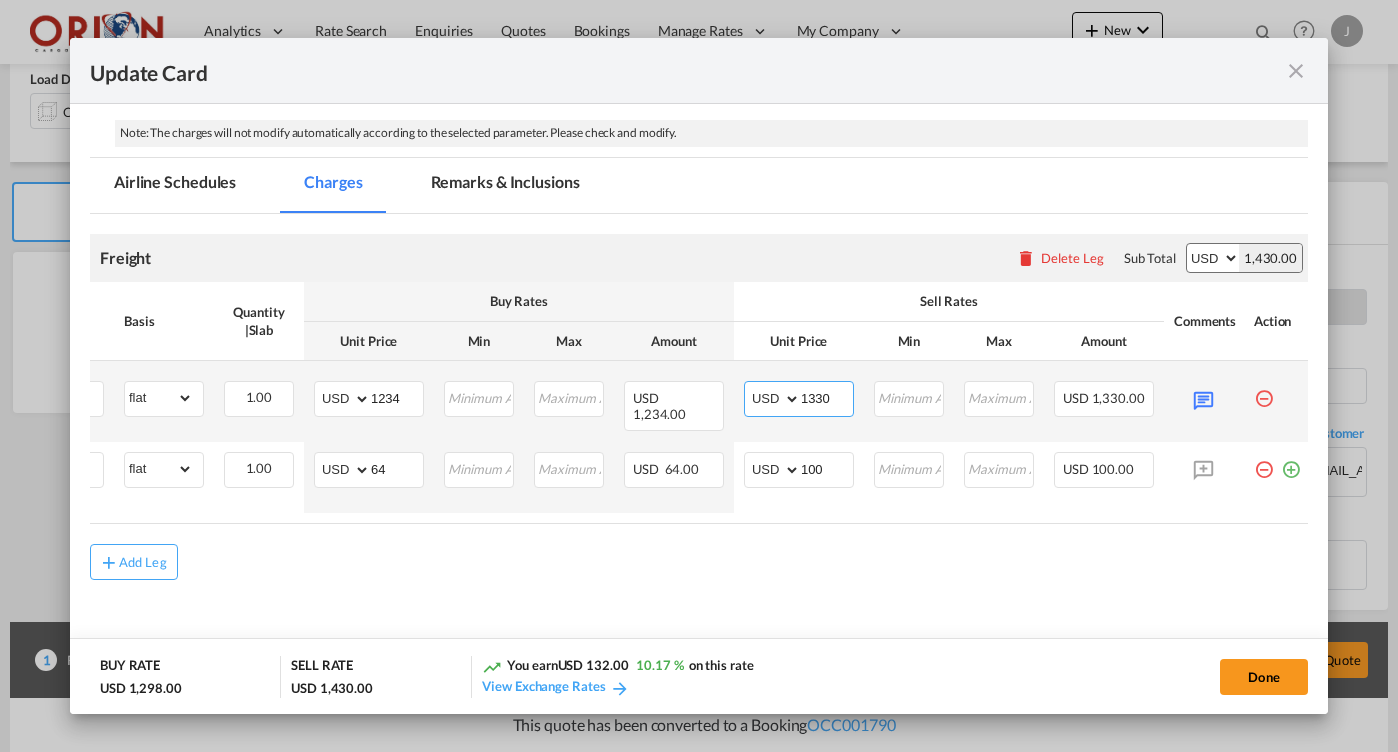 click on "1330" at bounding box center [827, 397] 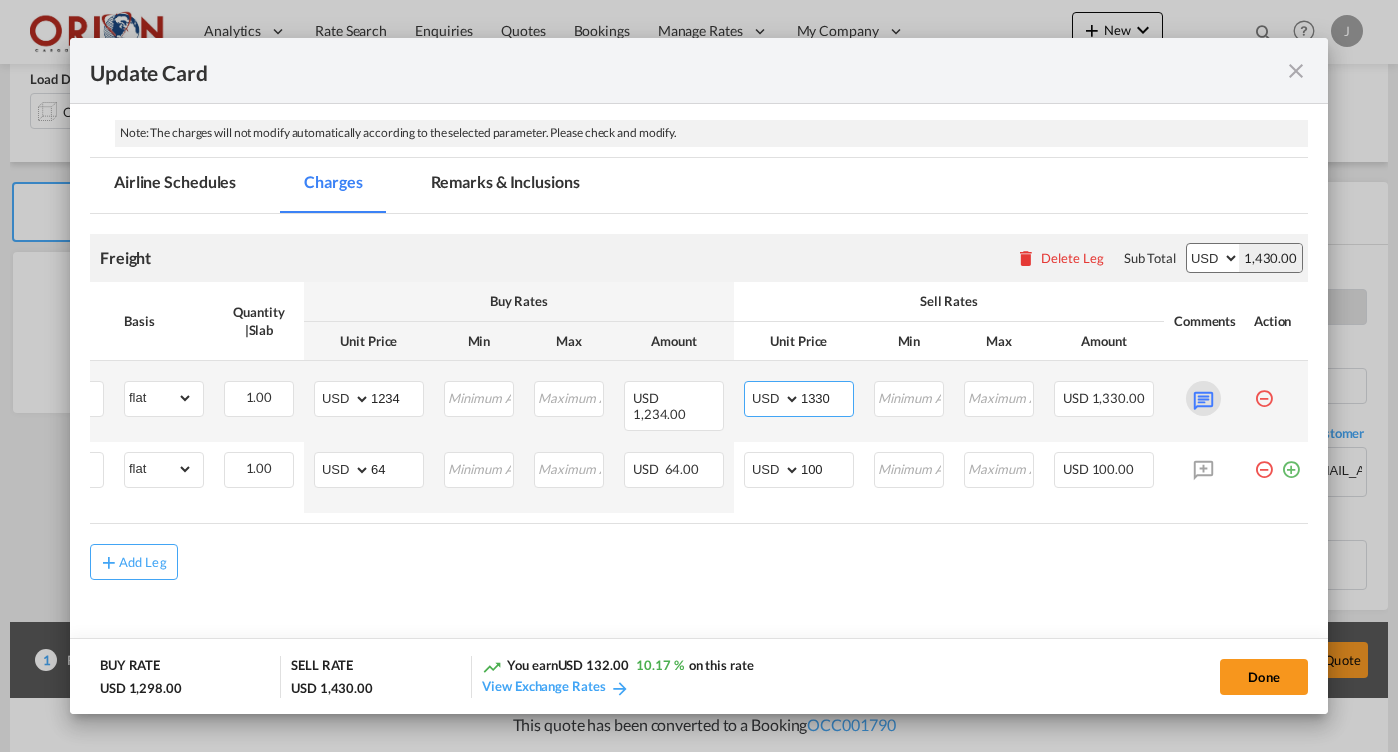 type on "1330" 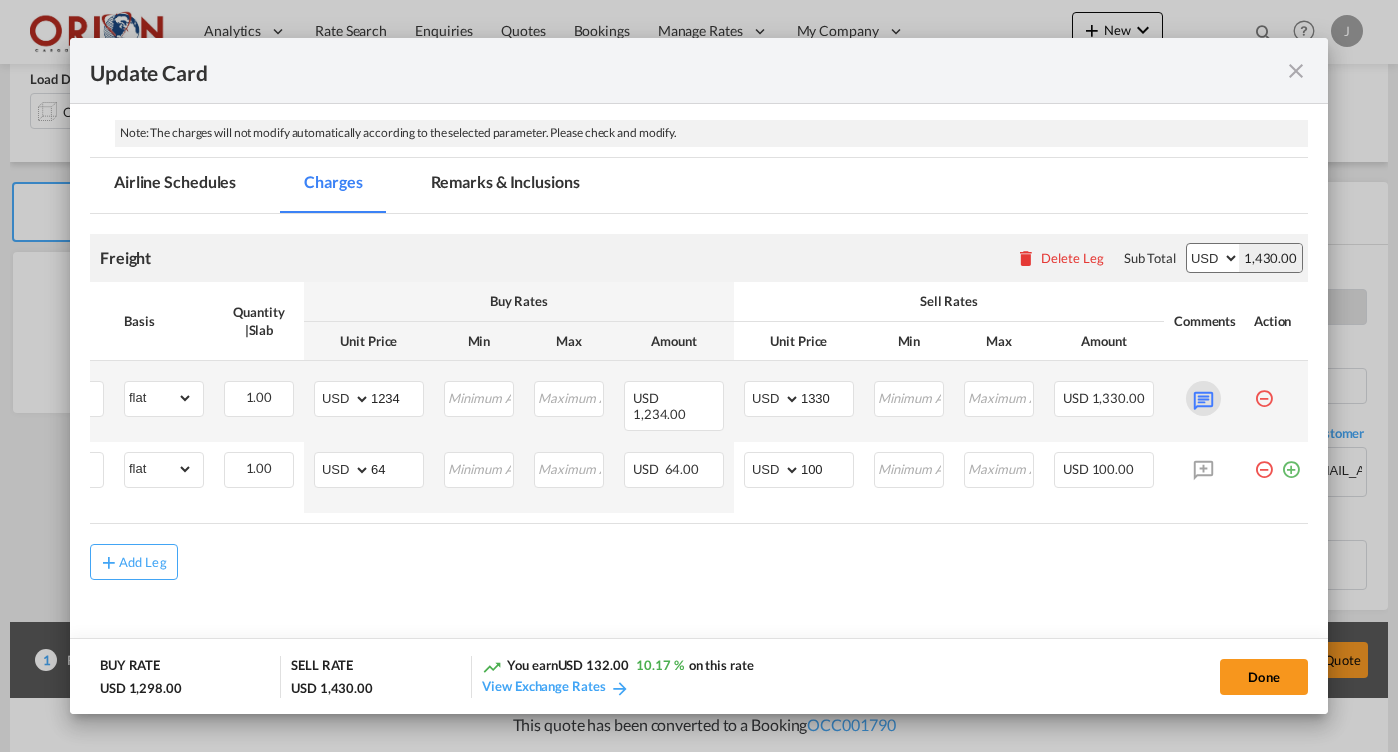 click at bounding box center (1203, 398) 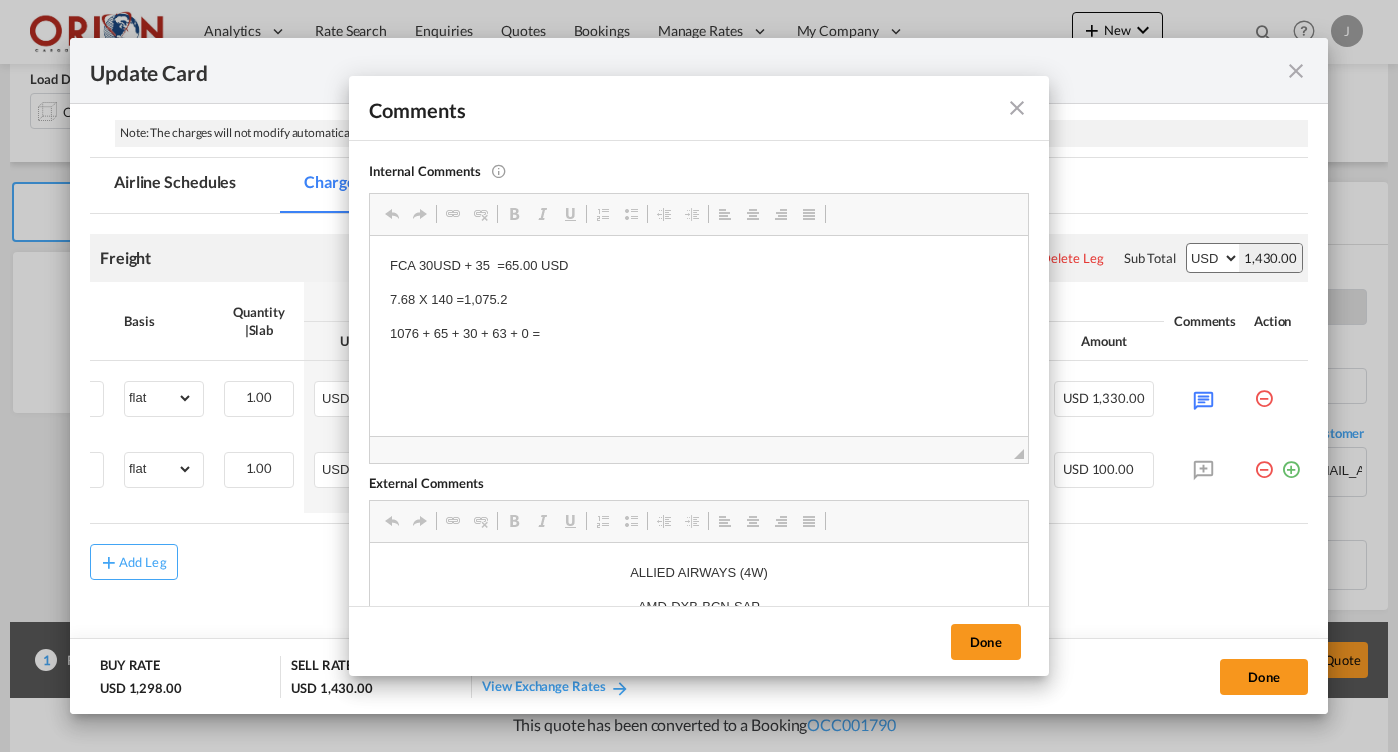 scroll, scrollTop: 0, scrollLeft: 0, axis: both 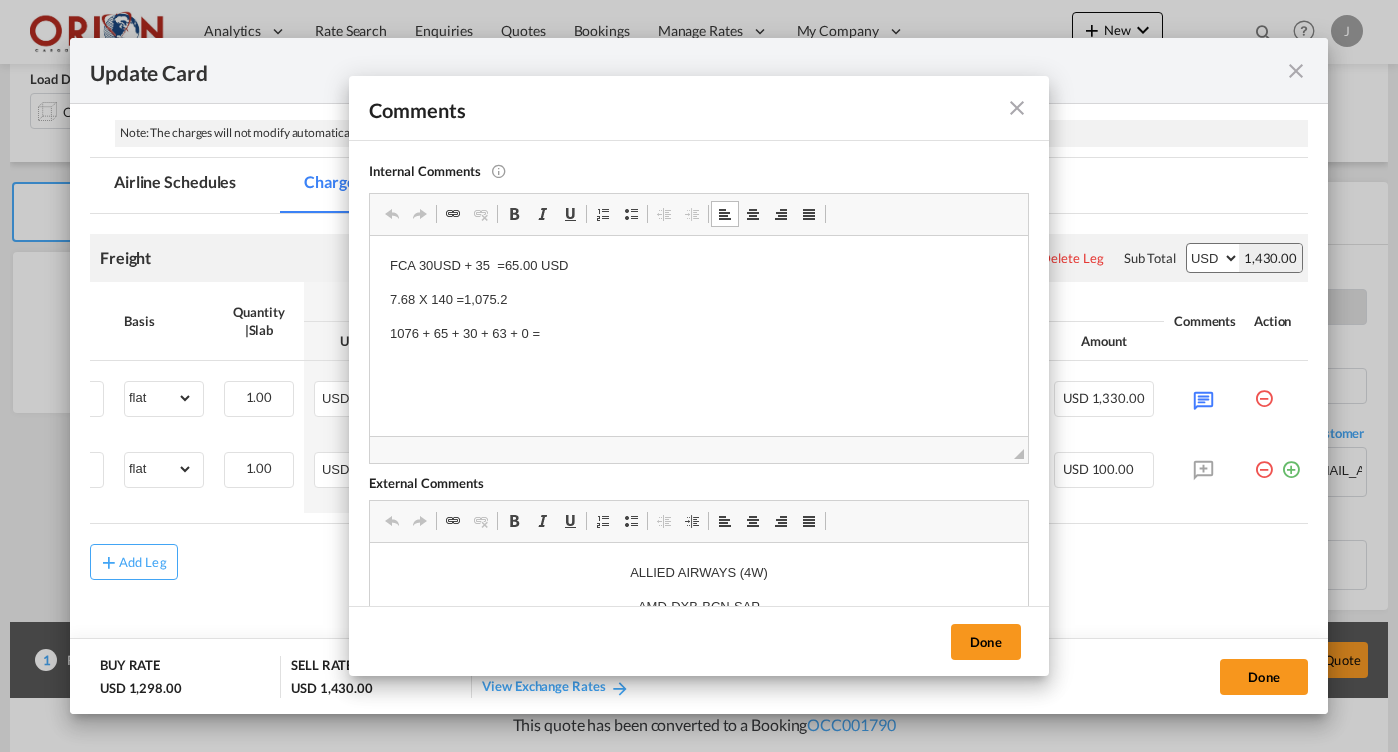 click on "1076 + 65 + 30 + 63 + 0 =" at bounding box center (699, 334) 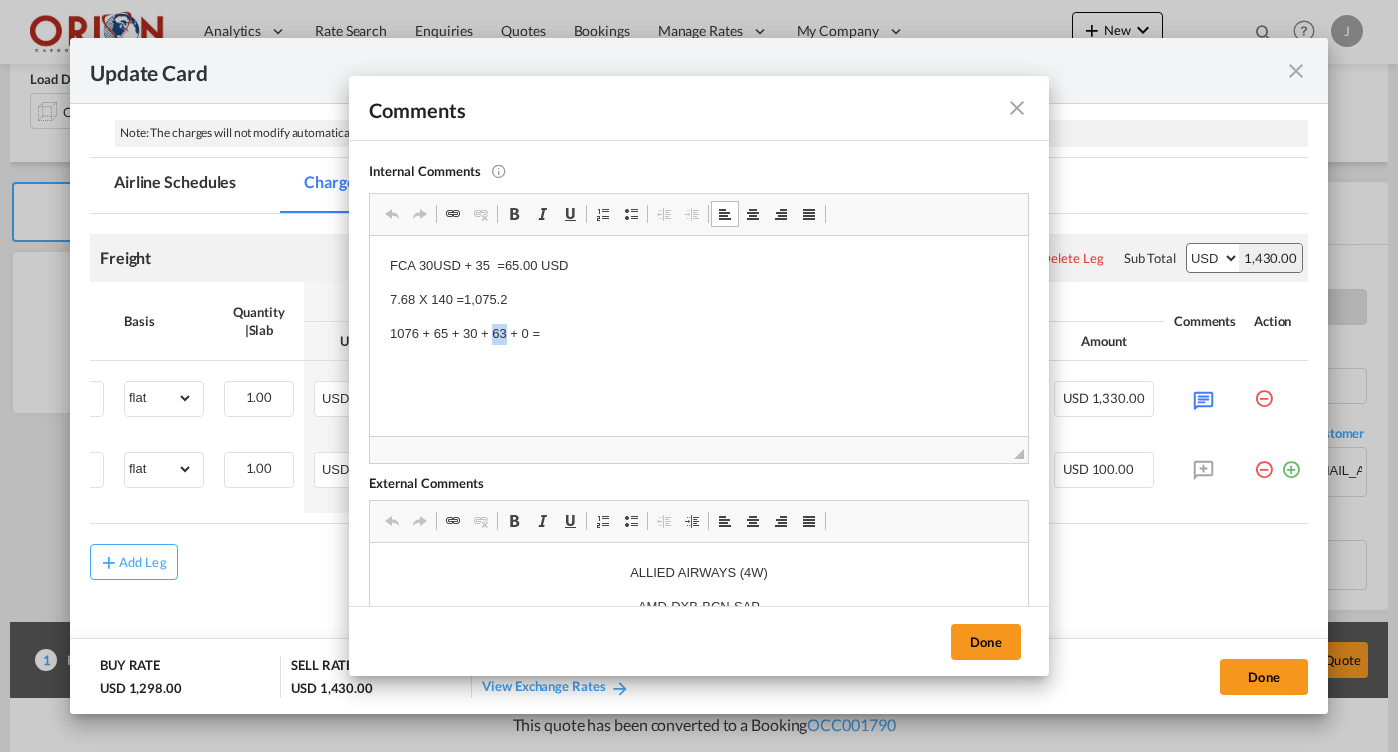 click on "1076 + 65 + 30 + 63 + 0 =" at bounding box center (699, 334) 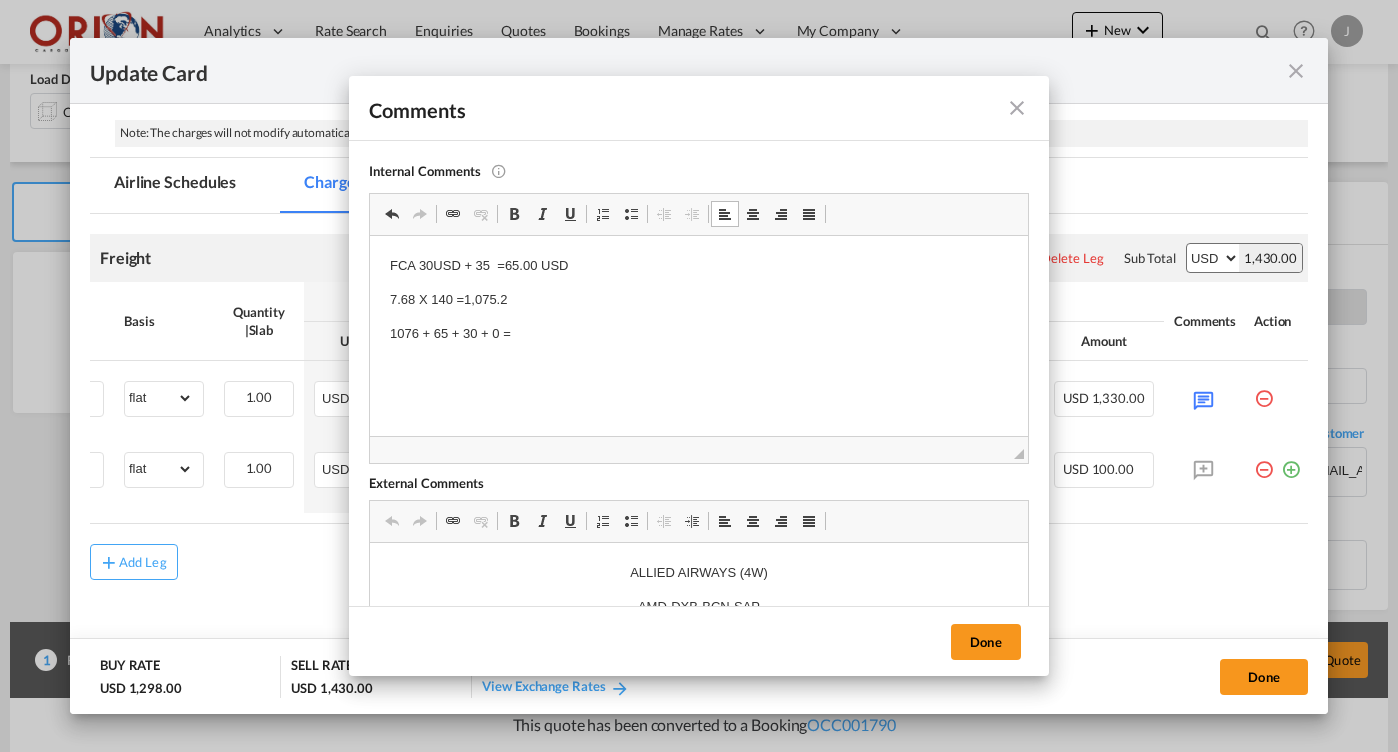 click on "1076 + 65 + 30 + 0 =" at bounding box center (699, 334) 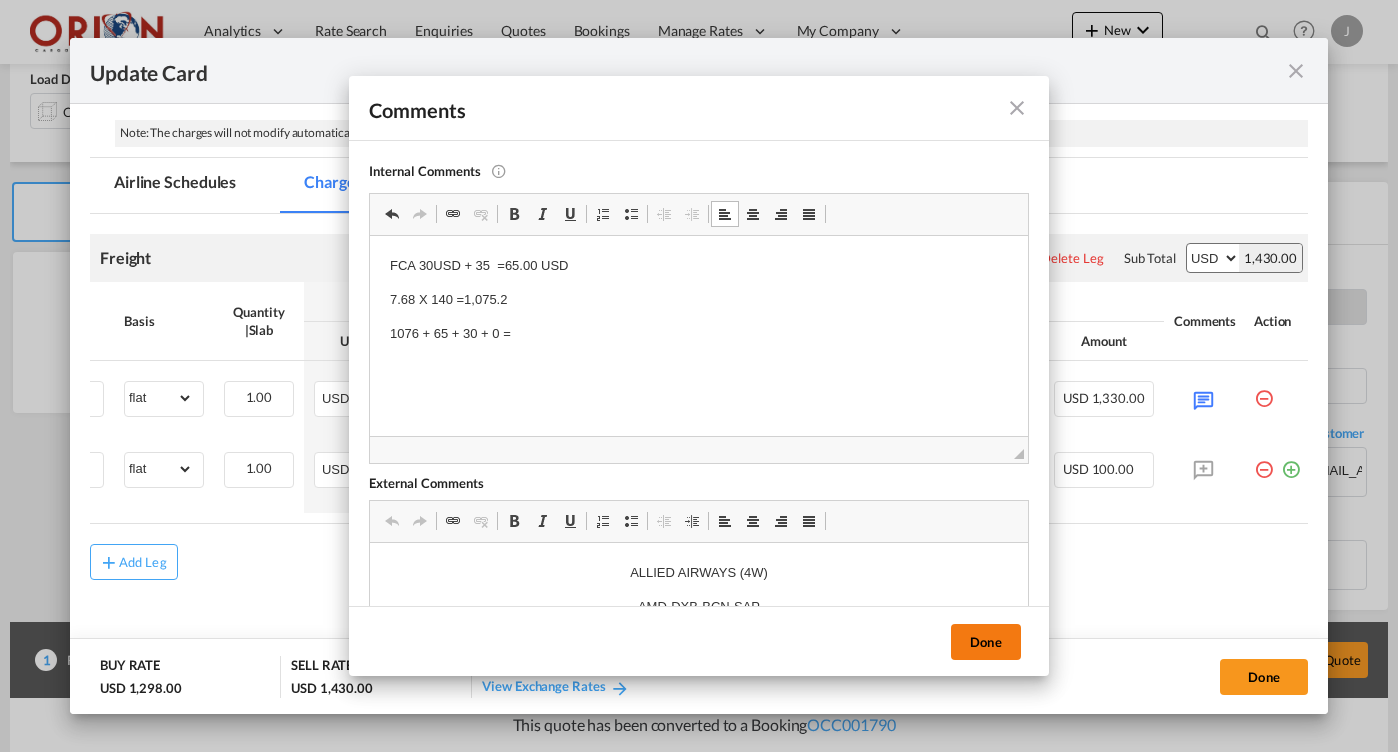 drag, startPoint x: 204, startPoint y: 94, endPoint x: 979, endPoint y: 651, distance: 954.3972 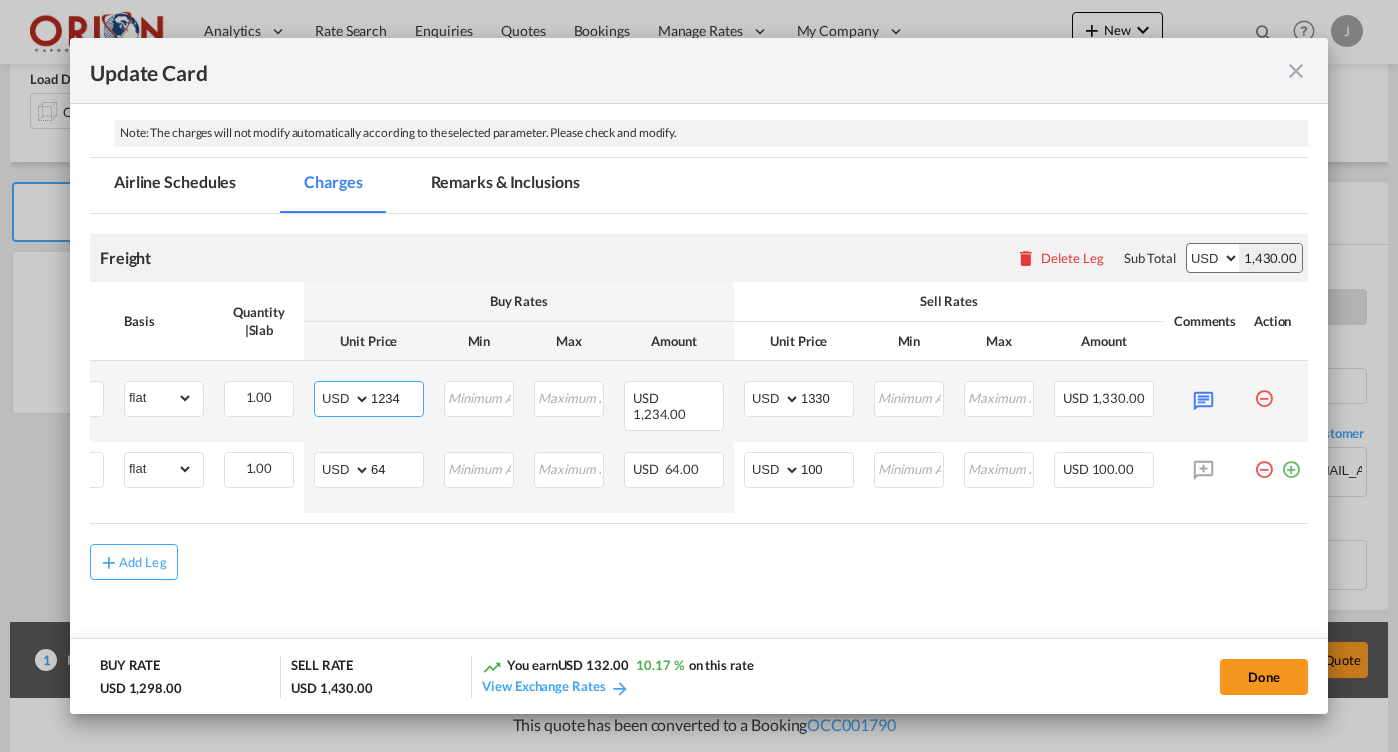 click on "1234" at bounding box center [397, 397] 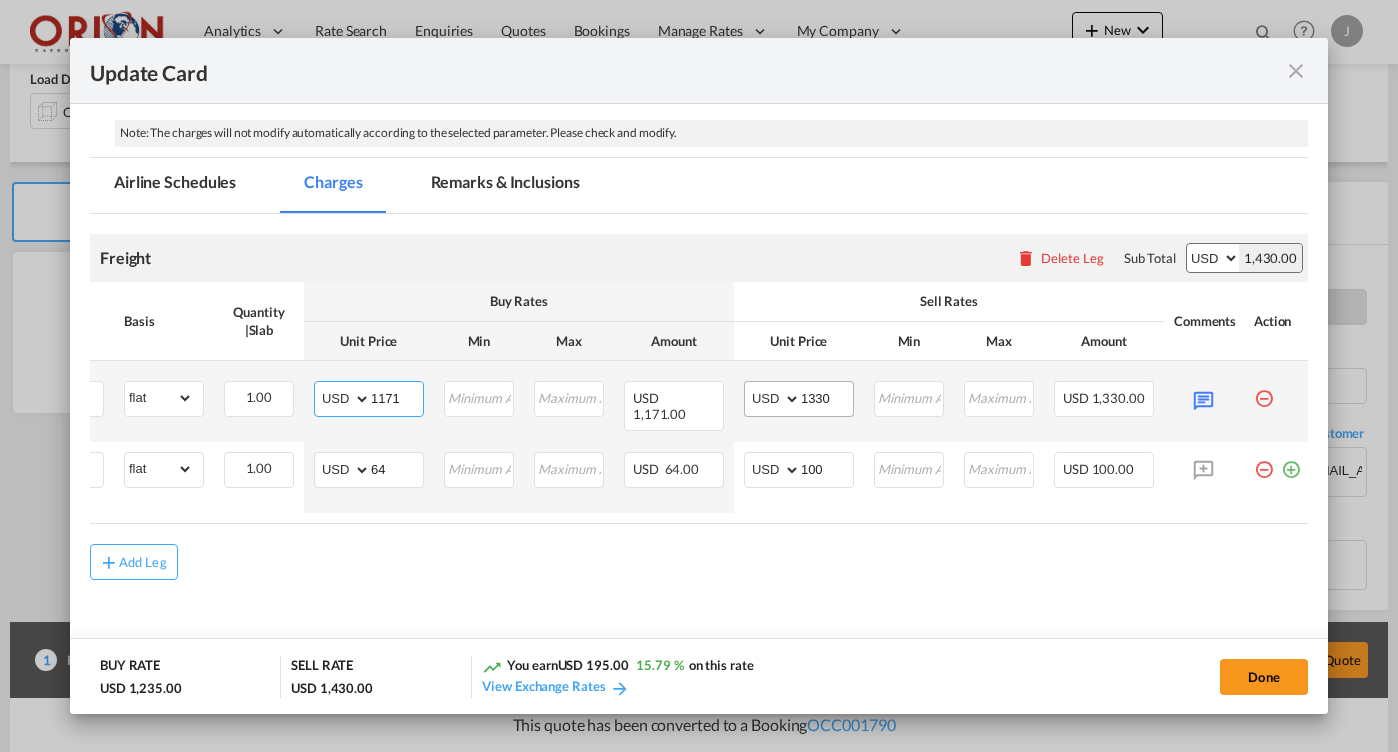 type on "1171" 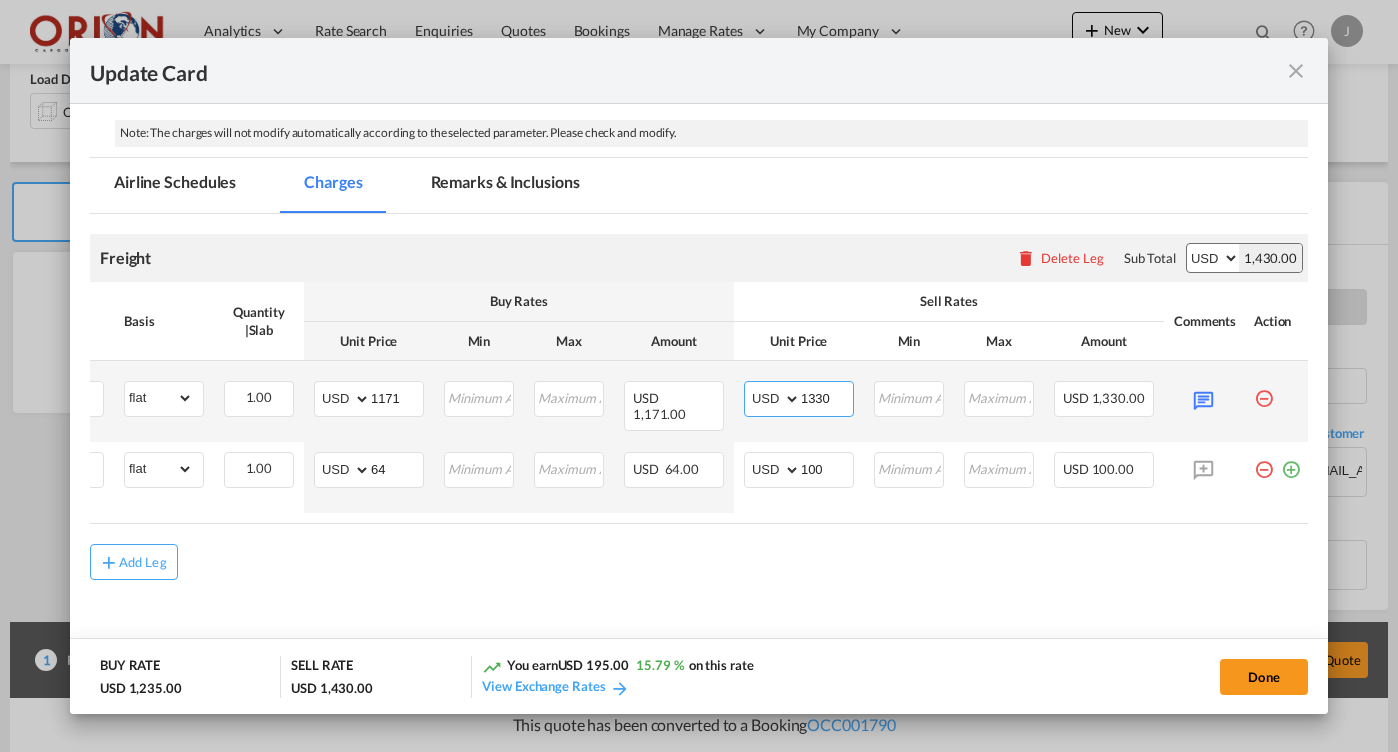 click on "1330" at bounding box center [827, 397] 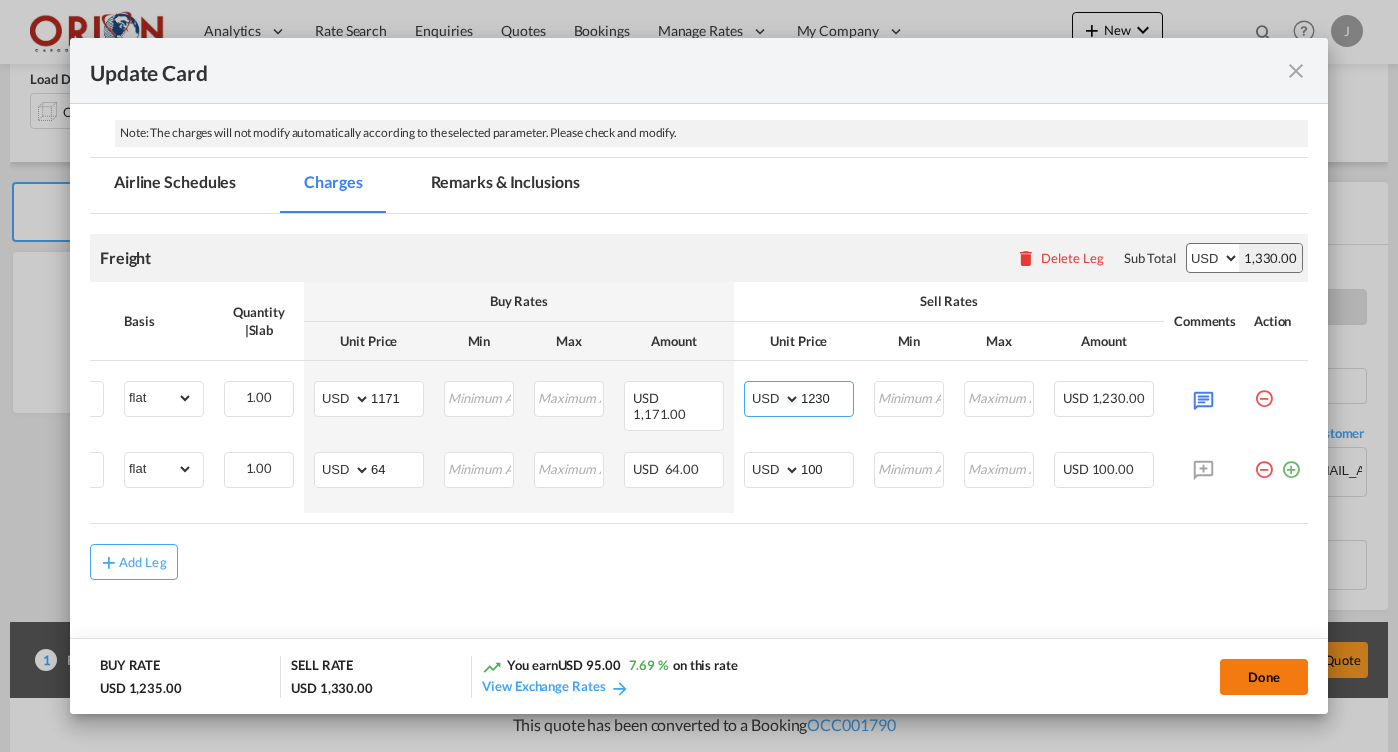 type on "1230" 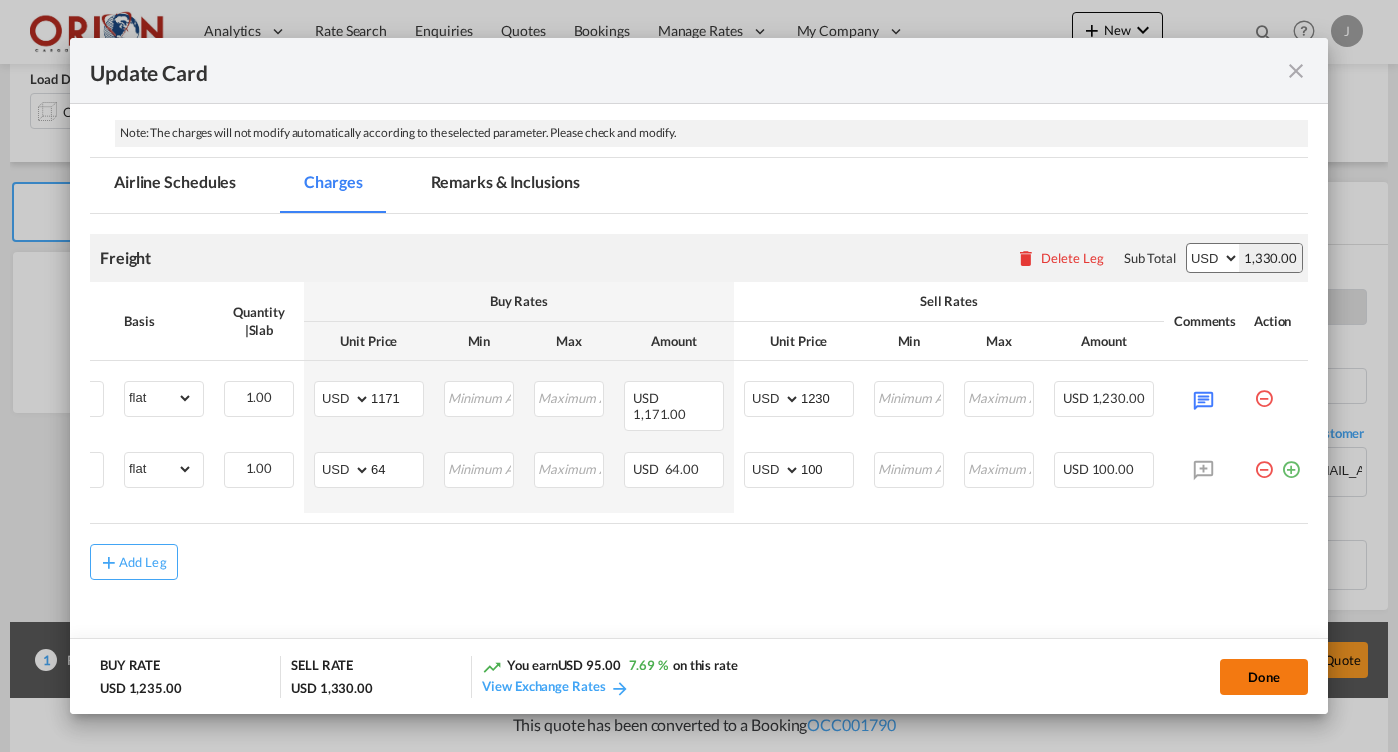 click on "Done" 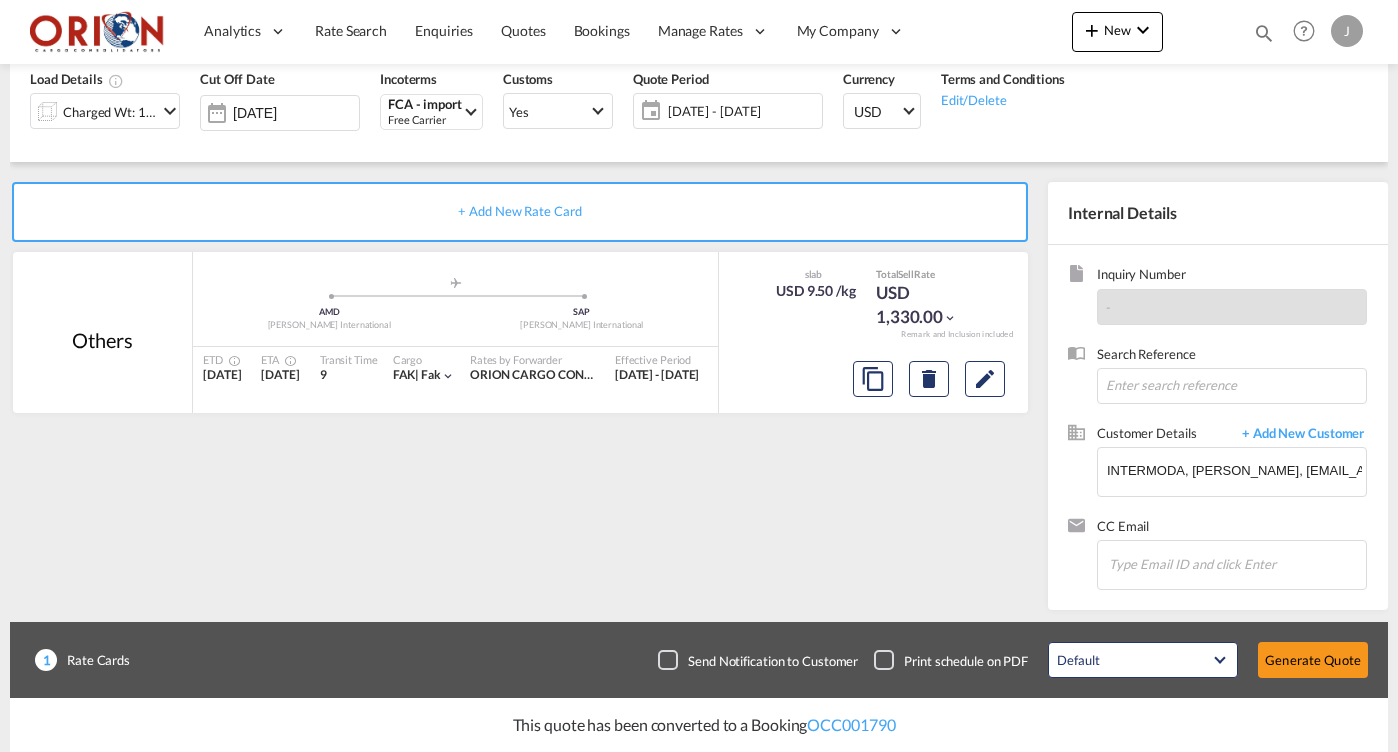type on "[DATE]" 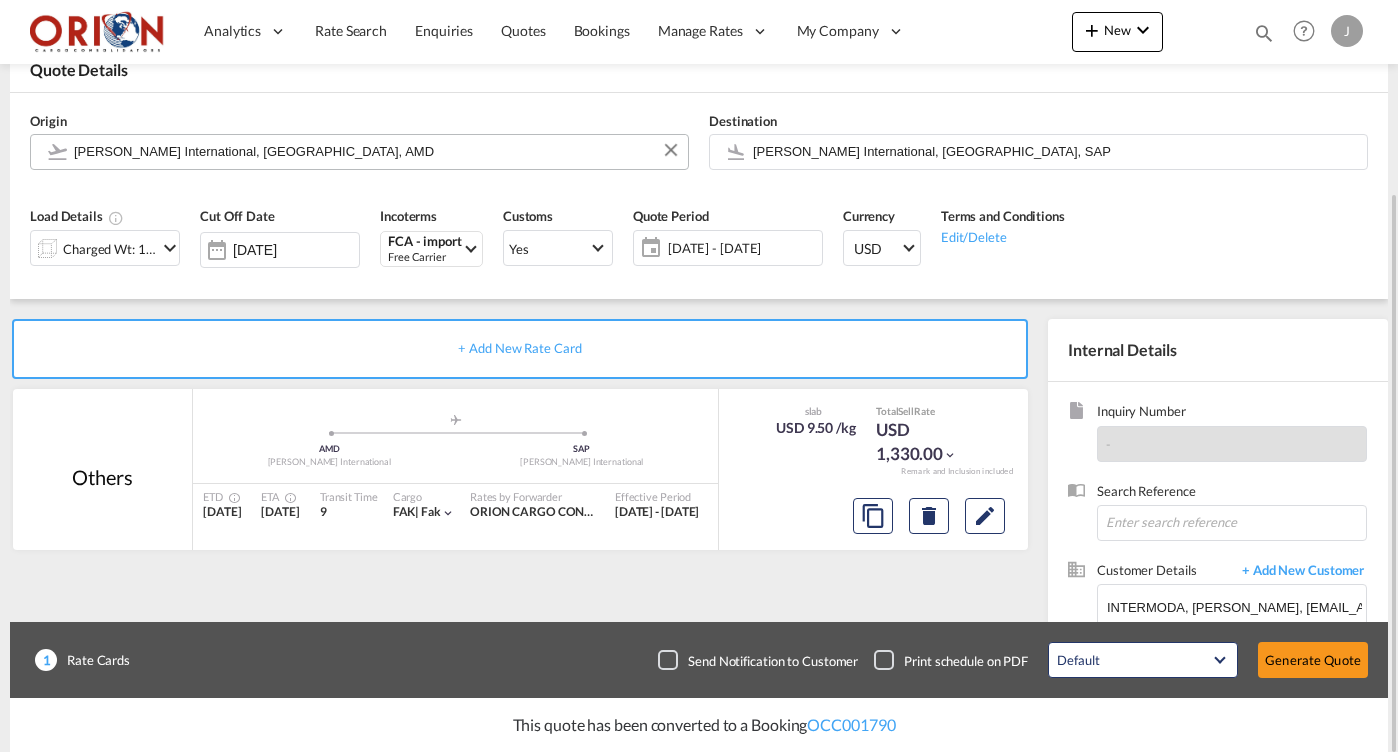 scroll, scrollTop: 114, scrollLeft: 0, axis: vertical 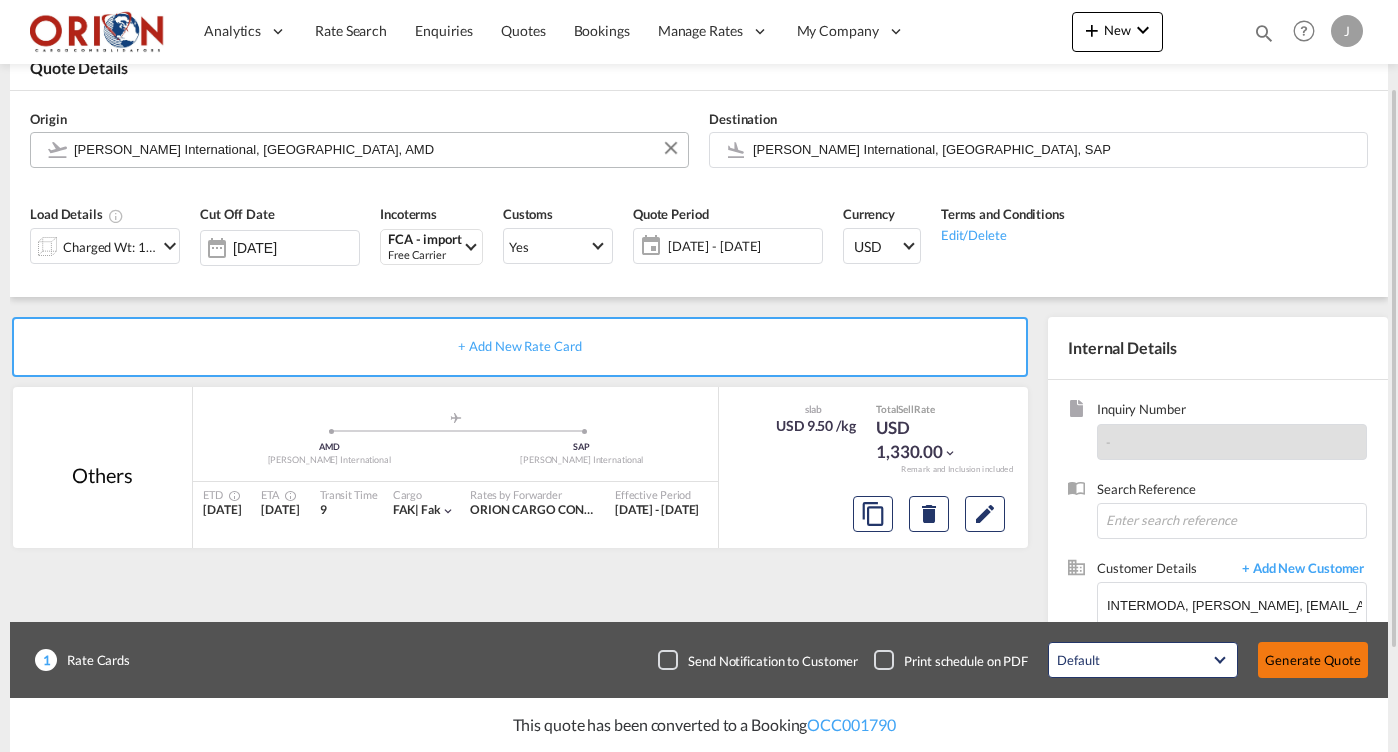 click on "Generate Quote" at bounding box center [1313, 660] 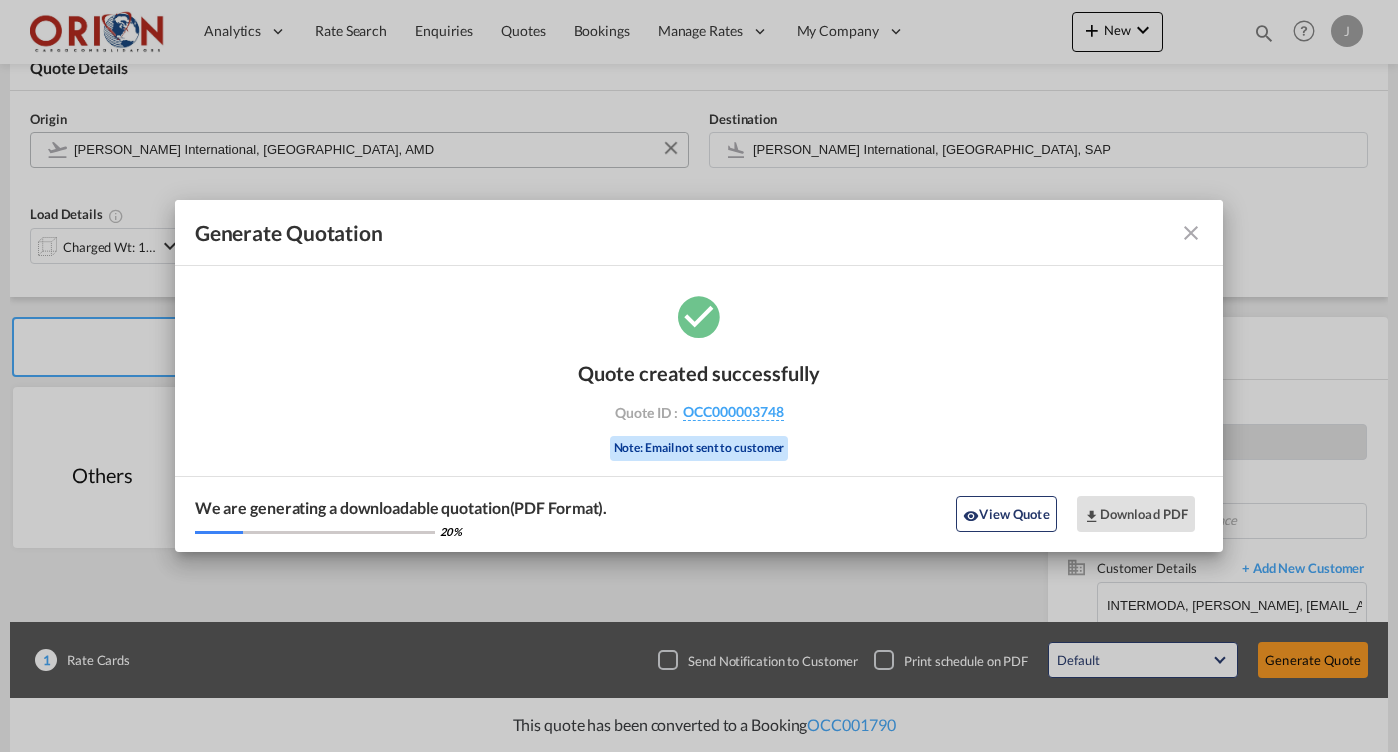 click at bounding box center [1191, 233] 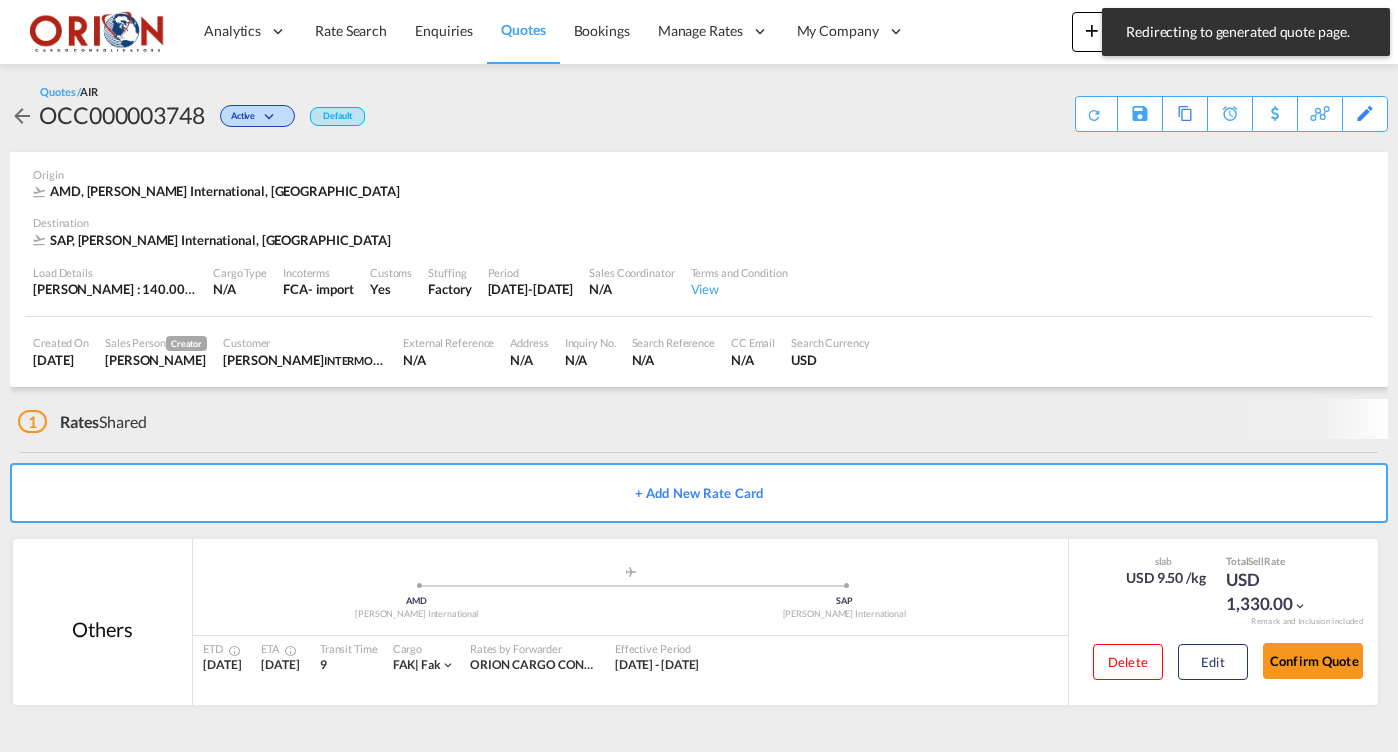 scroll, scrollTop: 0, scrollLeft: 0, axis: both 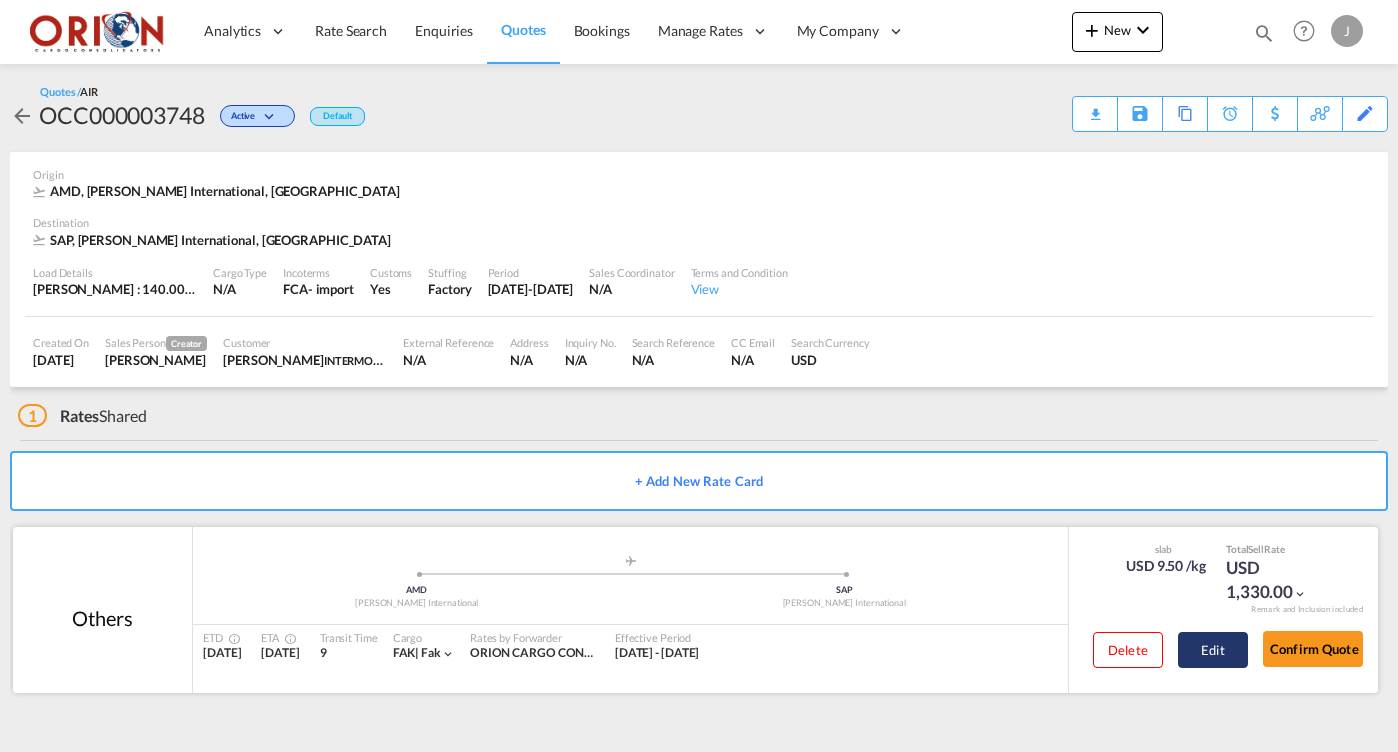 click on "Edit" at bounding box center (1213, 650) 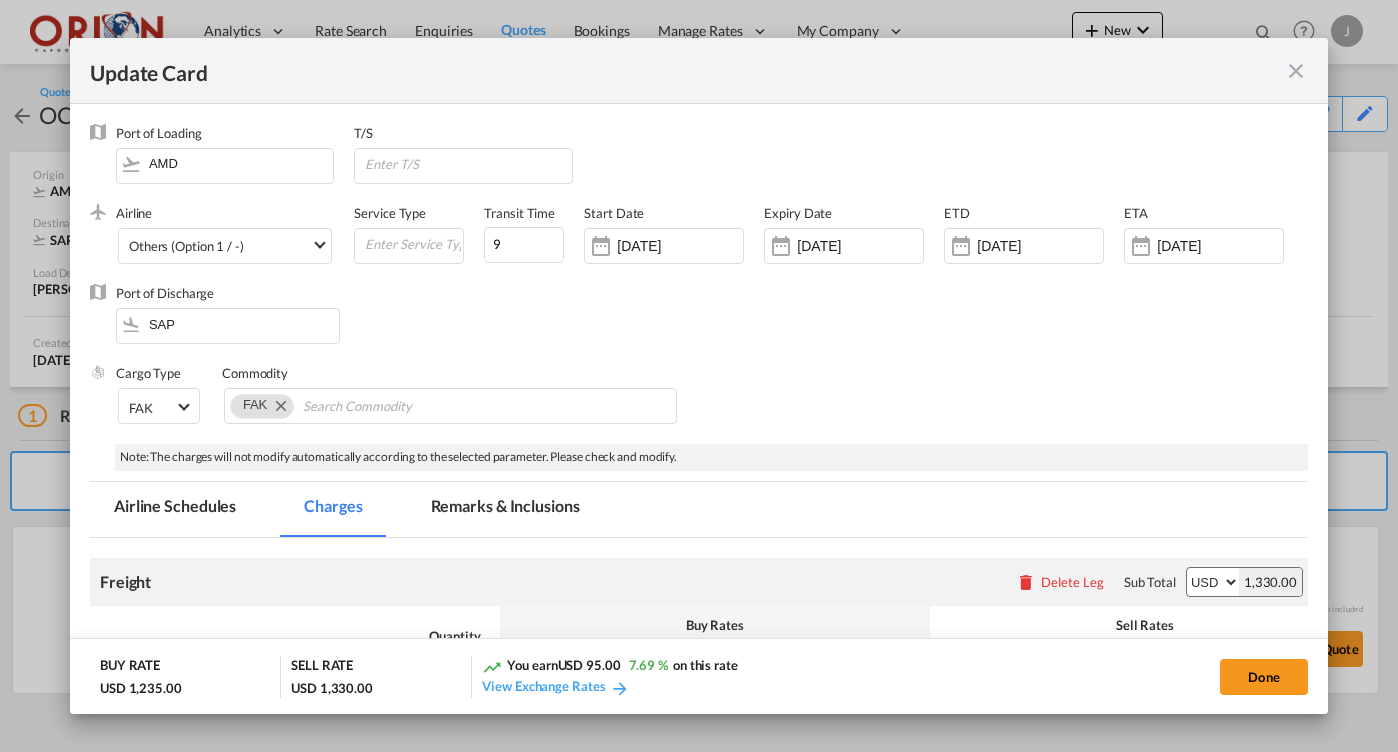 scroll, scrollTop: 328, scrollLeft: 0, axis: vertical 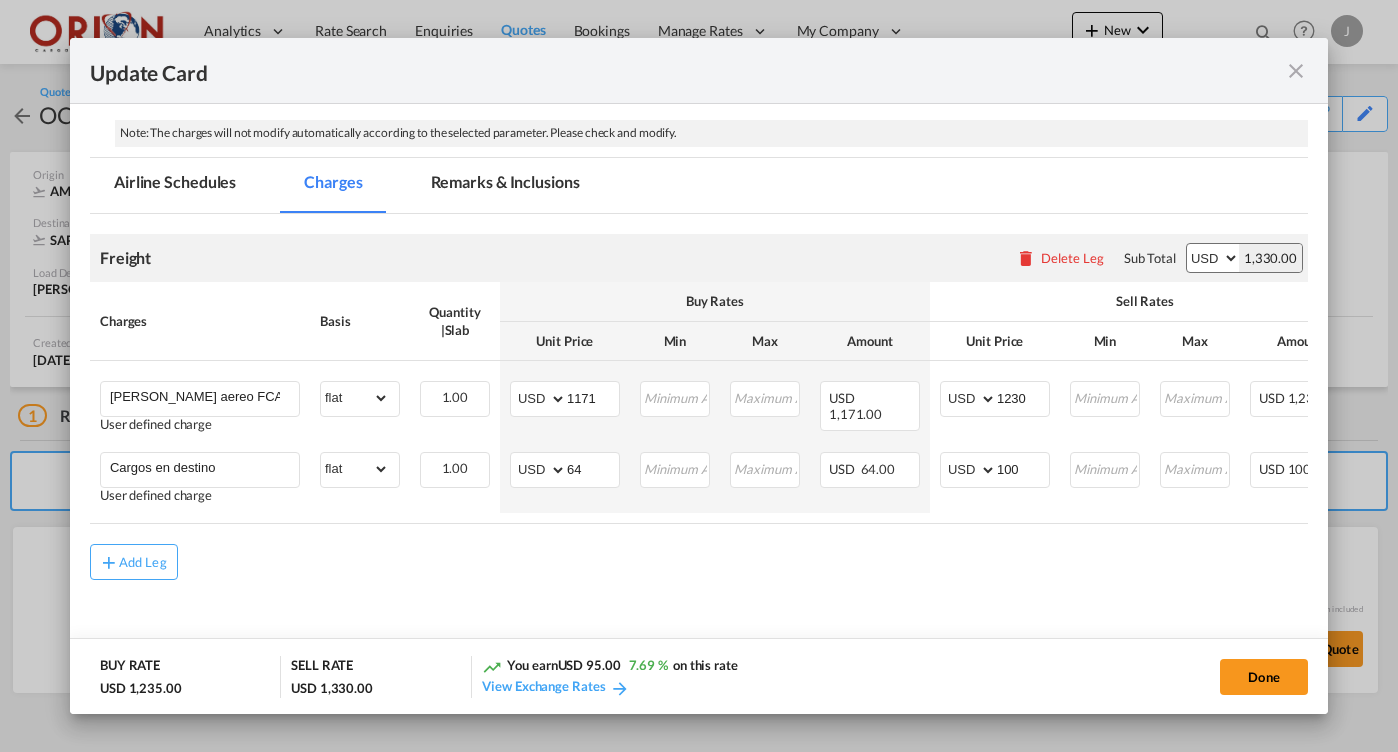 click on "Remarks & Inclusions" at bounding box center (505, 185) 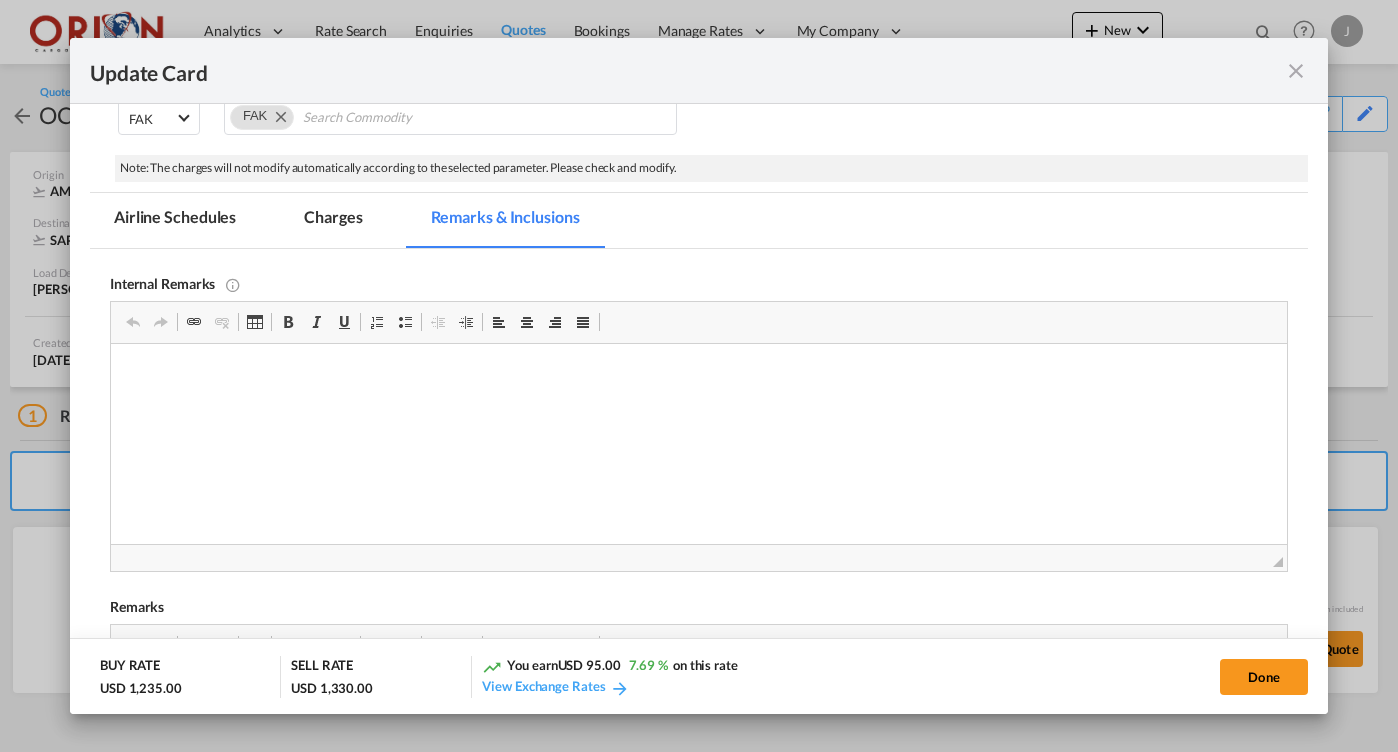 scroll, scrollTop: 287, scrollLeft: 0, axis: vertical 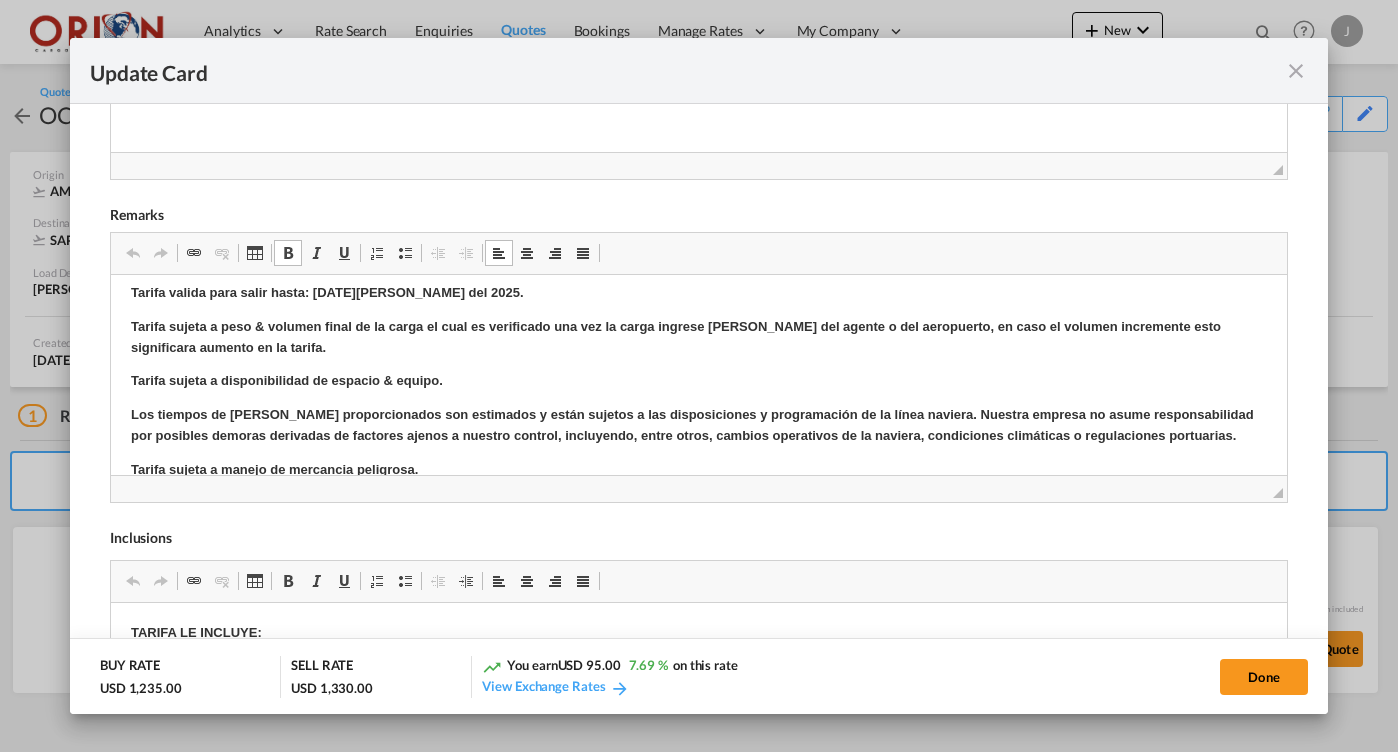 click on "Tarifa valida para salir hasta: [DATE][PERSON_NAME] del 2025." at bounding box center (326, 292) 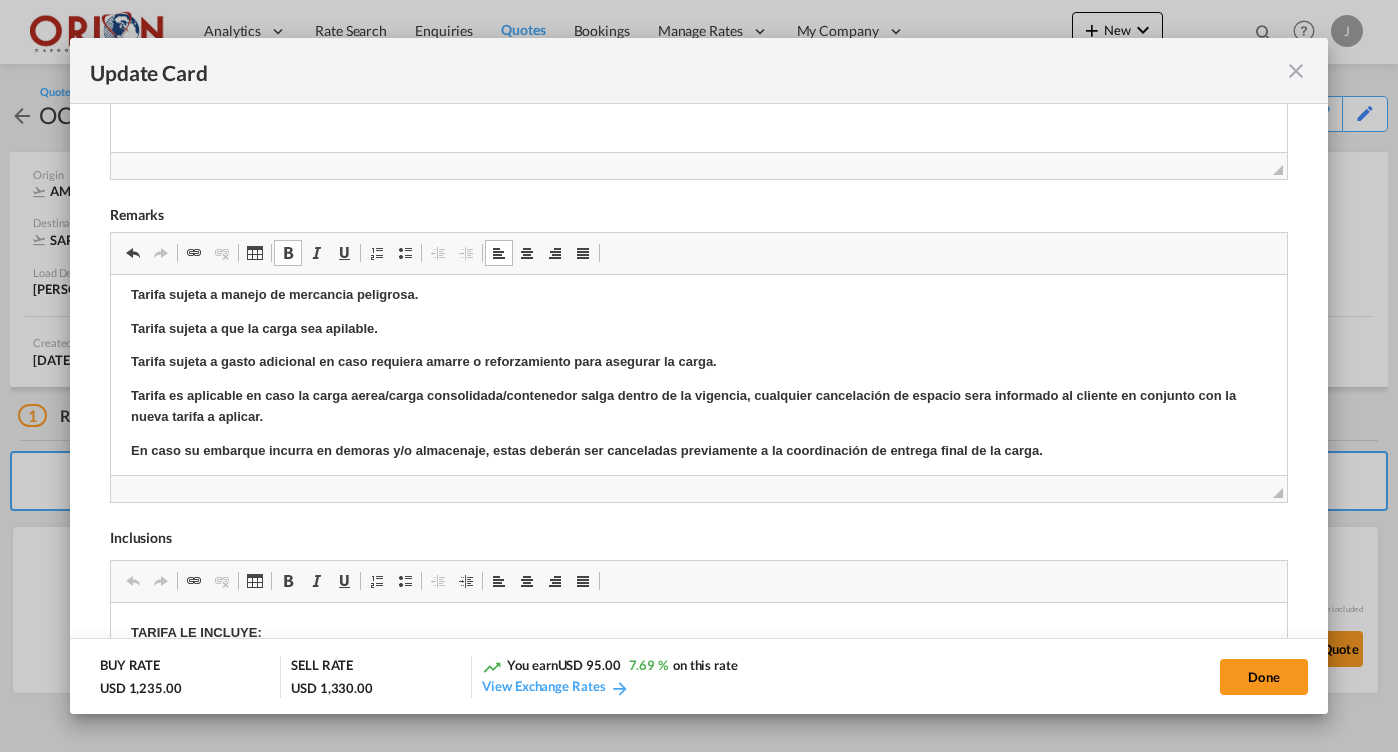 scroll, scrollTop: 184, scrollLeft: 0, axis: vertical 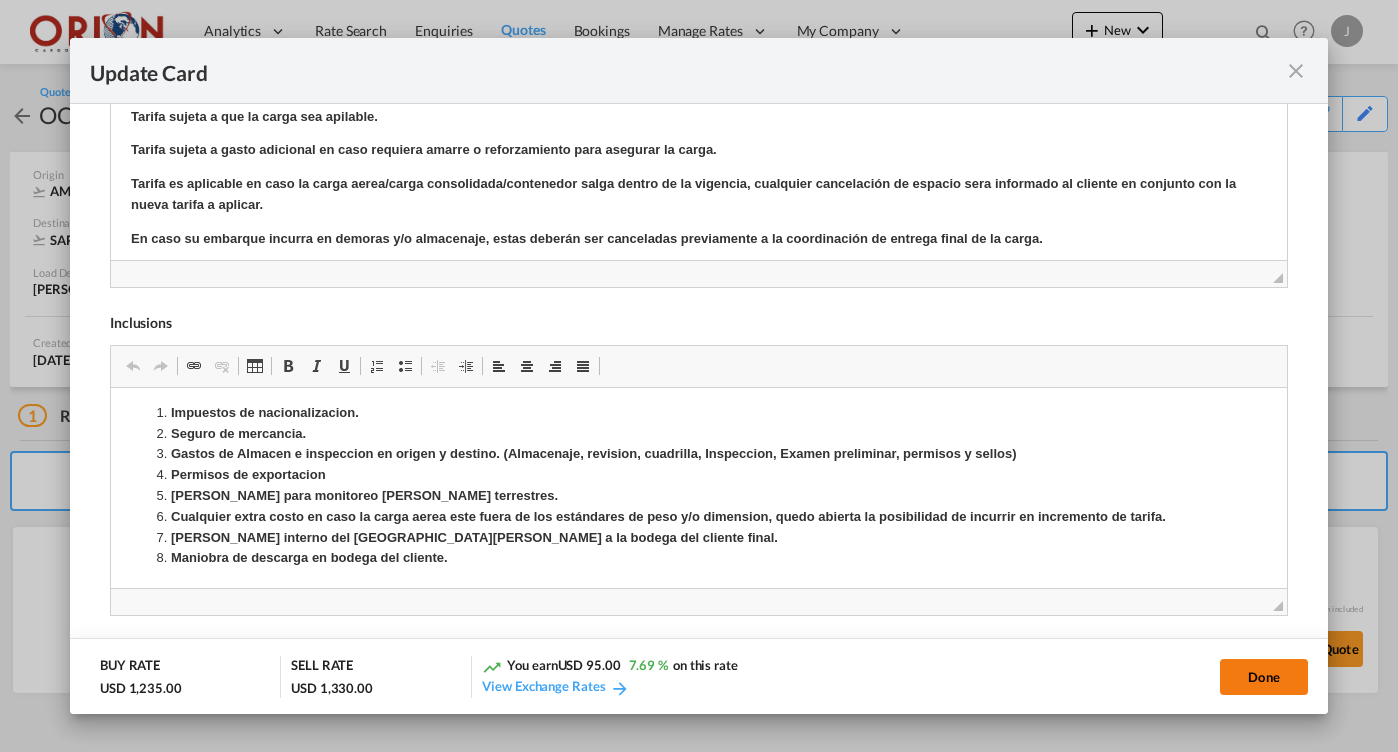 click on "Done" 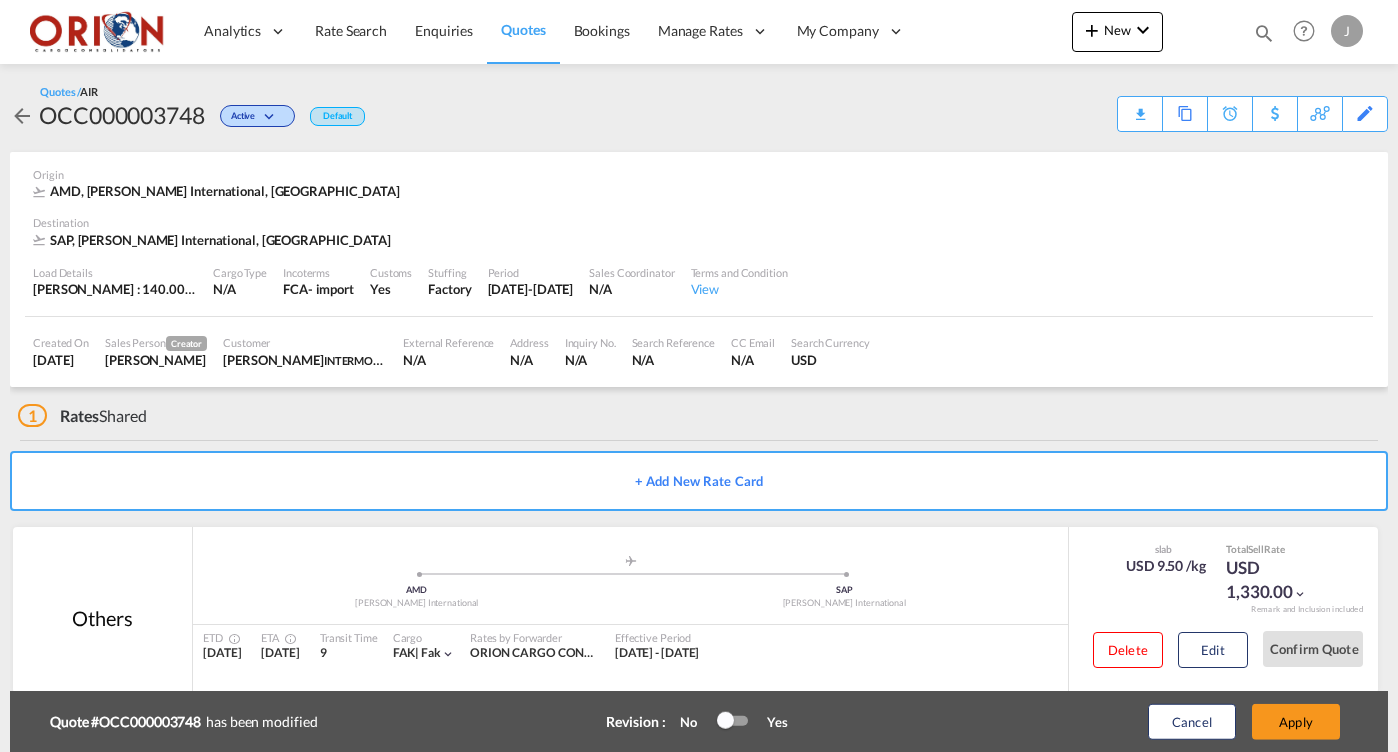 type on "[DATE]" 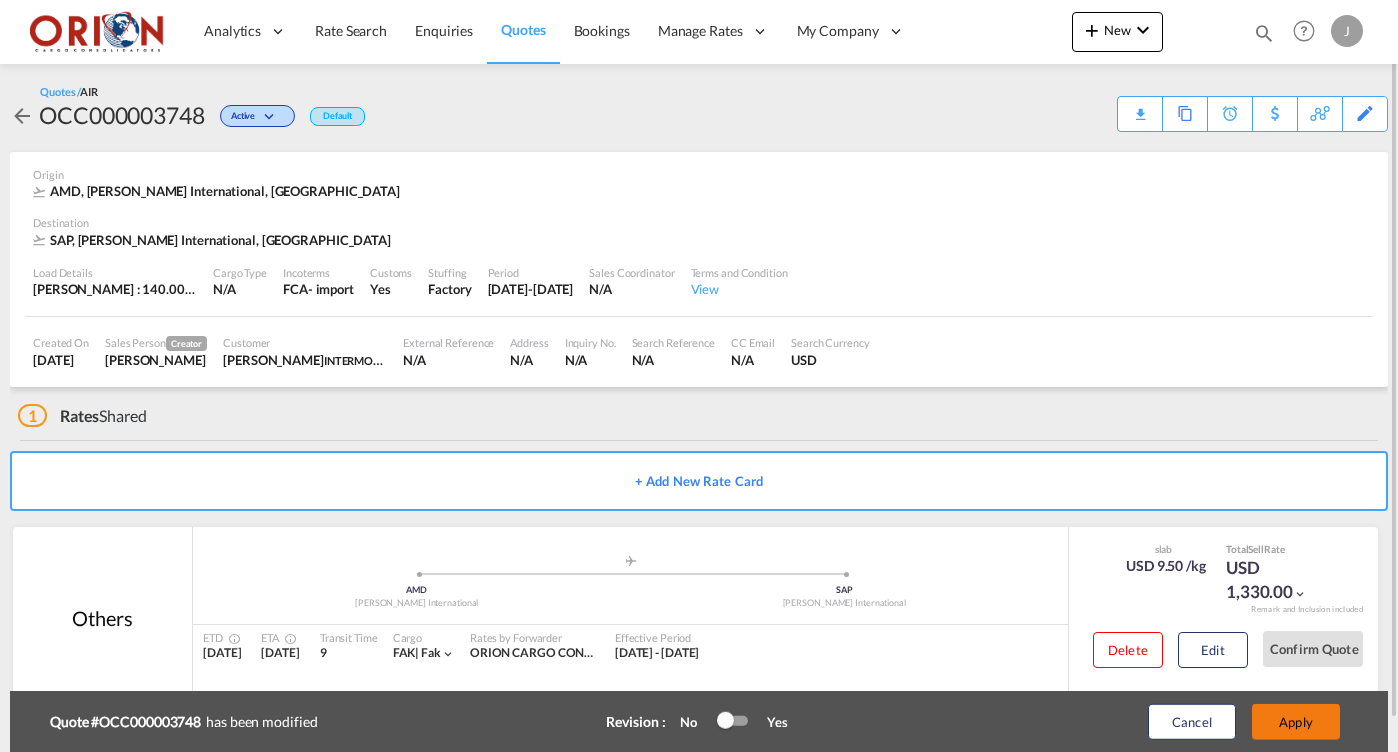 click on "Apply" at bounding box center [1296, 722] 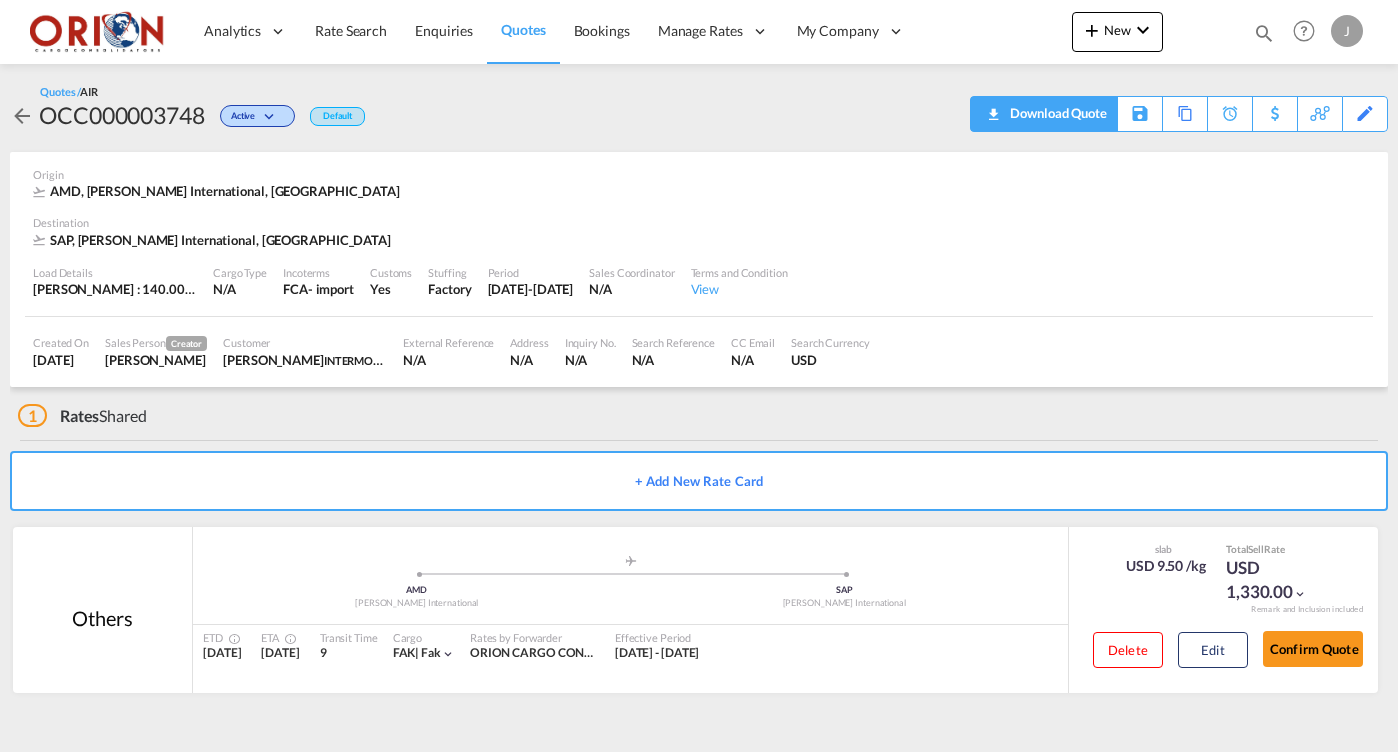 click on "Download Quote" at bounding box center [1056, 113] 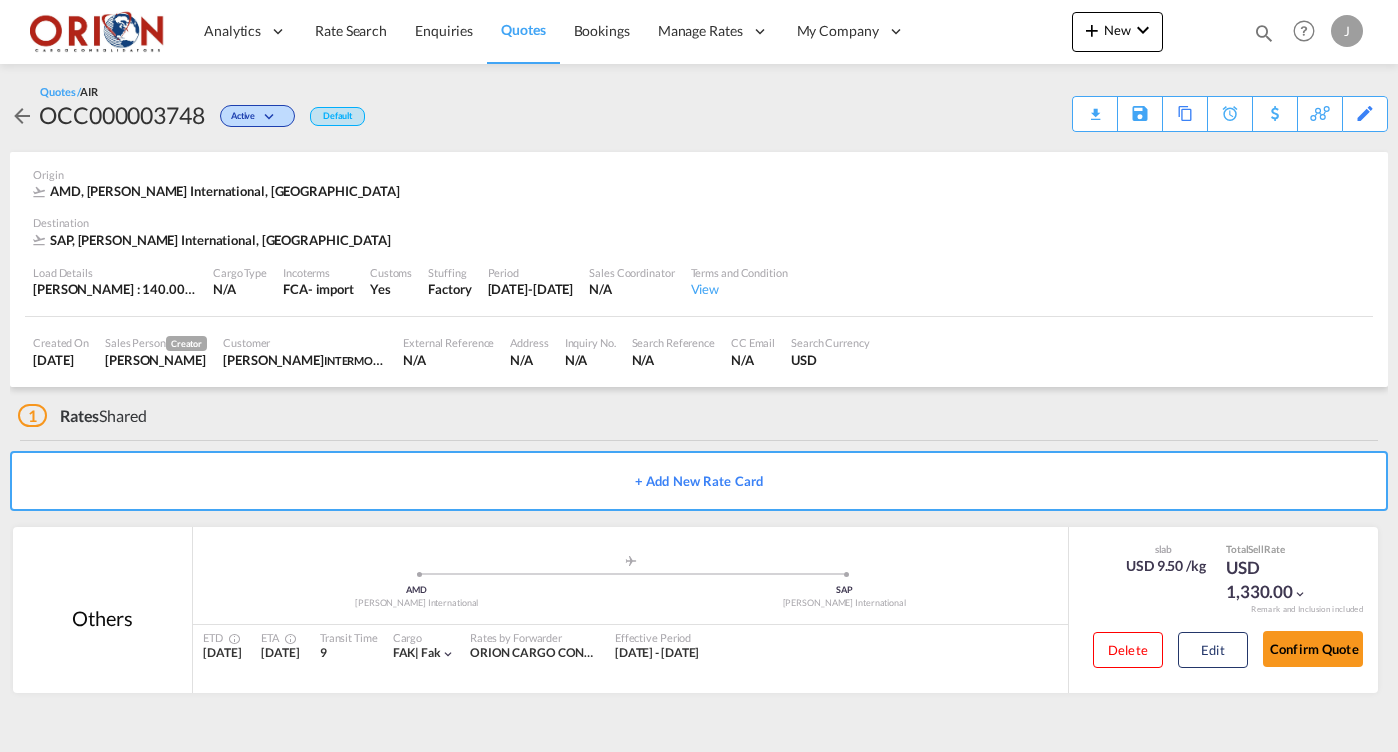 click on "Quotes" at bounding box center (523, 29) 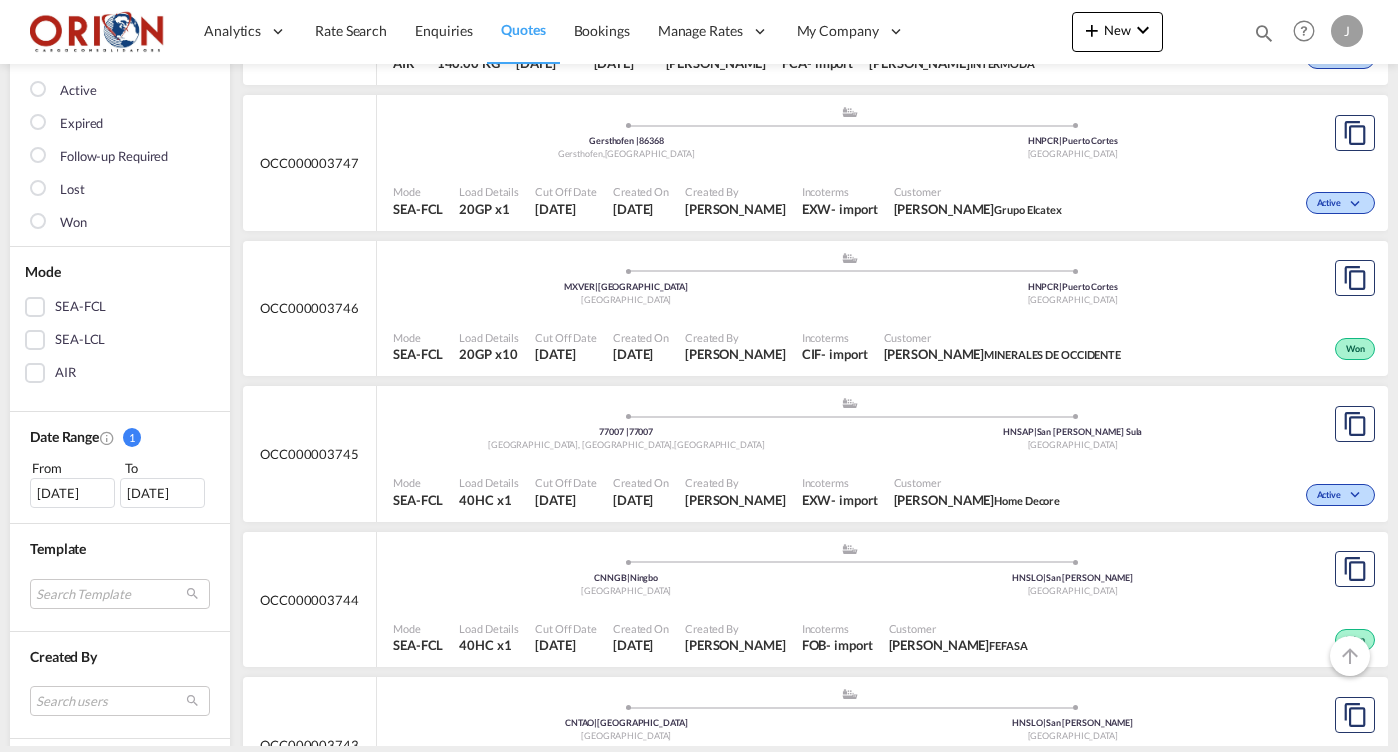 scroll, scrollTop: 388, scrollLeft: 0, axis: vertical 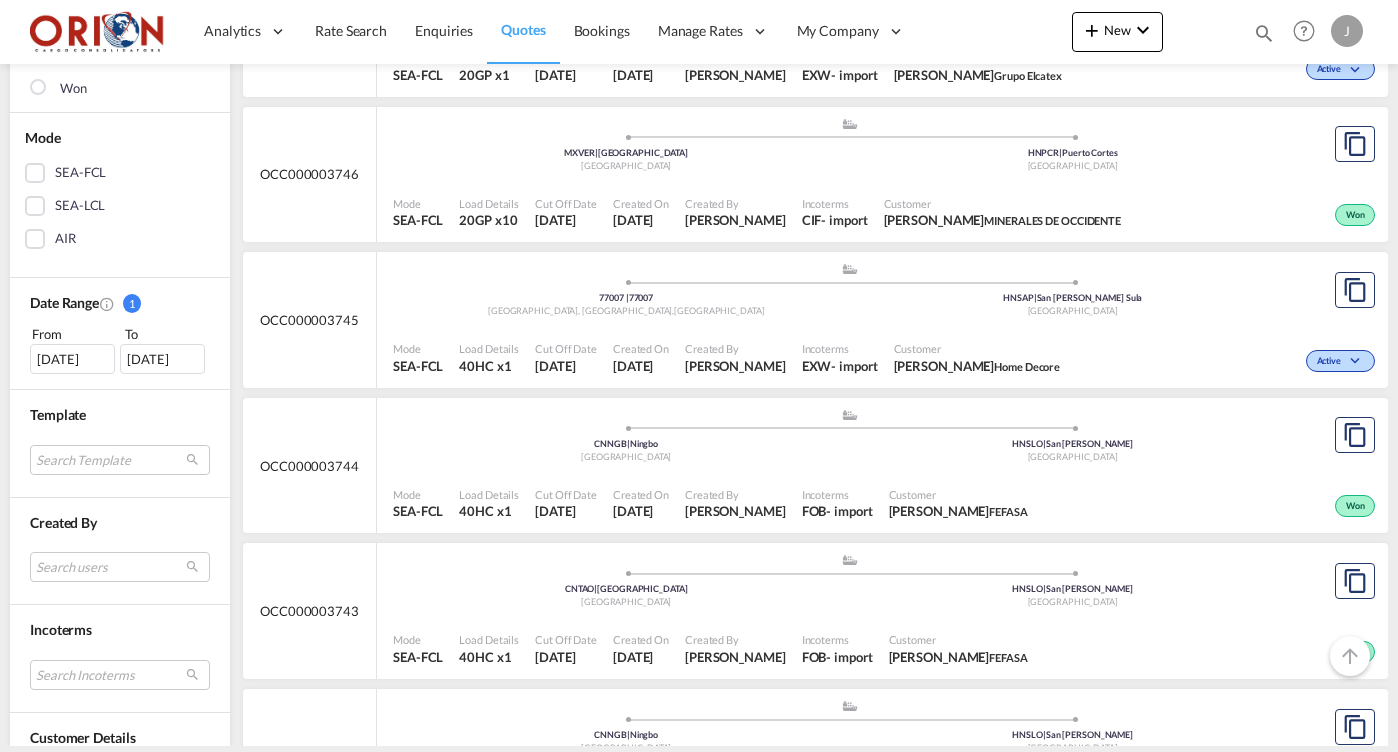 click on "[DATE]" at bounding box center [72, 359] 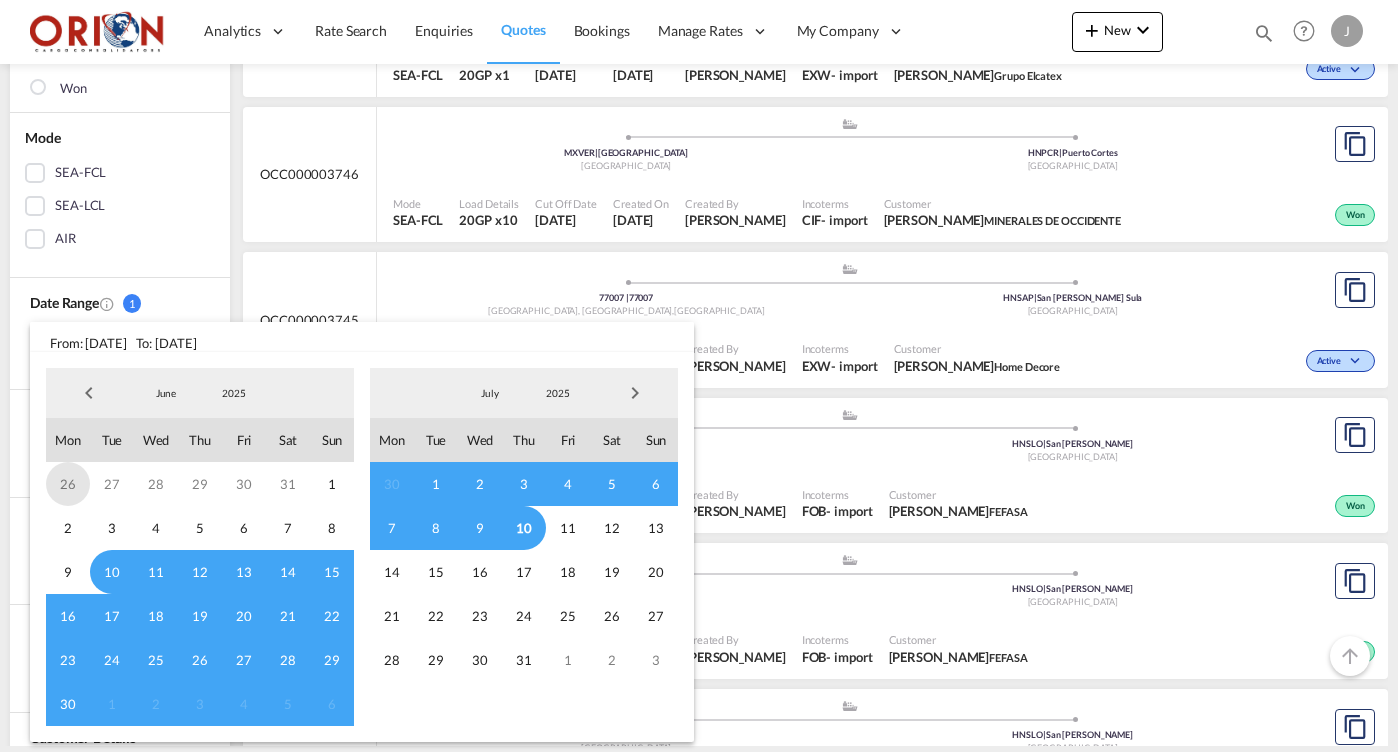 click on "26" at bounding box center (68, 484) 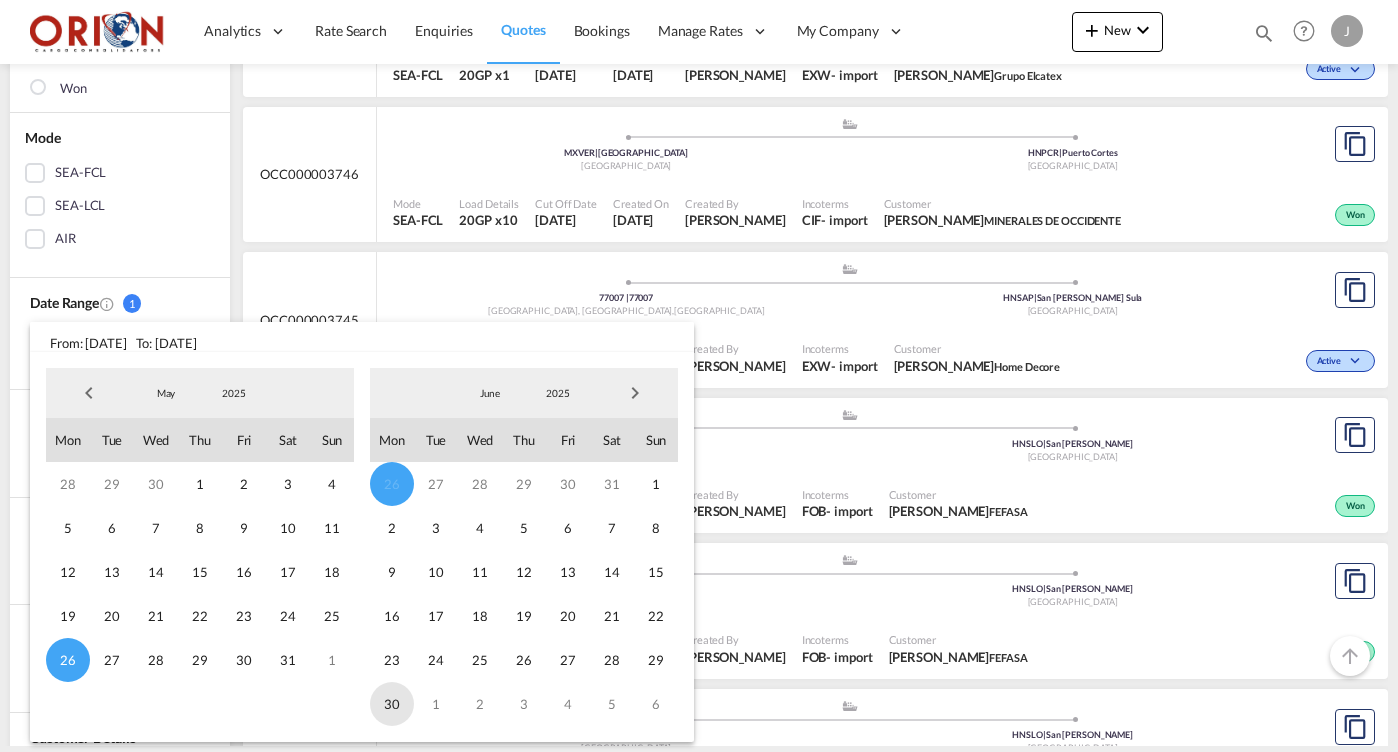 click on "30" at bounding box center [392, 704] 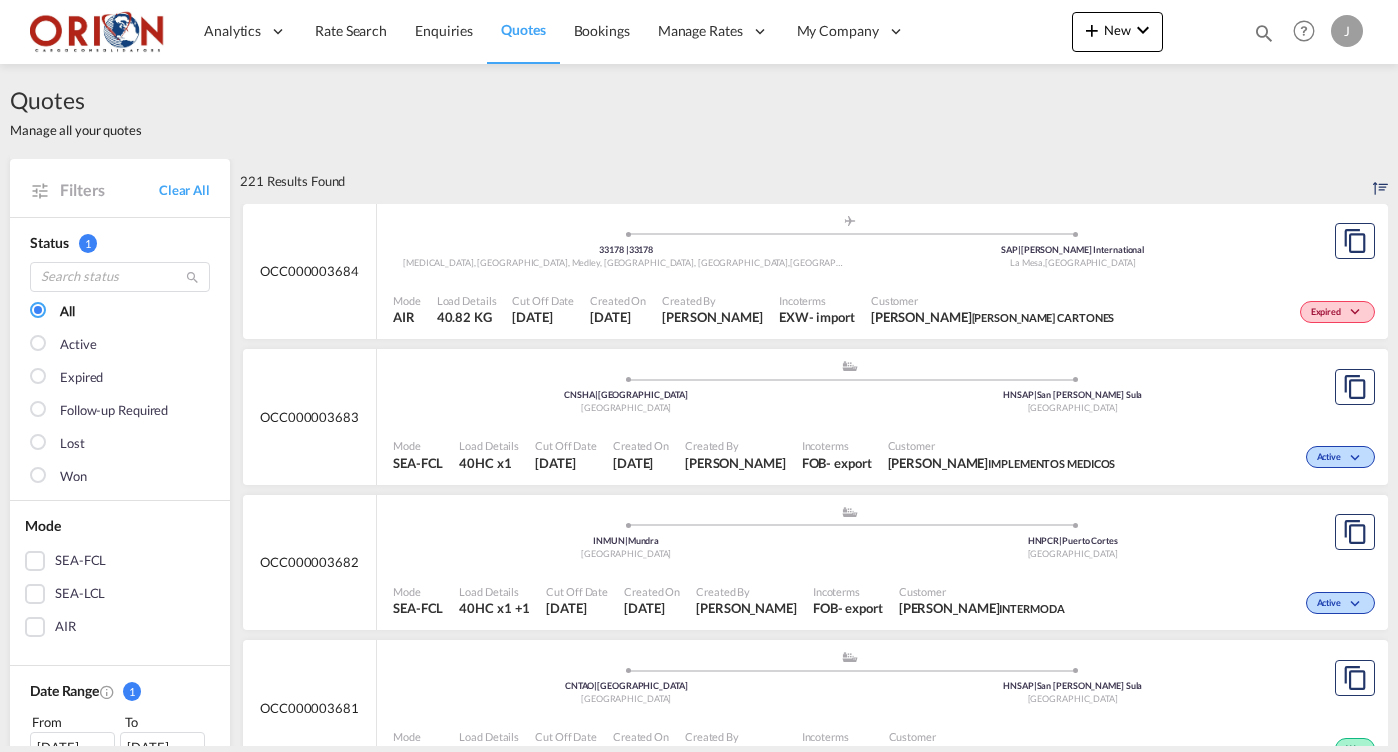 scroll, scrollTop: 605, scrollLeft: 0, axis: vertical 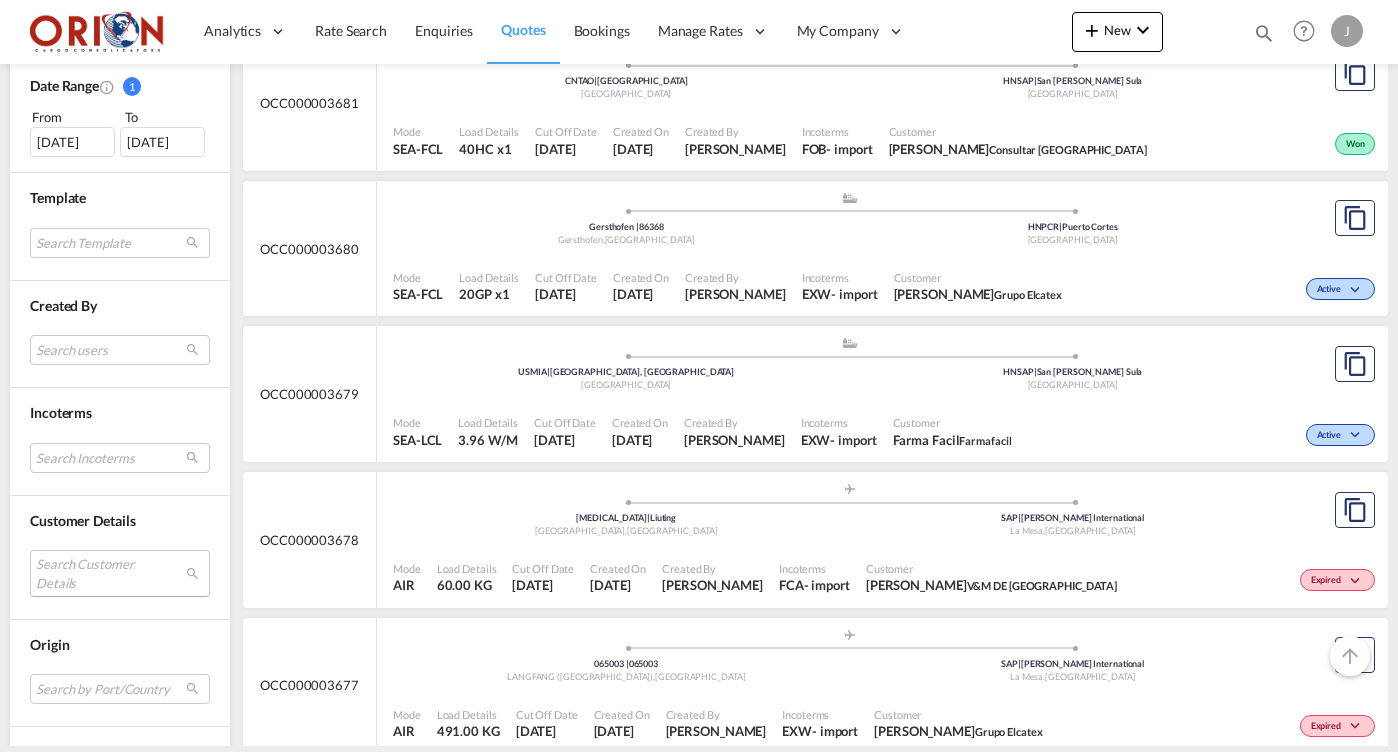 click on "Search Customer Details user name
user [PERSON_NAME] [EMAIL_ADDRESS][DOMAIN_NAME]    | aria home
user [PERSON_NAME] [EMAIL_ADDRESS][DOMAIN_NAME]    | grupo pamar
user distribuidora DIZAL [EMAIL_ADDRESS][DOMAIN_NAME]    | distribuidora dizal
user [PERSON_NAME] [PERSON_NAME][EMAIL_ADDRESS][DOMAIN_NAME]    | servicios integrales de alimentos
user agencia Global [EMAIL_ADDRESS][DOMAIN_NAME]    | la agencia global
user [PERSON_NAME] [PERSON_NAME][EMAIL_ADDRESS][DOMAIN_NAME]    | aurema
user [PERSON_NAME] [PERSON_NAME][EMAIL_ADDRESS][DOMAIN_NAME]    | livin/elements
user [PERSON_NAME] [EMAIL_ADDRESS][PERSON_NAME][DOMAIN_NAME]    | itech
user [PERSON_NAME] [PERSON_NAME][EMAIL_ADDRESS][DOMAIN_NAME]    | [PERSON_NAME] [PERSON_NAME] [EMAIL_ADDRESS][DOMAIN_NAME]    | rtimport
user farma Facil [EMAIL_ADDRESS][DOMAIN_NAME]    | farmafacil
user [PERSON_NAME] [EMAIL_ADDRESS][DOMAIN_NAME]    | accord pilot logistics
user [PERSON_NAME] [PERSON_NAME][EMAIL_ADDRESS][PERSON_NAME][DOMAIN_NAME]    | inversiones [PERSON_NAME]
user [PERSON_NAME] [EMAIL_ADDRESS][DOMAIN_NAME]    | retos energeticos
user [PERSON_NAME] Puerto [EMAIL_ADDRESS][DOMAIN_NAME]    | quimicas [PERSON_NAME]" at bounding box center (120, 573) 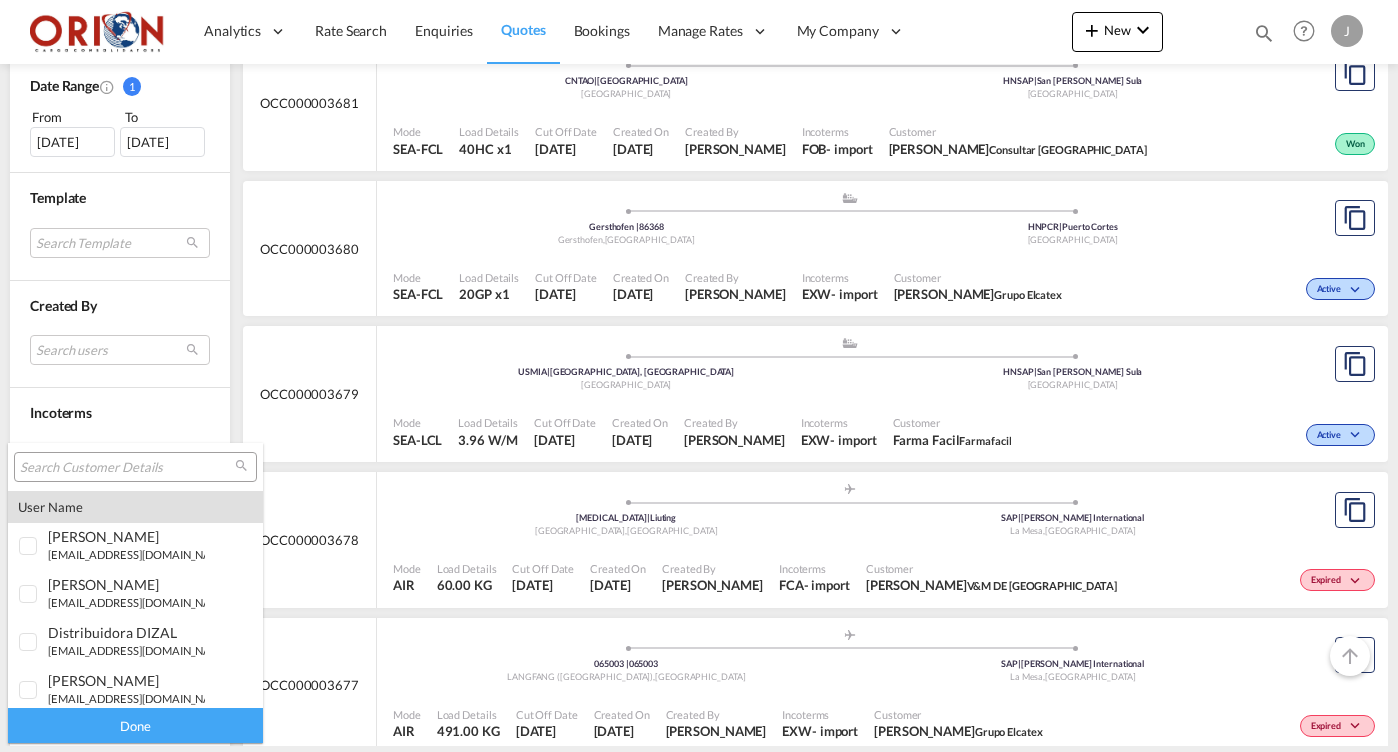 click at bounding box center (127, 468) 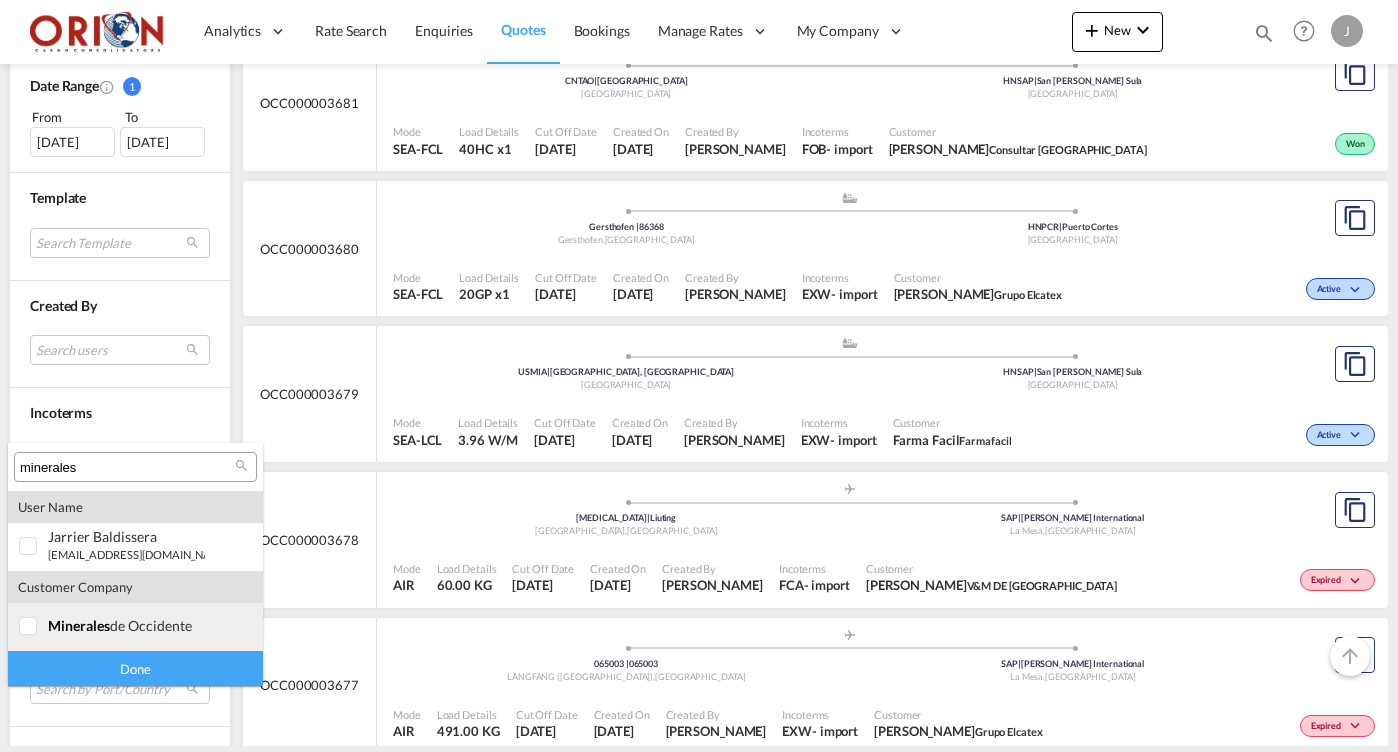 type on "minerales" 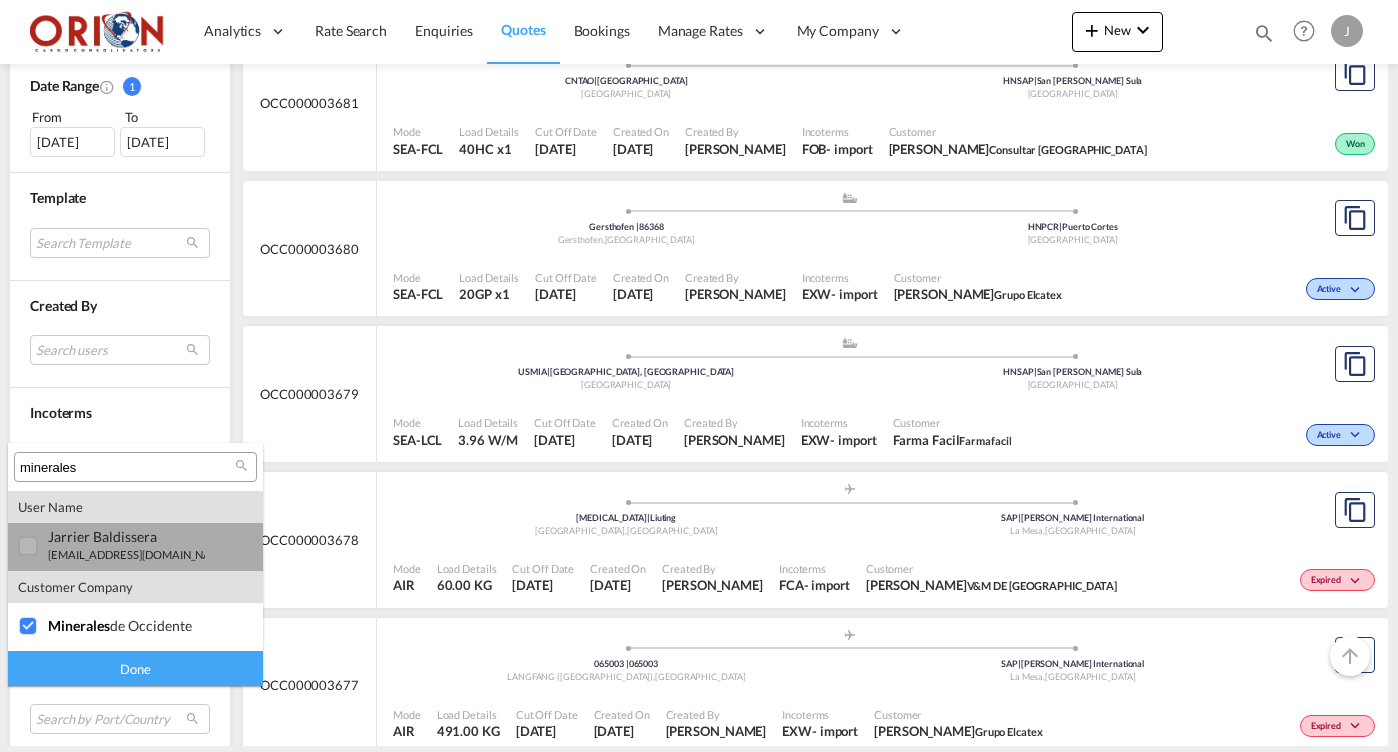 click on "jarrier Baldissera" at bounding box center (126, 536) 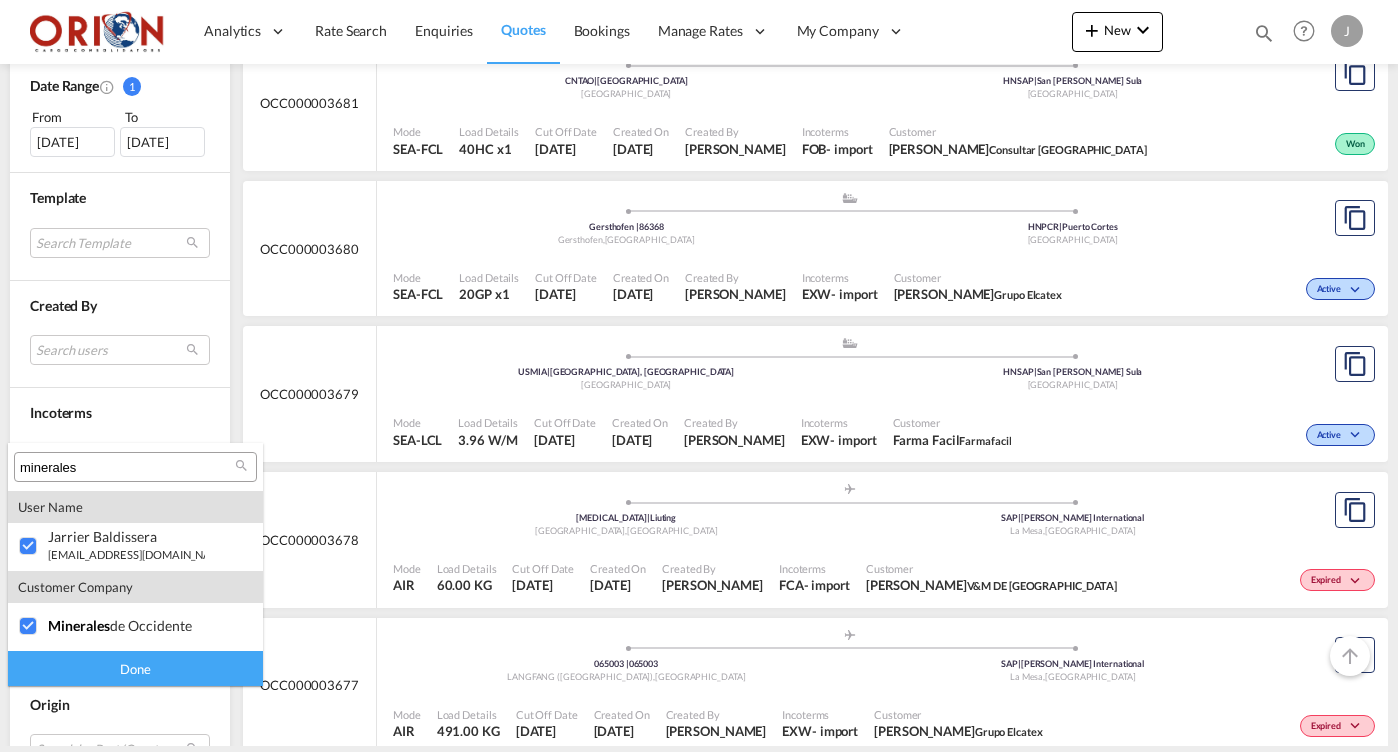 click on "Done" at bounding box center [135, 668] 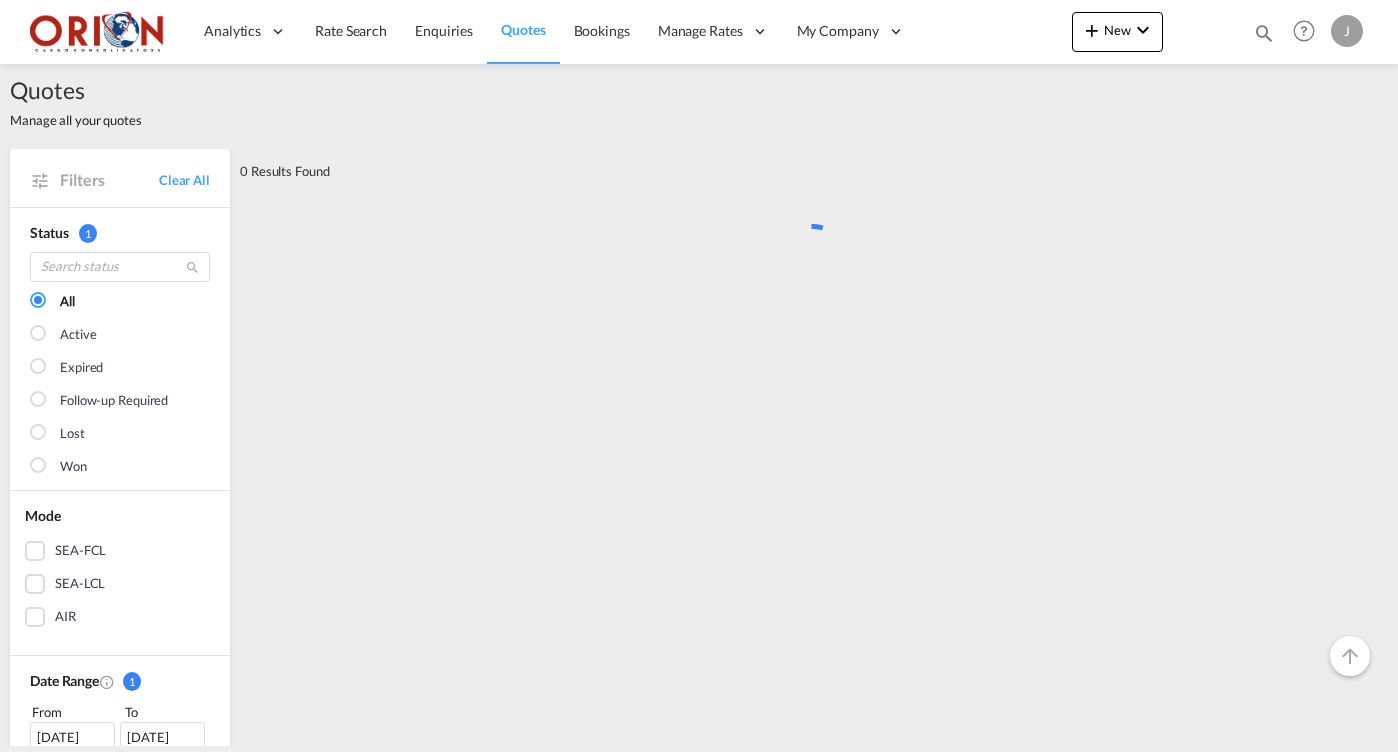 scroll, scrollTop: 0, scrollLeft: 0, axis: both 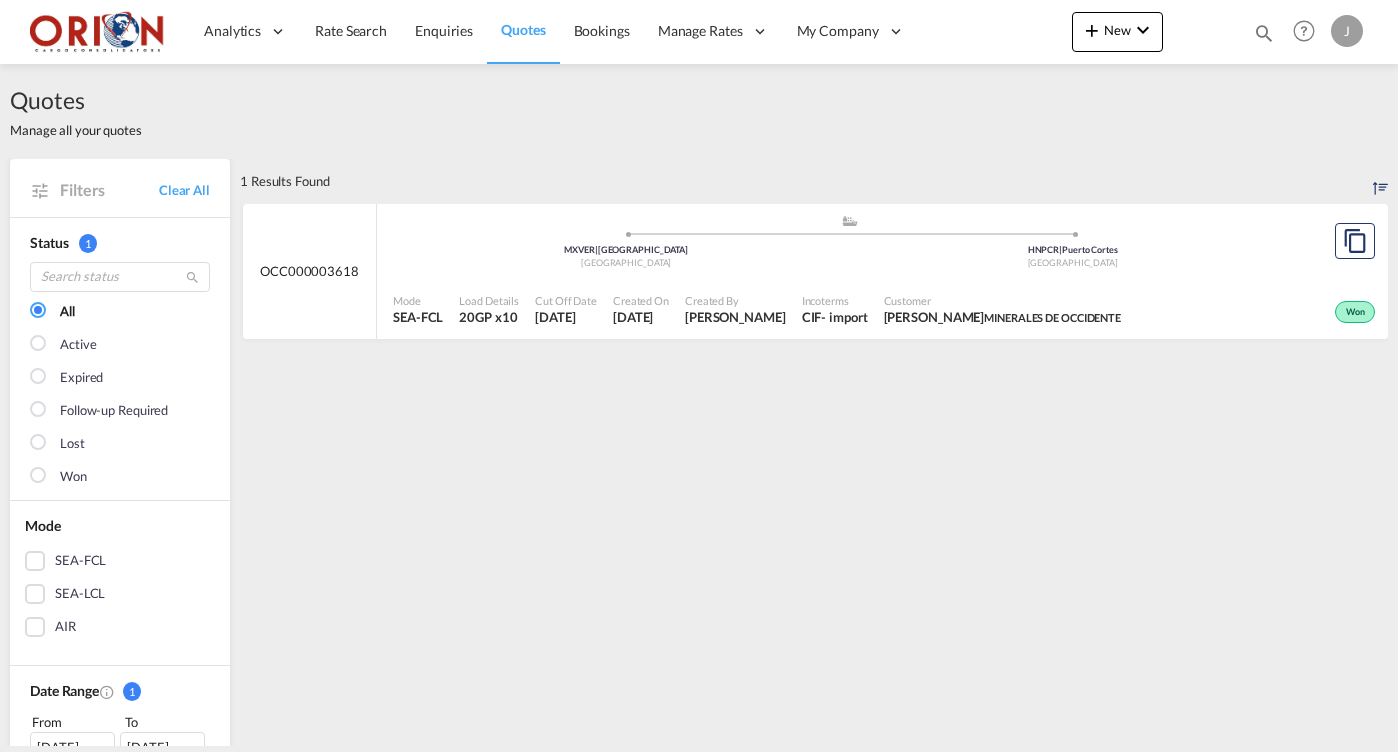 click on "Mode
SEA-FCL" at bounding box center (418, 310) 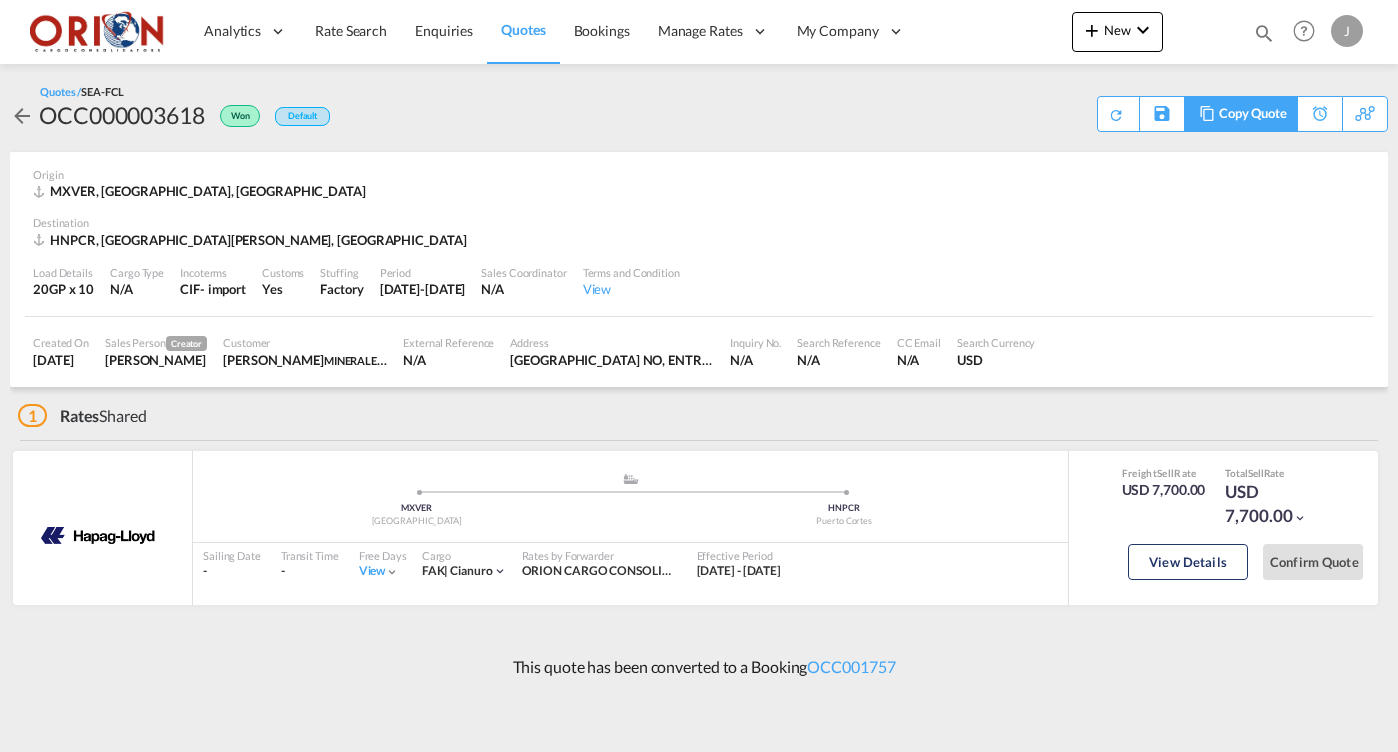 click on "Copy Quote" at bounding box center [1253, 114] 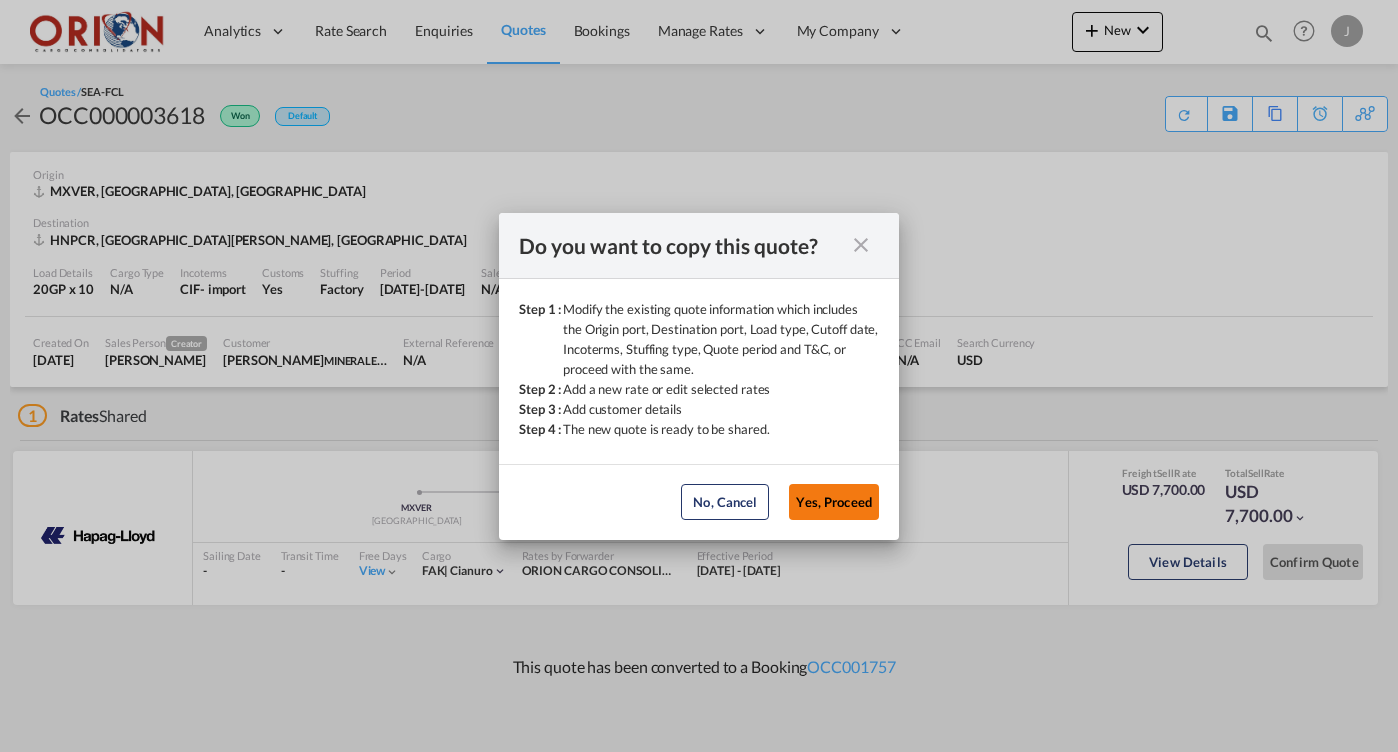 click on "Yes, Proceed" 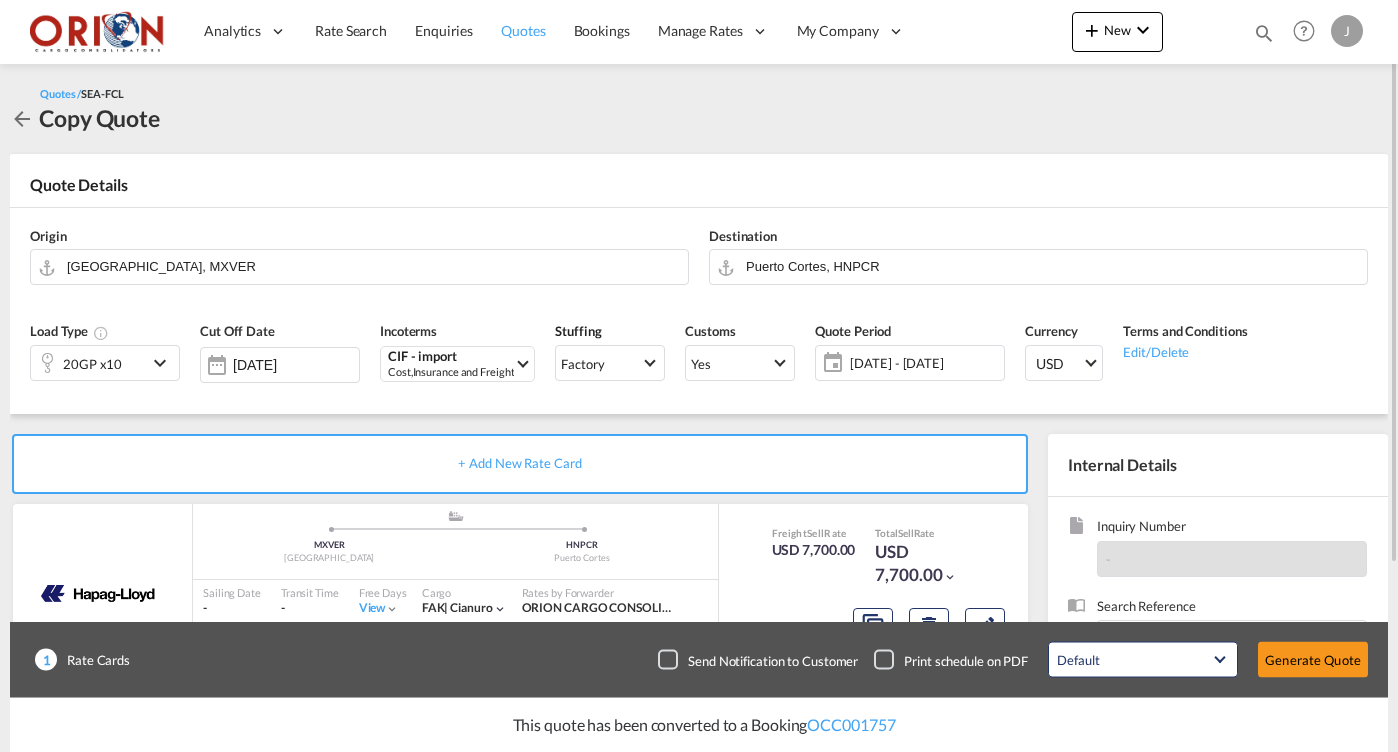 click on "Quotes" at bounding box center (523, 31) 